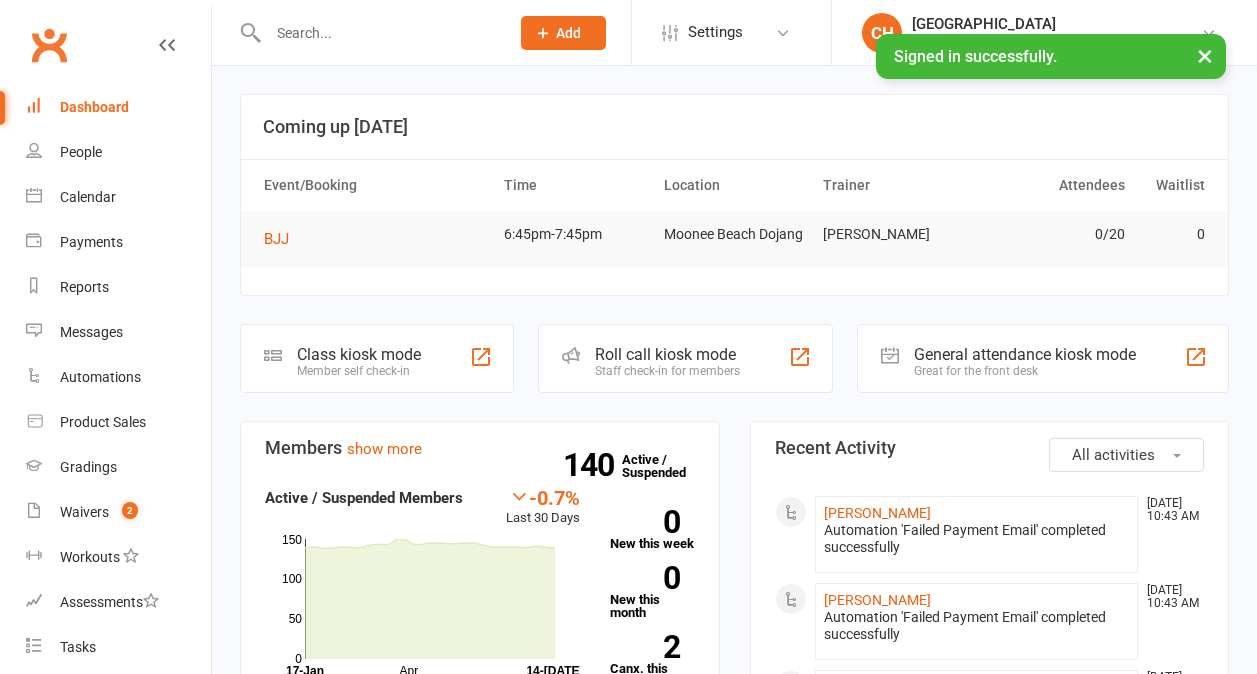 scroll, scrollTop: 0, scrollLeft: 0, axis: both 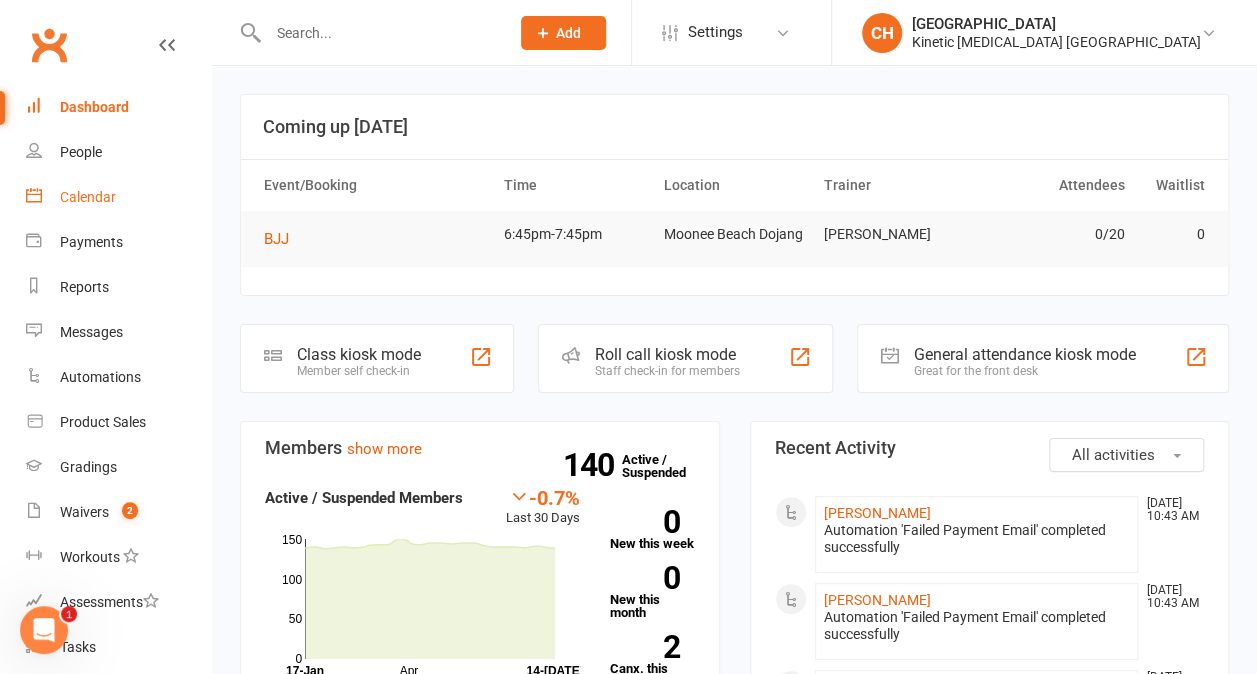 click on "Calendar" at bounding box center (118, 197) 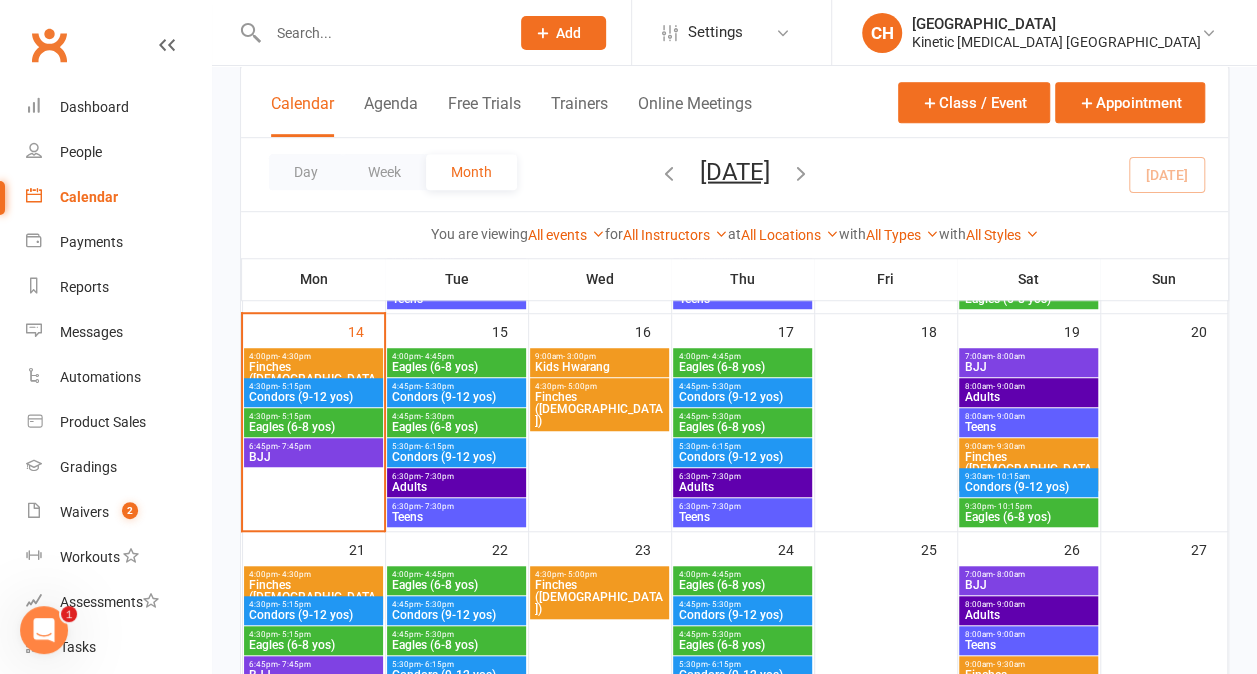 scroll, scrollTop: 523, scrollLeft: 0, axis: vertical 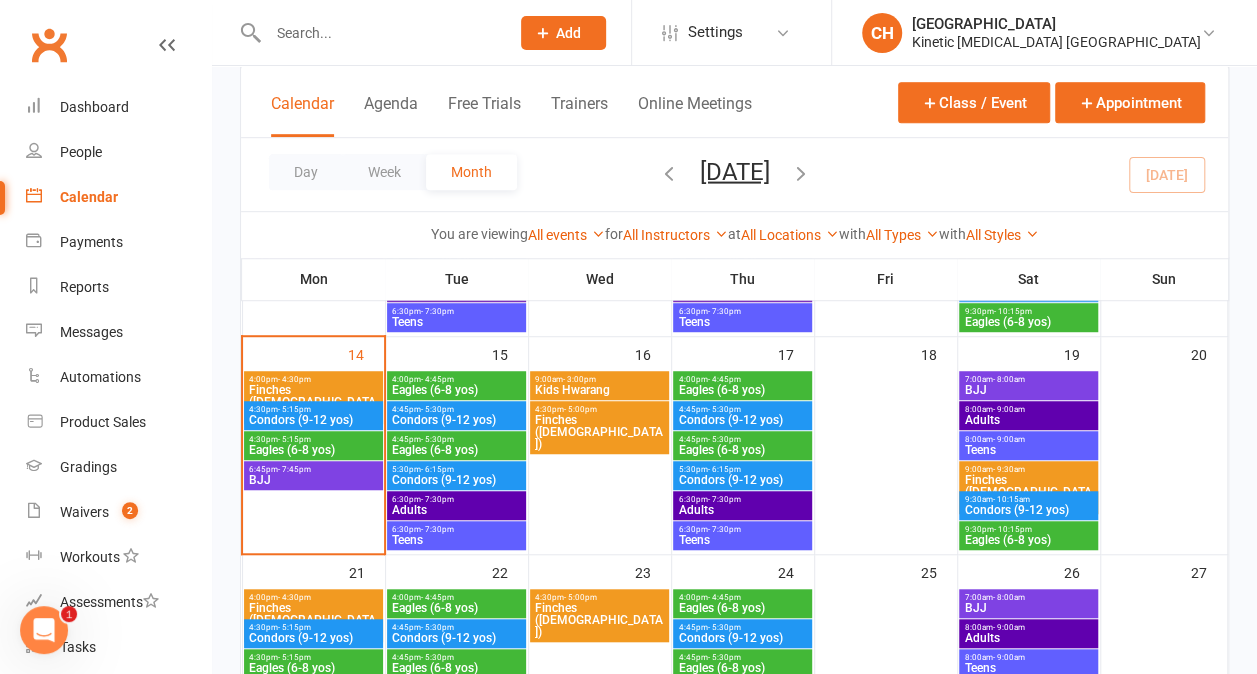 click on "Kids Hwarang" at bounding box center [599, 390] 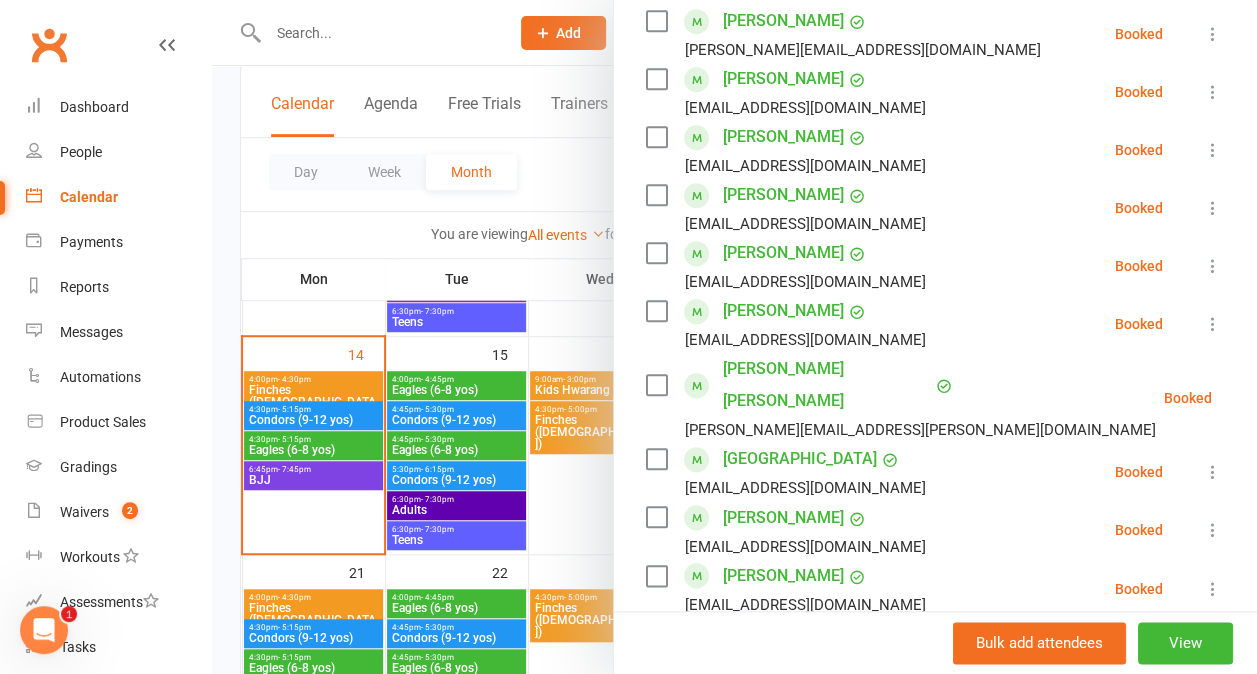 scroll, scrollTop: 945, scrollLeft: 0, axis: vertical 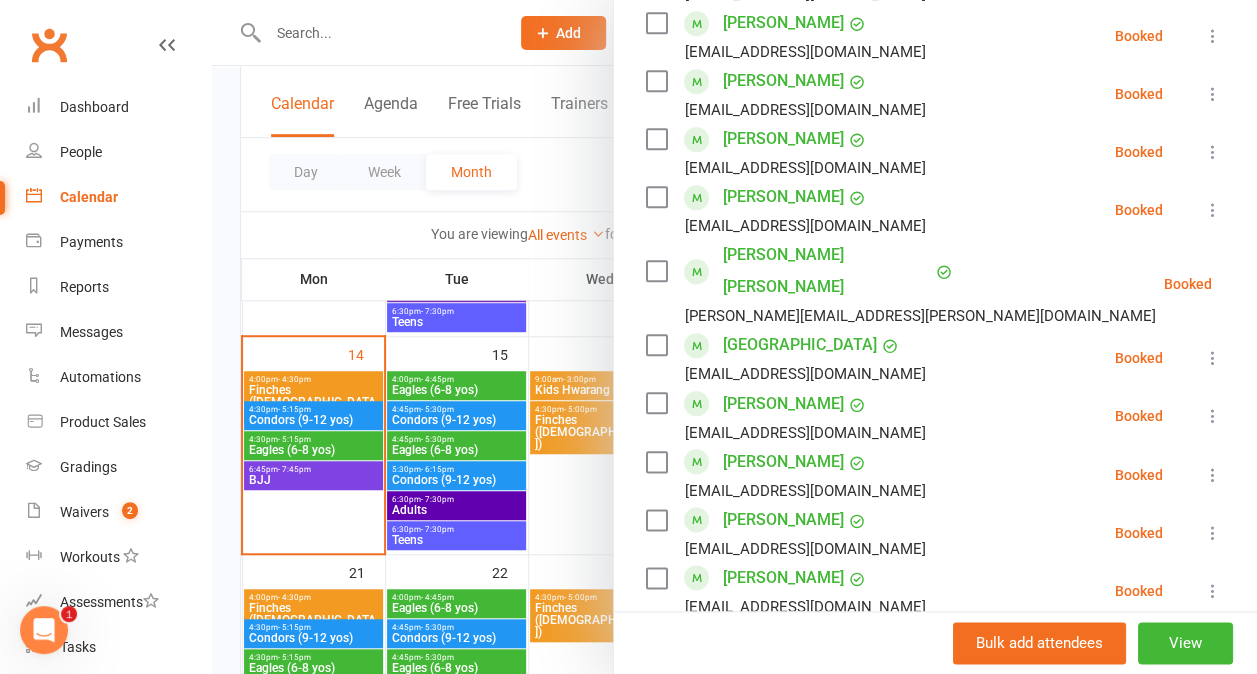 click at bounding box center [1213, 475] 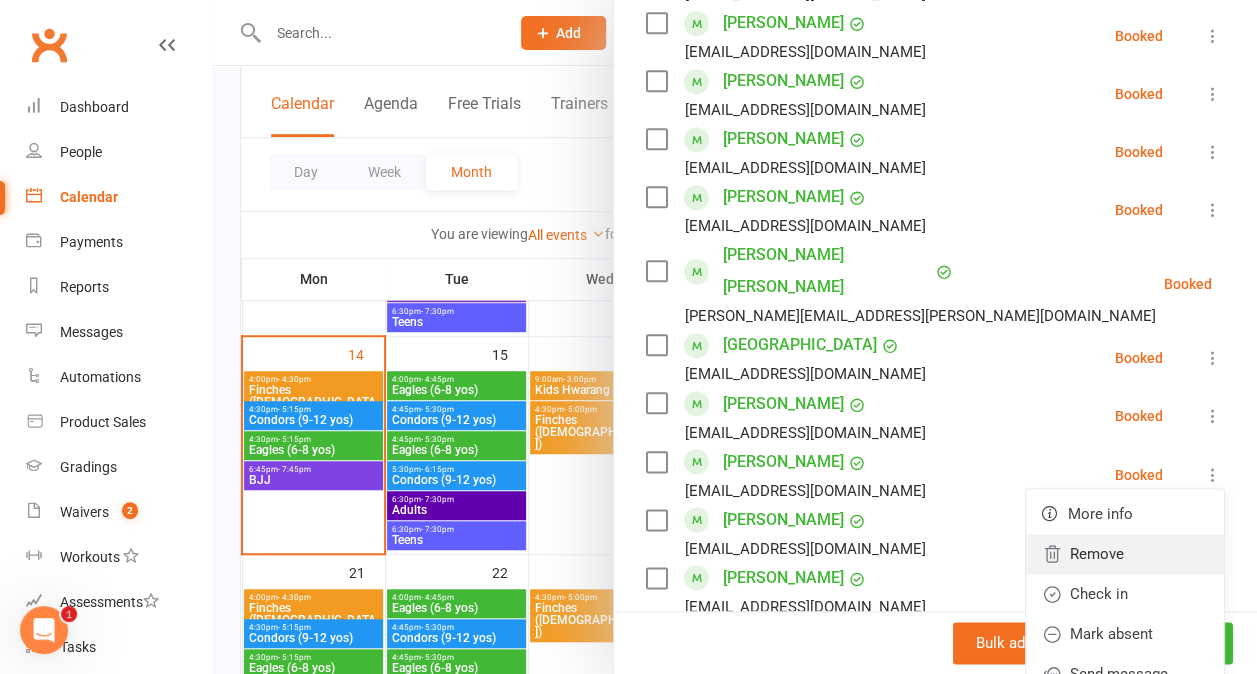 click on "Remove" at bounding box center (1125, 554) 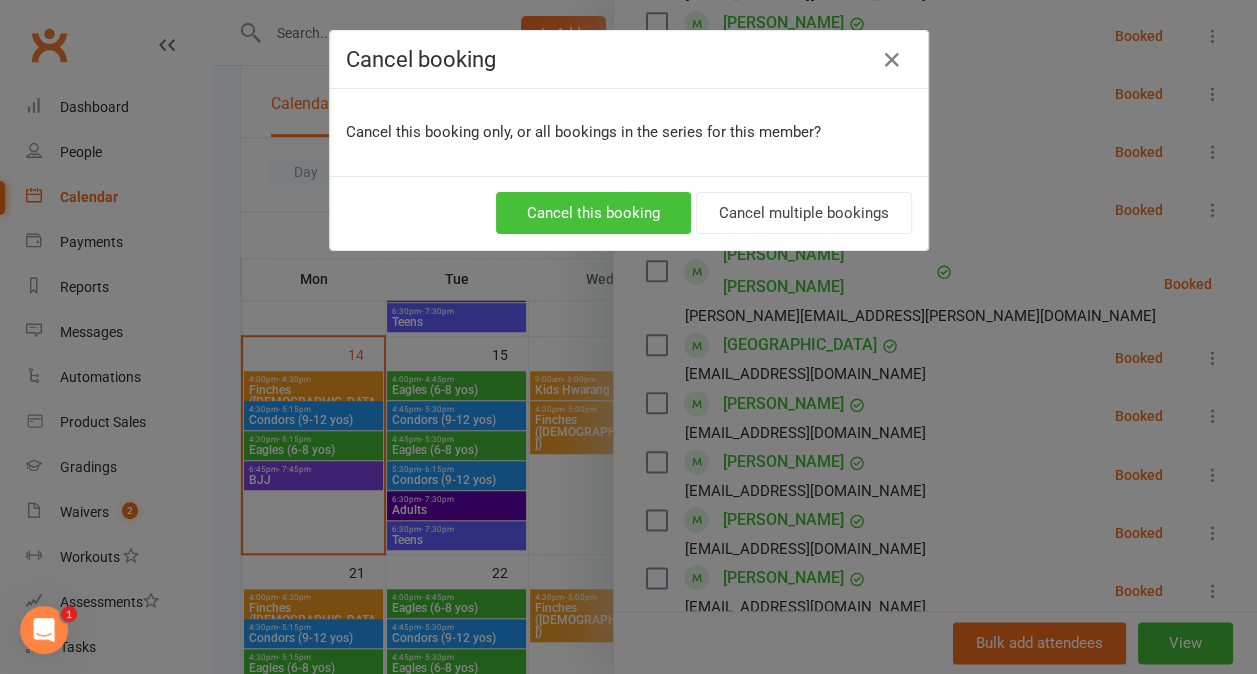 click on "Cancel this booking" at bounding box center (593, 213) 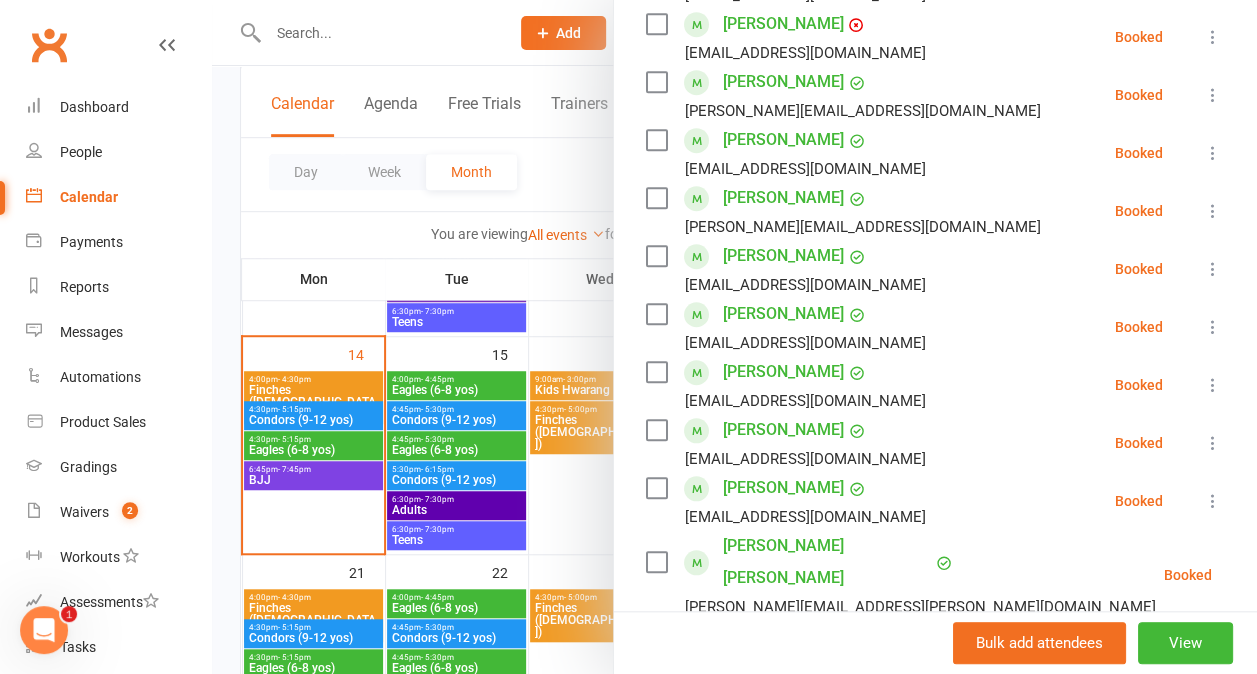 scroll, scrollTop: 650, scrollLeft: 0, axis: vertical 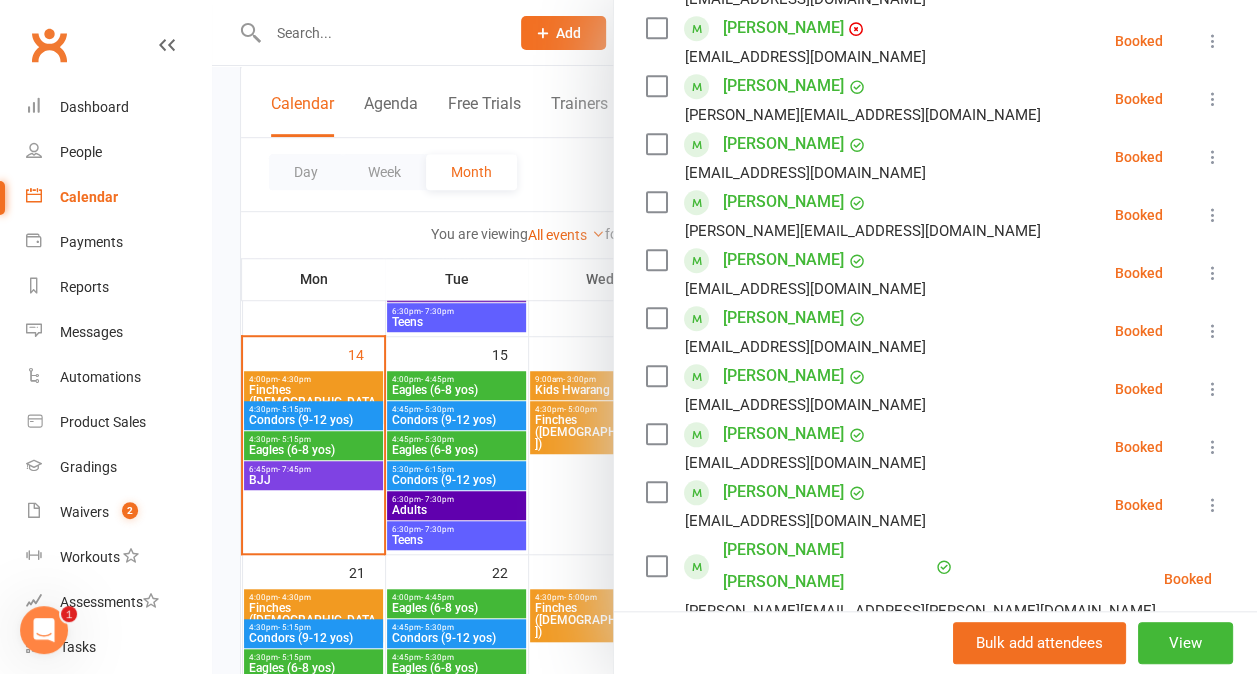 click at bounding box center [1213, 215] 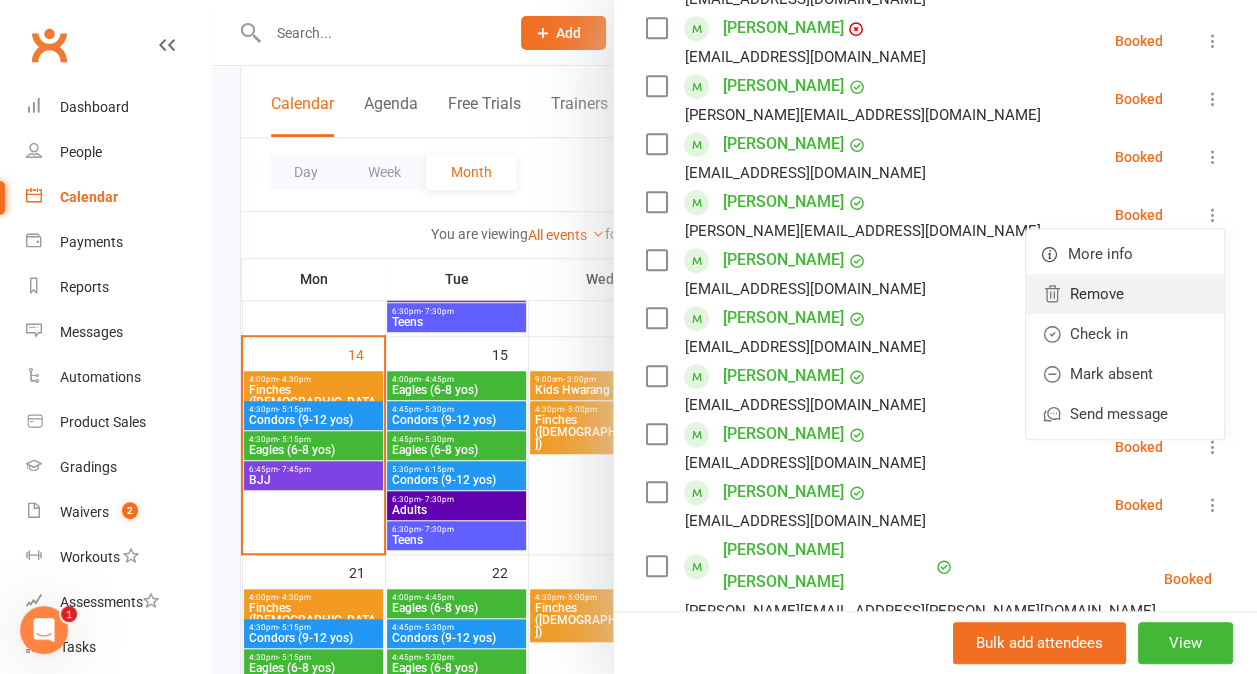 click on "Remove" at bounding box center (1125, 294) 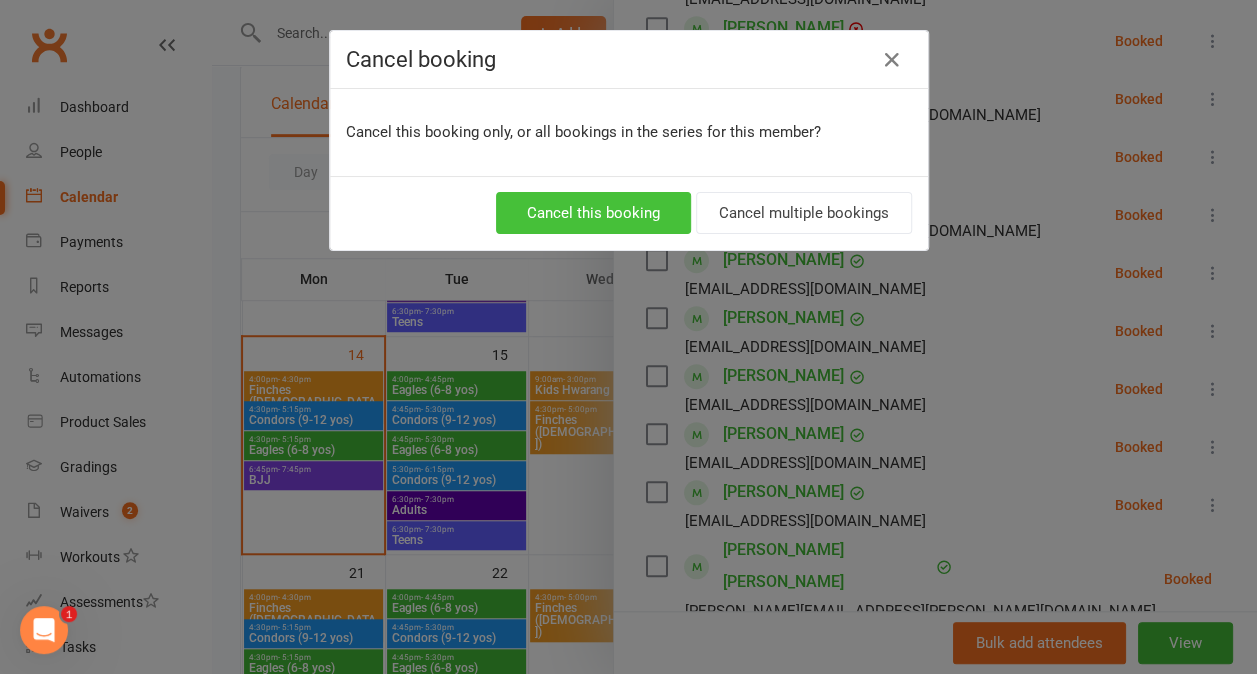 click on "Cancel this booking" at bounding box center (593, 213) 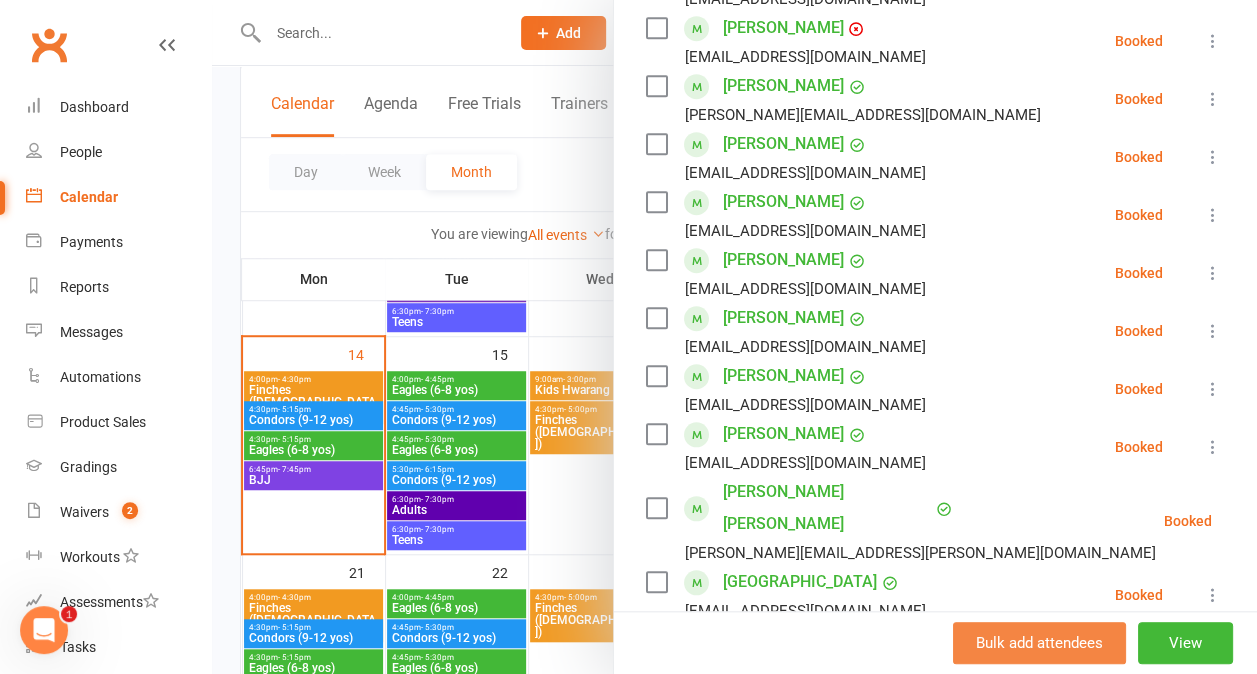 click on "Bulk add attendees" at bounding box center [1039, 643] 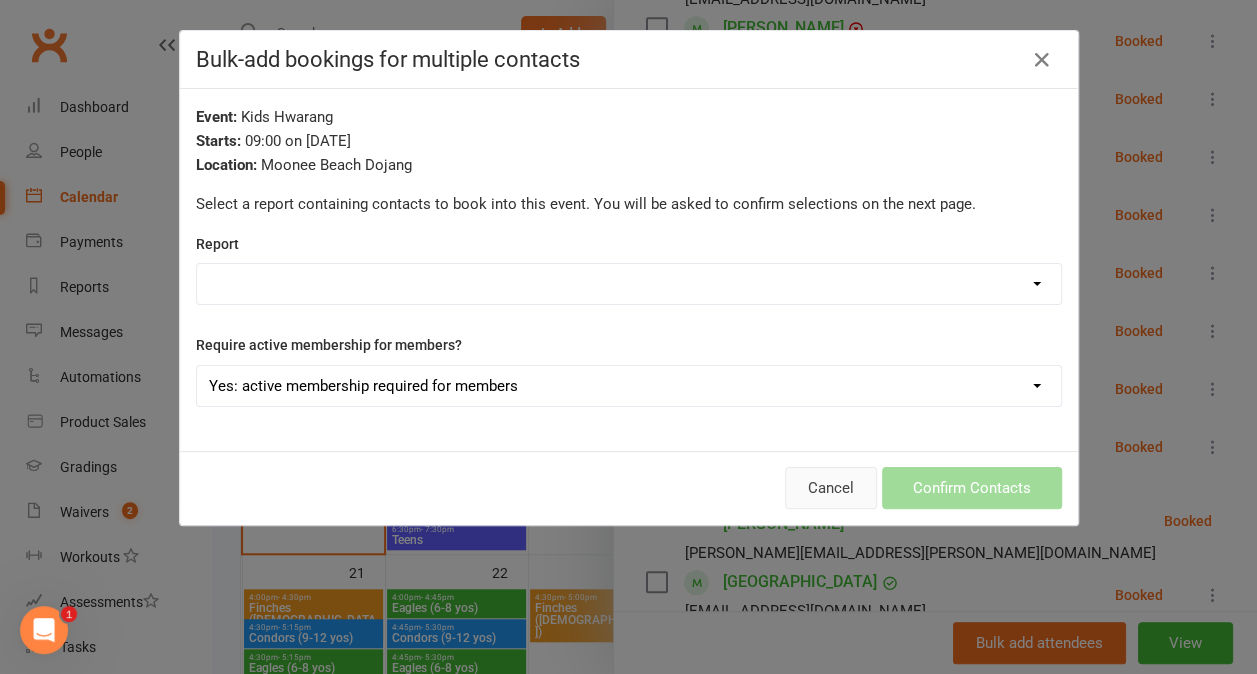 click on "Cancel" at bounding box center (831, 488) 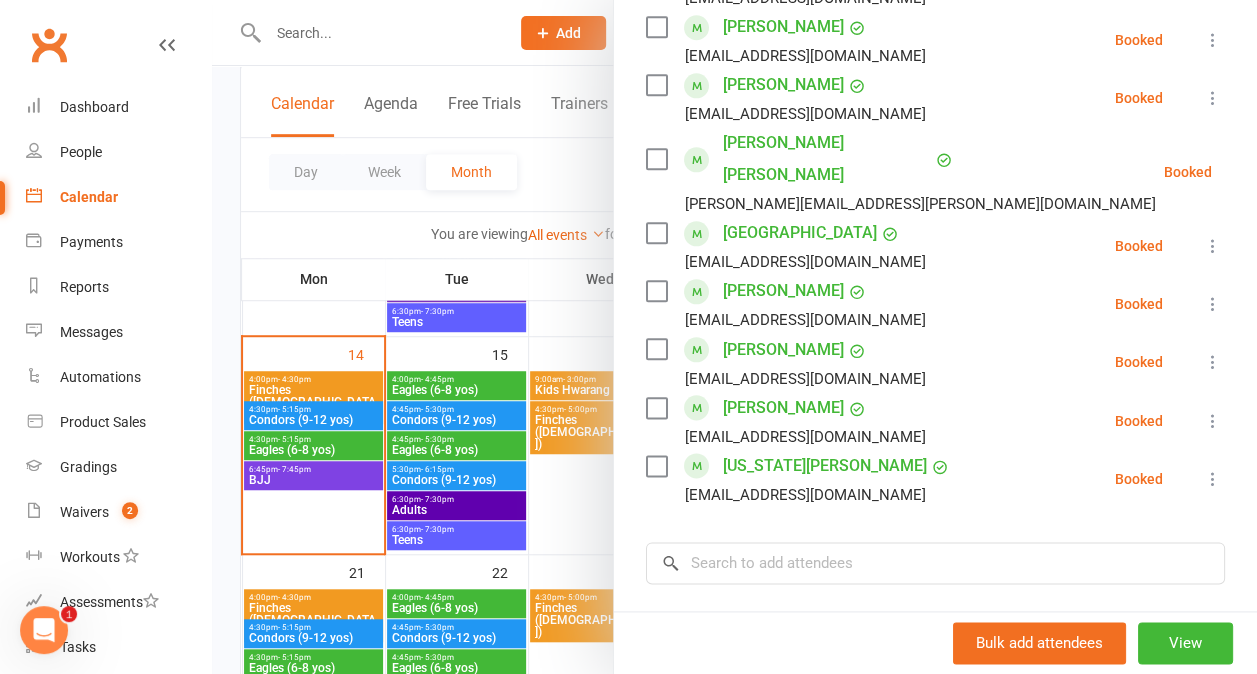 scroll, scrollTop: 1008, scrollLeft: 0, axis: vertical 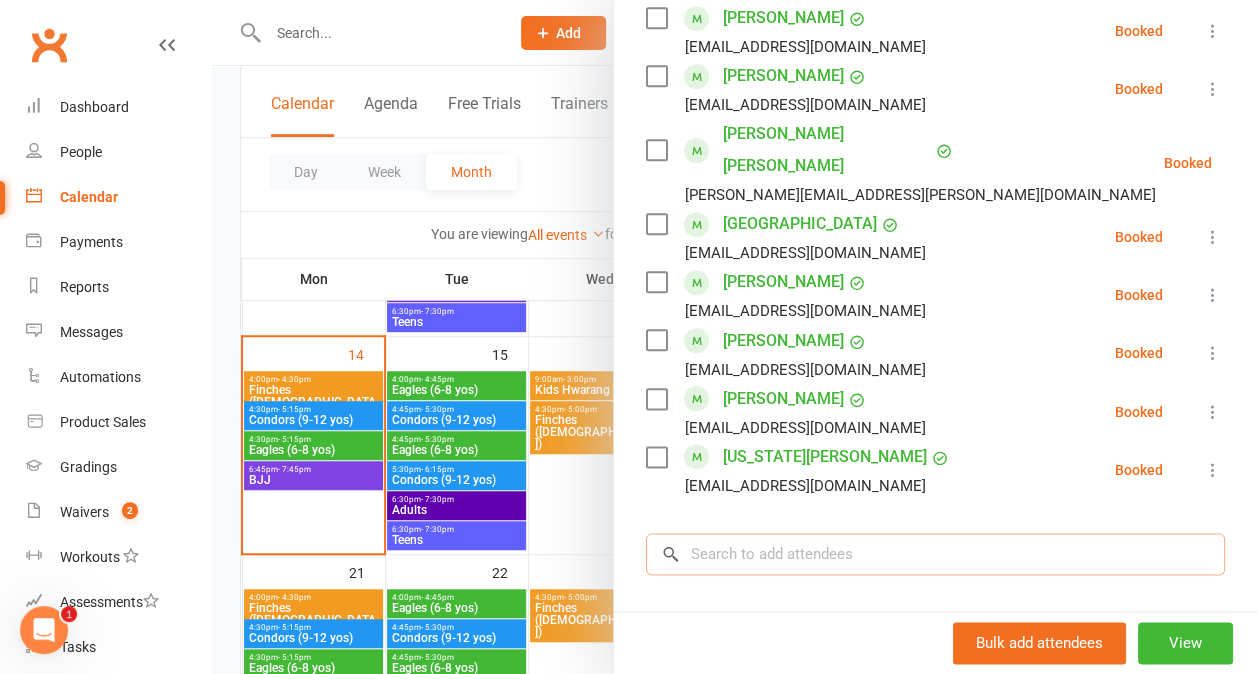 click at bounding box center [935, 554] 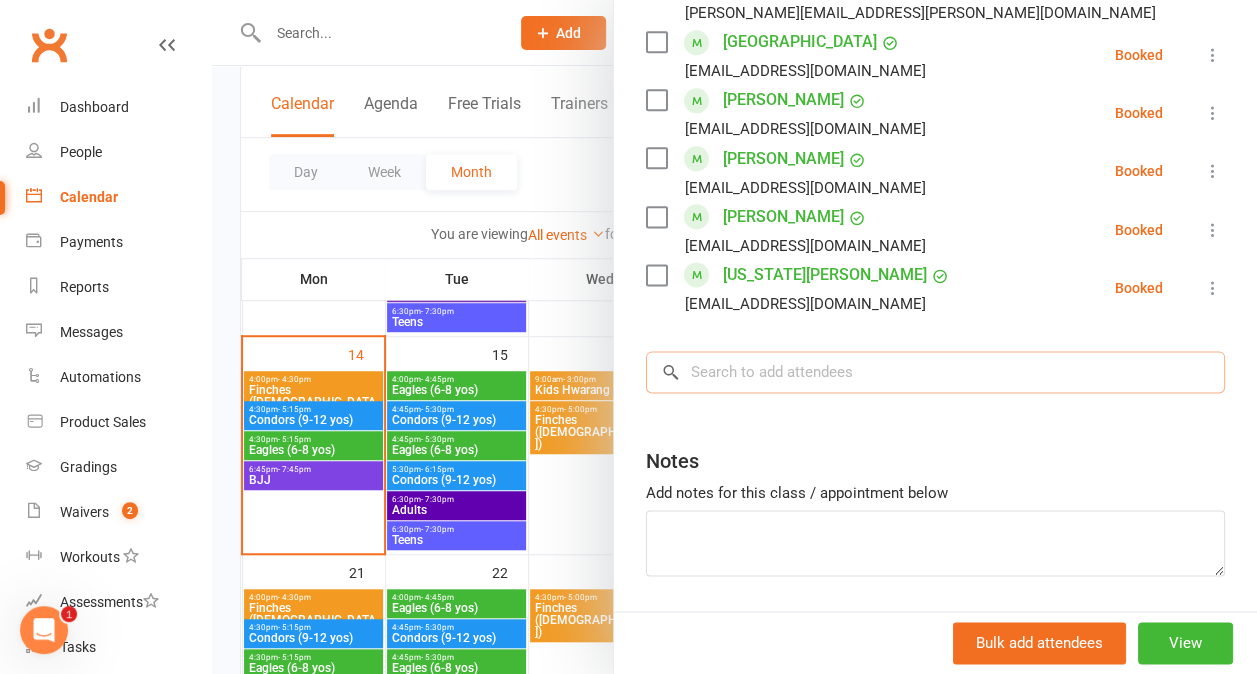 scroll, scrollTop: 1218, scrollLeft: 0, axis: vertical 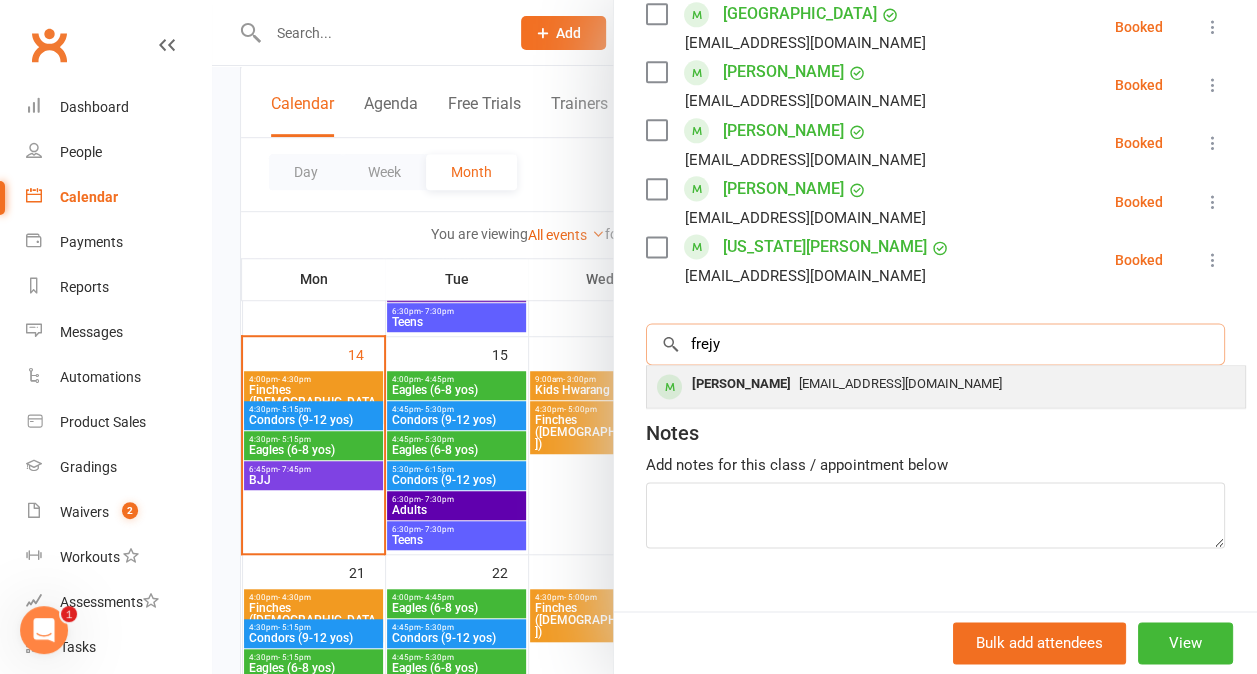 type on "frejy" 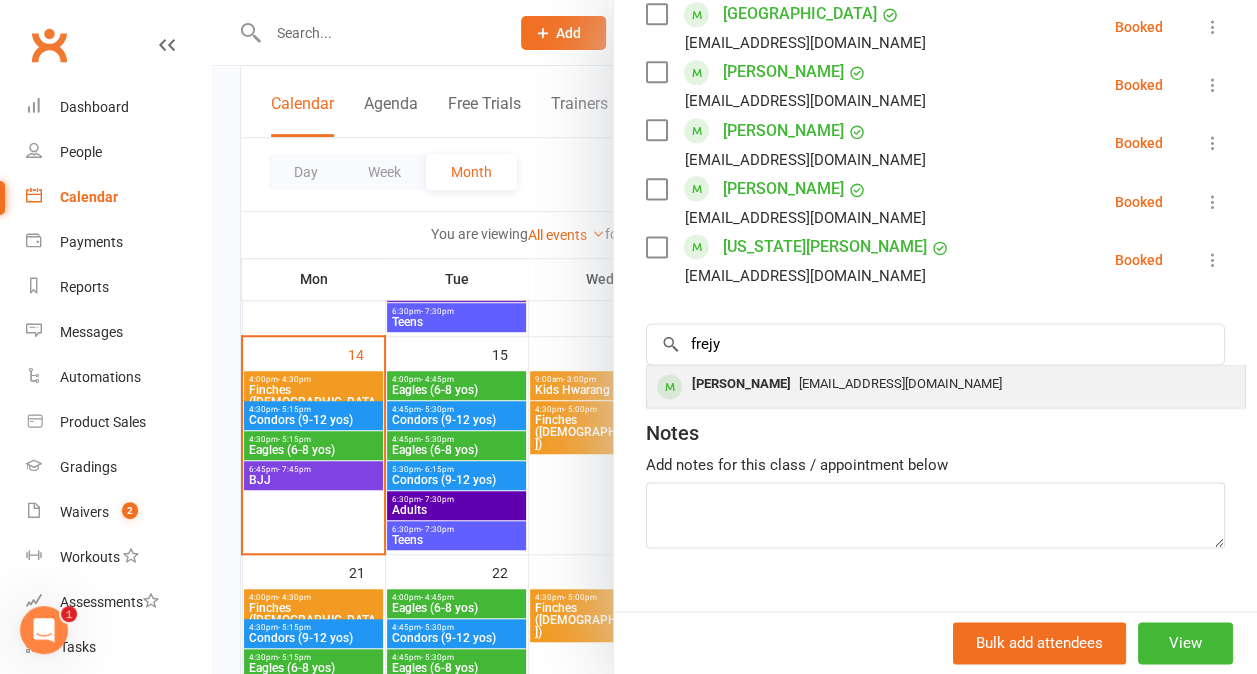 click on "[PERSON_NAME]" at bounding box center (741, 384) 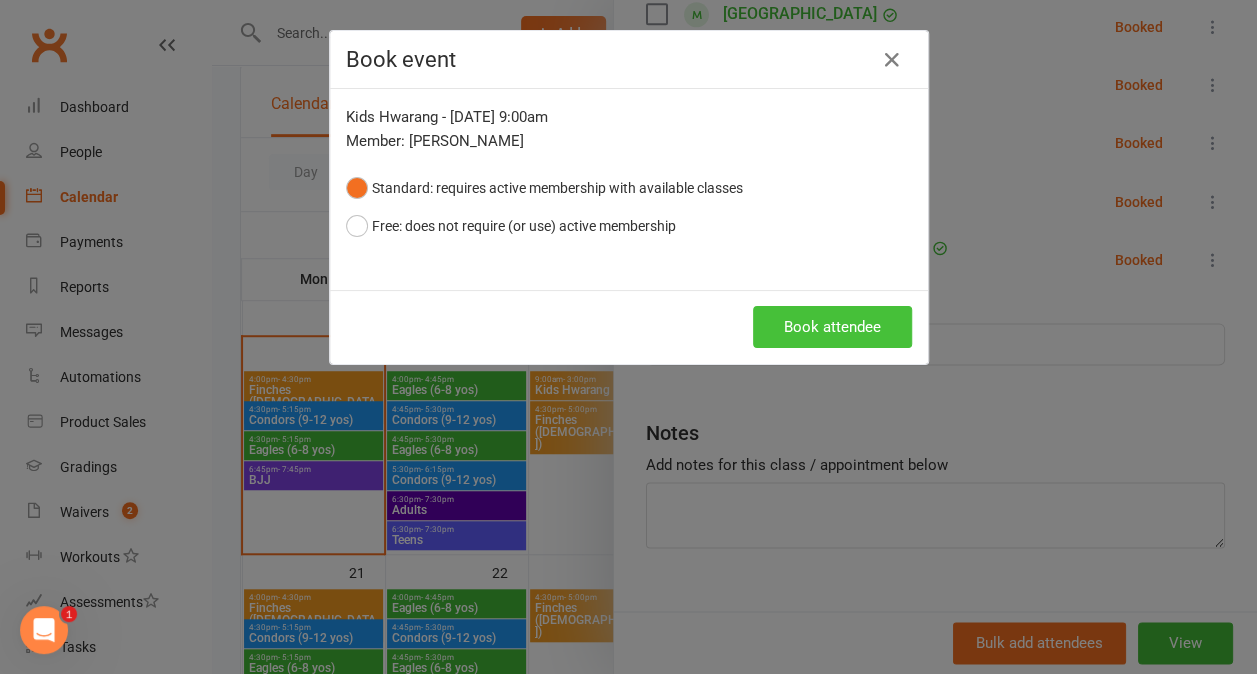 click on "Book attendee" at bounding box center [832, 327] 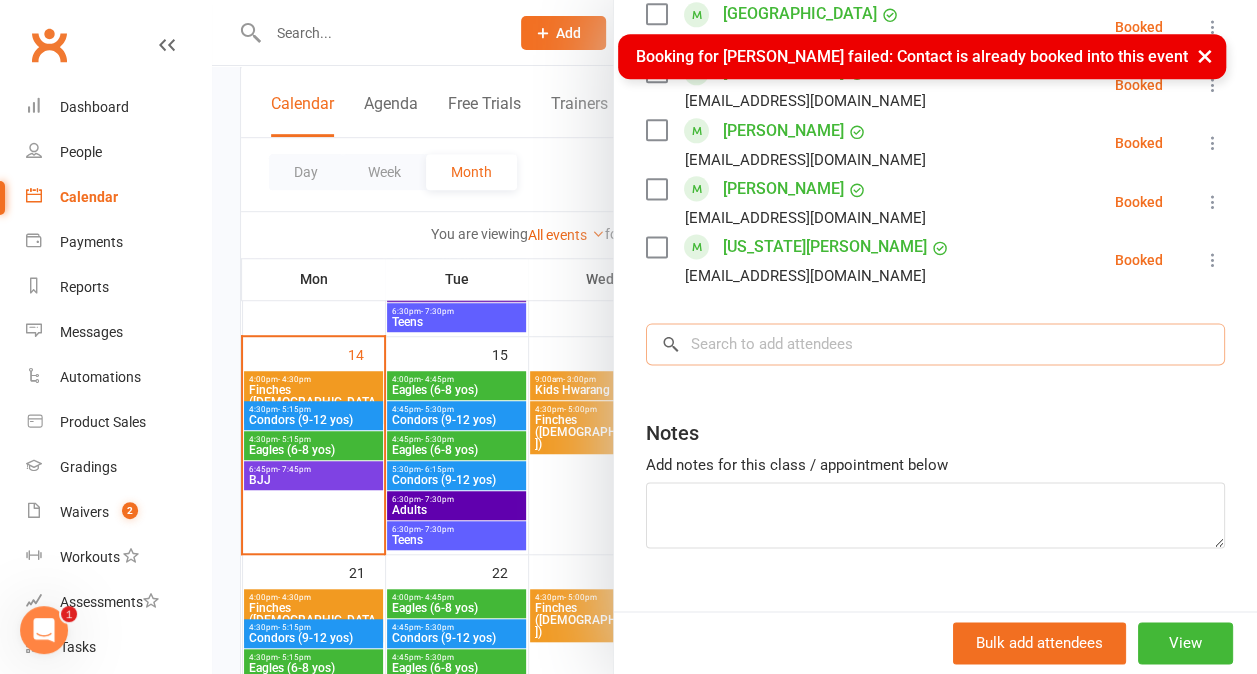 click at bounding box center [935, 344] 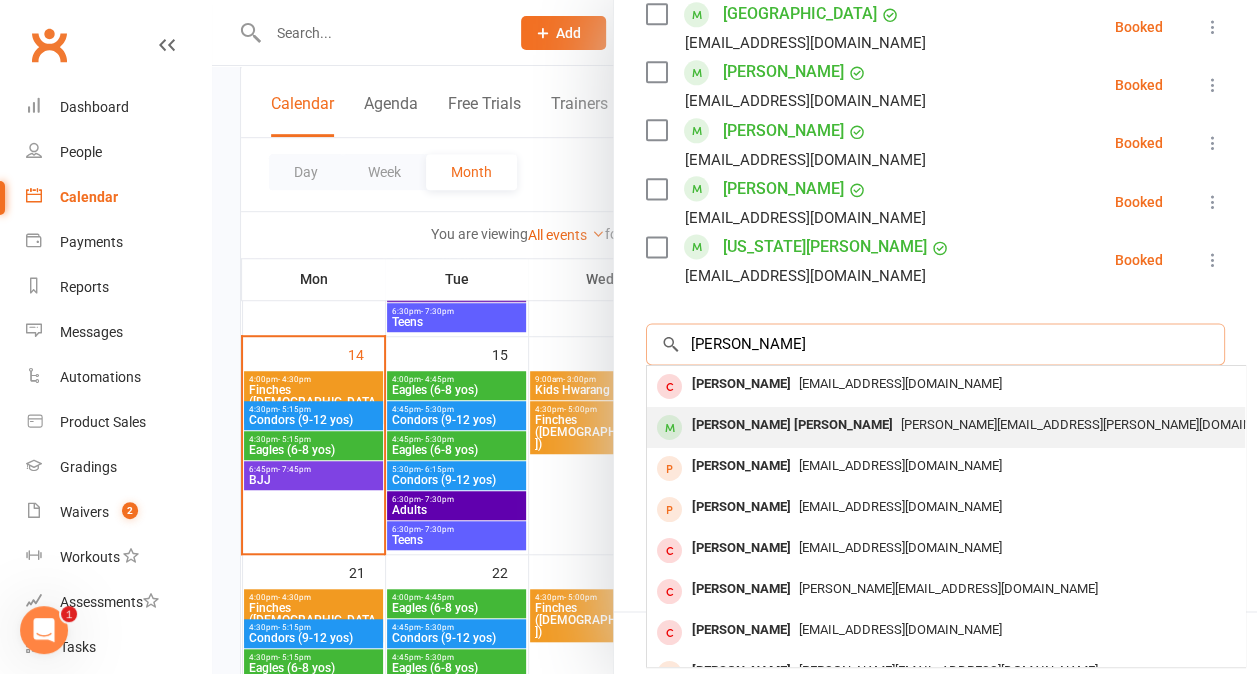 type on "[PERSON_NAME]" 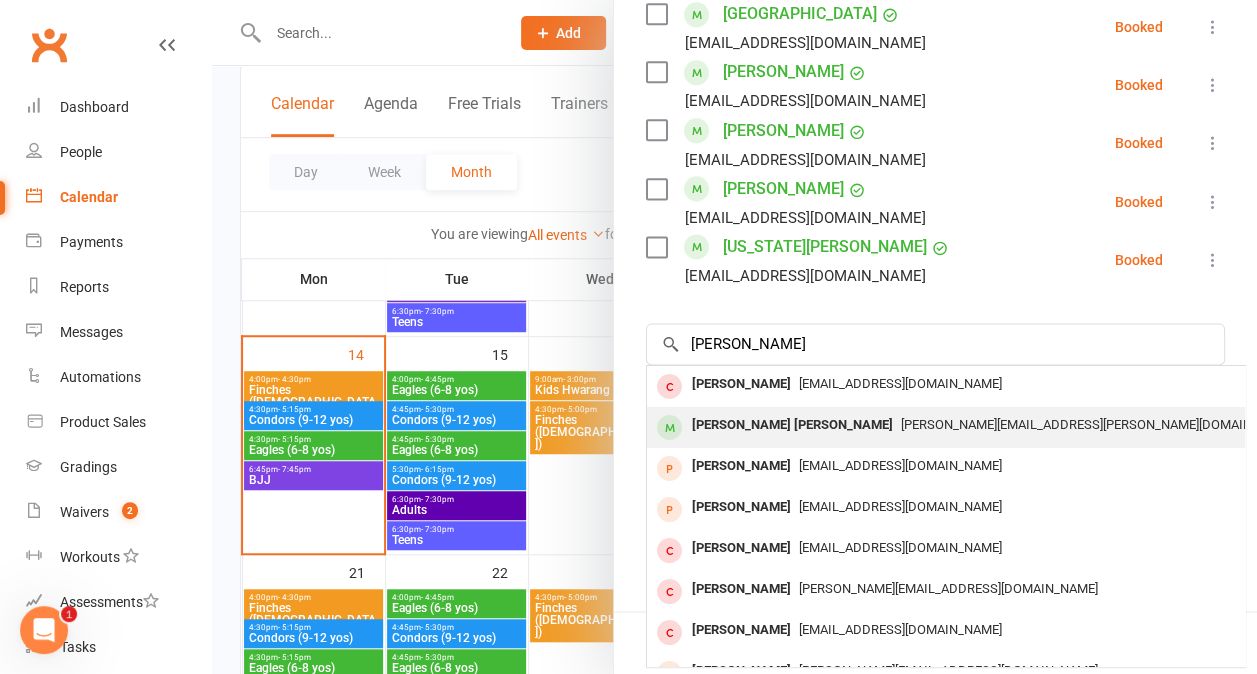 click on "[PERSON_NAME][EMAIL_ADDRESS][PERSON_NAME][DOMAIN_NAME]" at bounding box center (1098, 424) 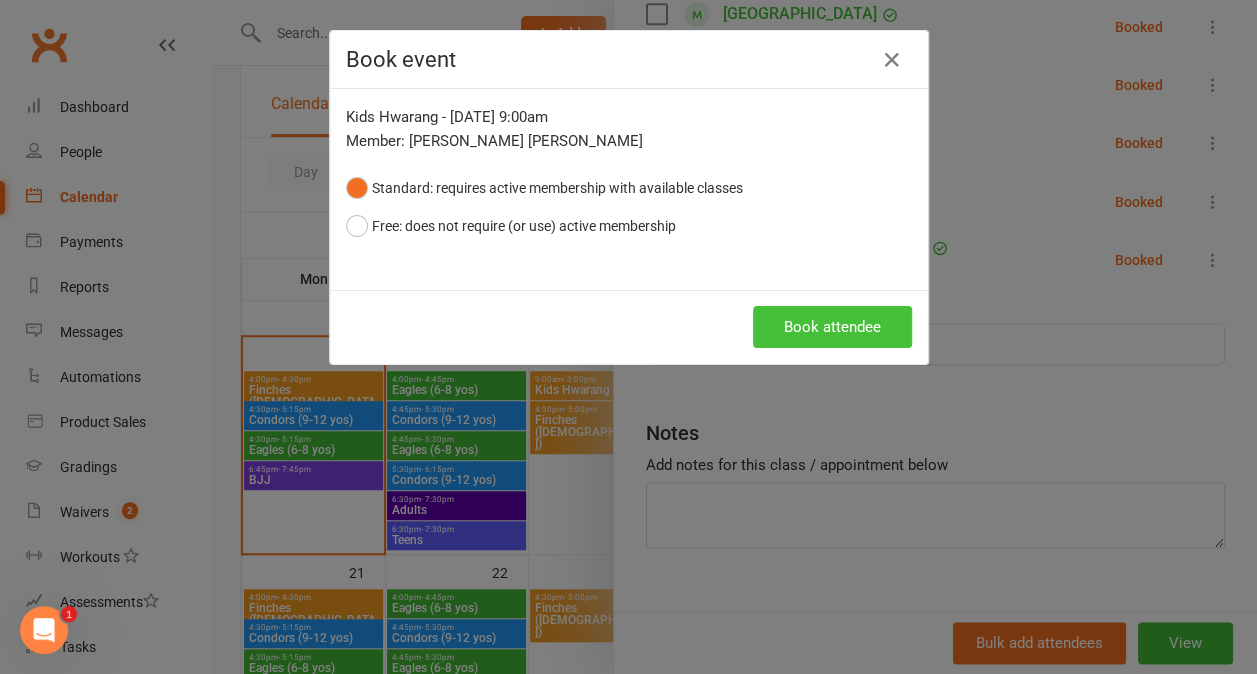 click on "Book attendee" at bounding box center [832, 327] 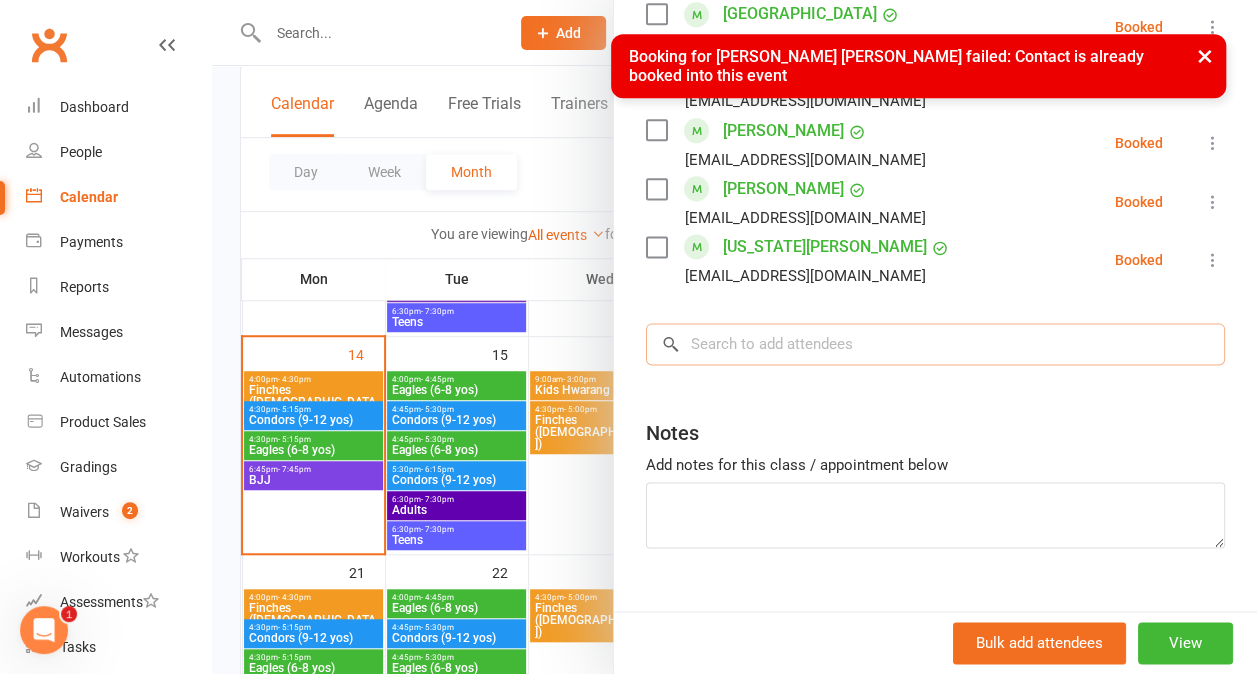 click at bounding box center [935, 344] 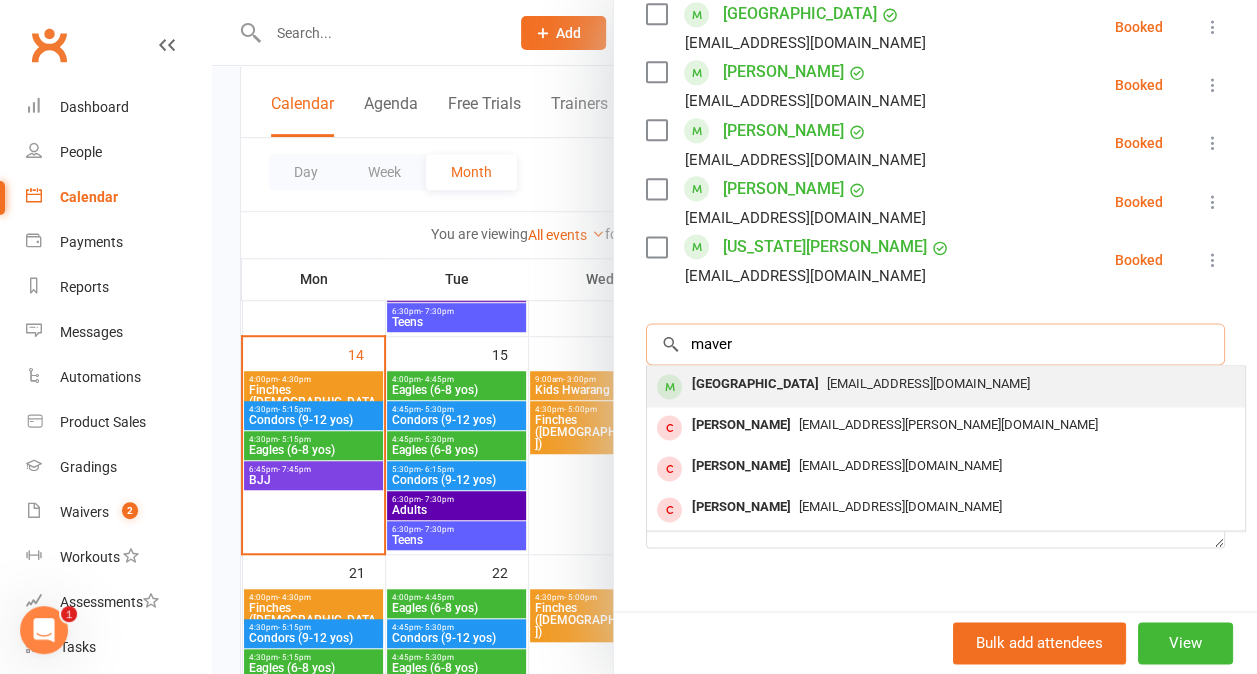 type on "maver" 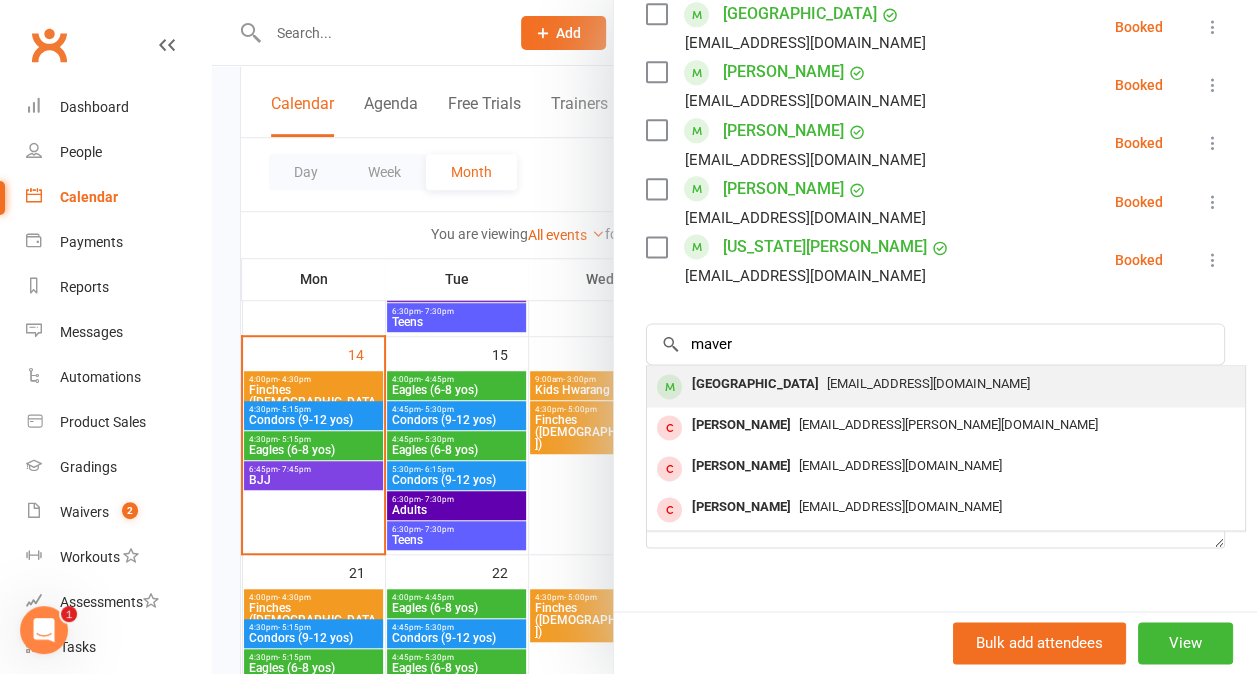 click on "[EMAIL_ADDRESS][DOMAIN_NAME]" at bounding box center [928, 383] 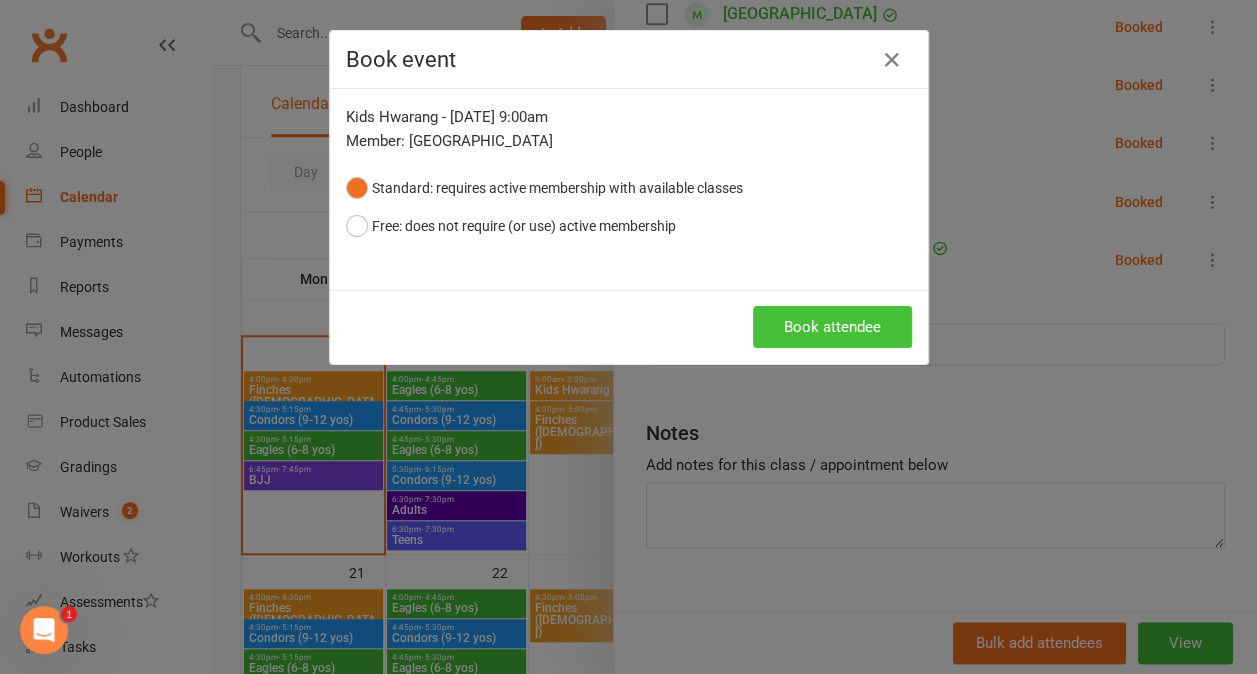click on "Book attendee" at bounding box center [832, 327] 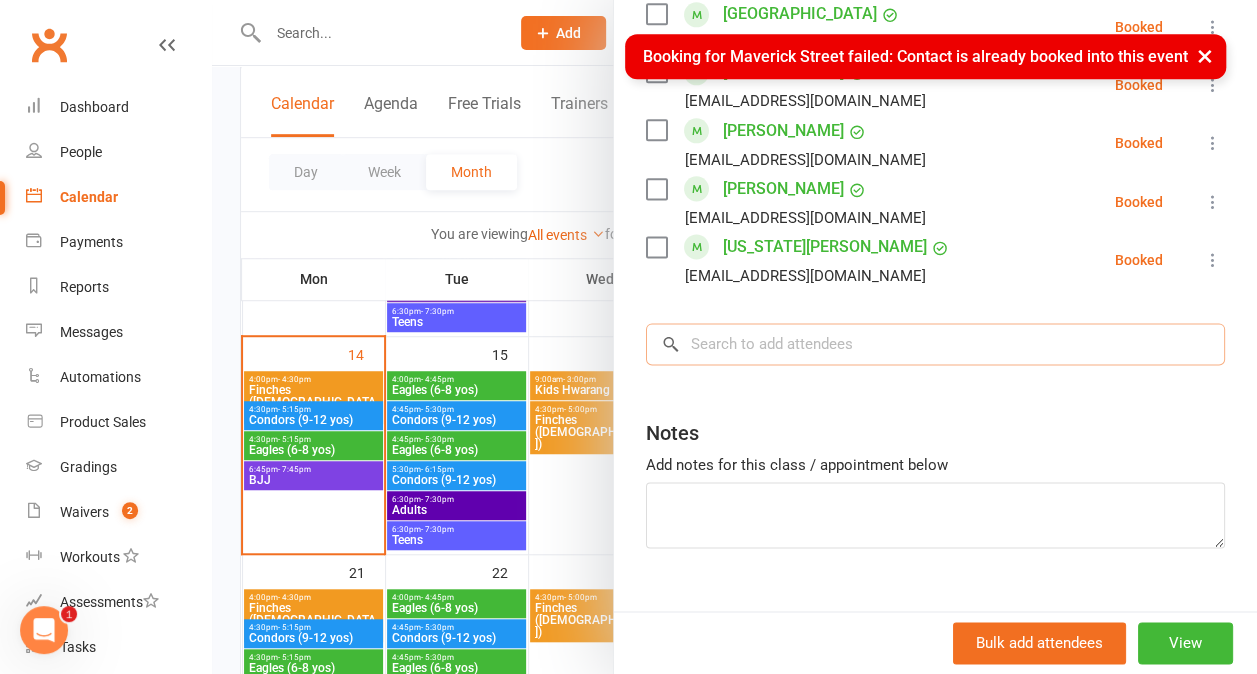 click at bounding box center (935, 344) 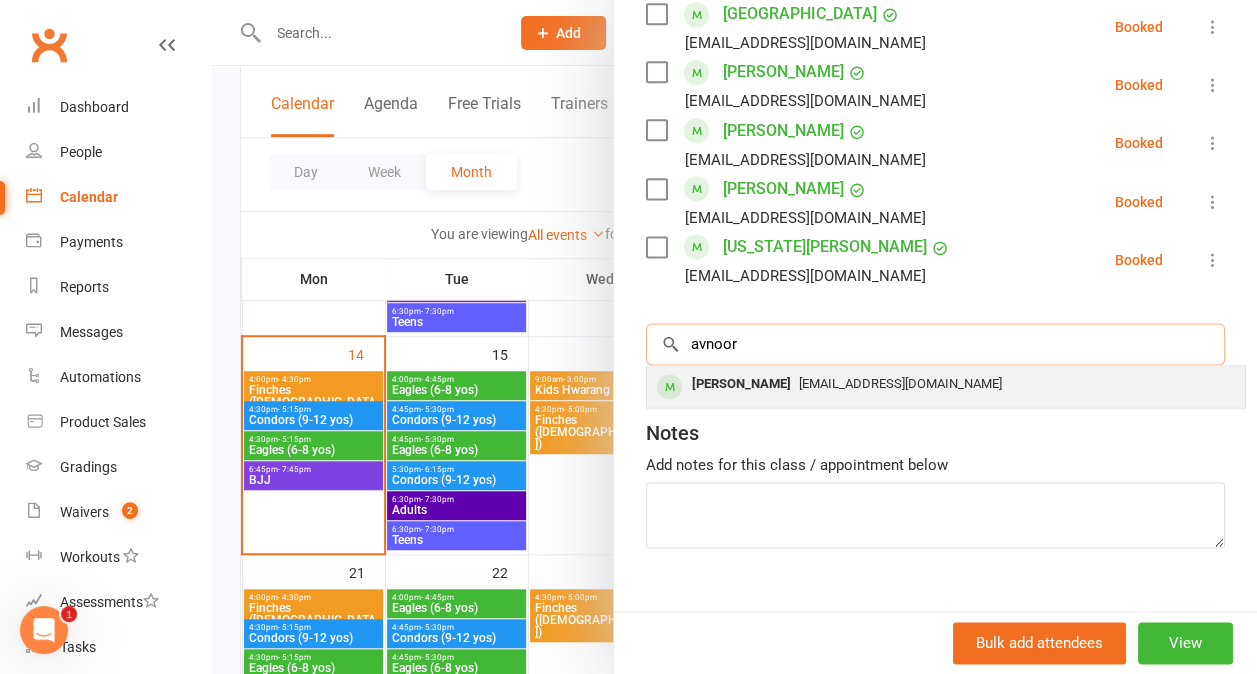 type on "avnoor" 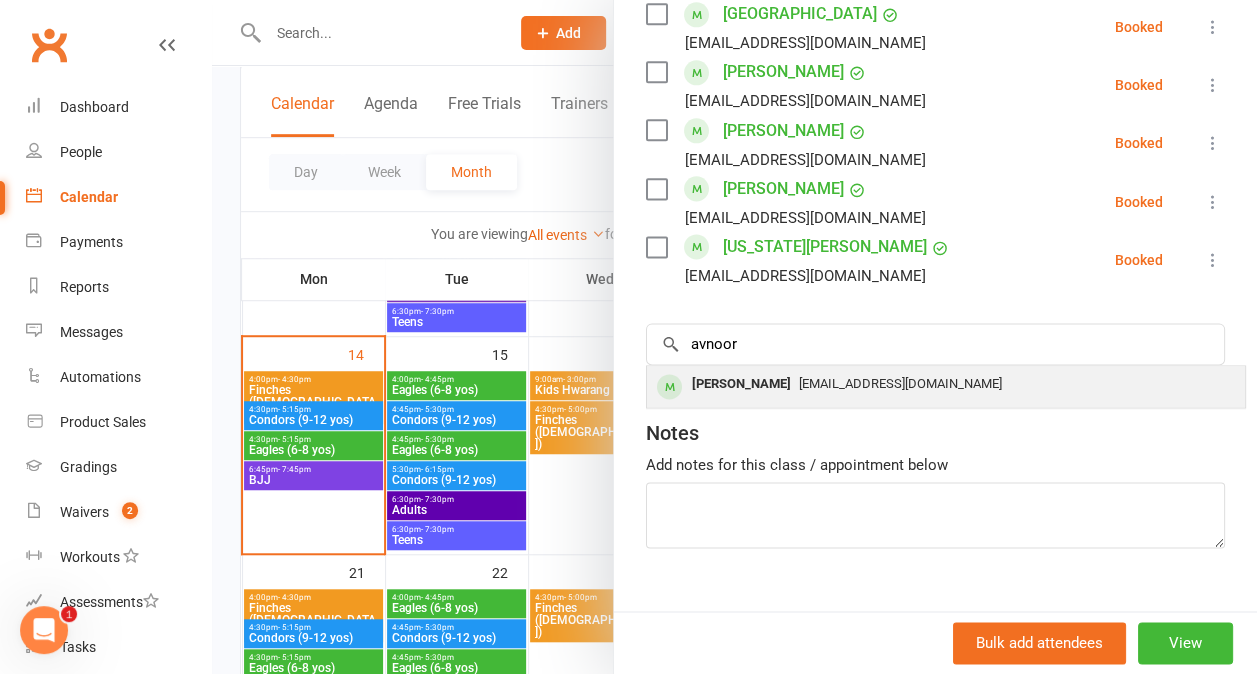 click on "[EMAIL_ADDRESS][DOMAIN_NAME]" at bounding box center [900, 383] 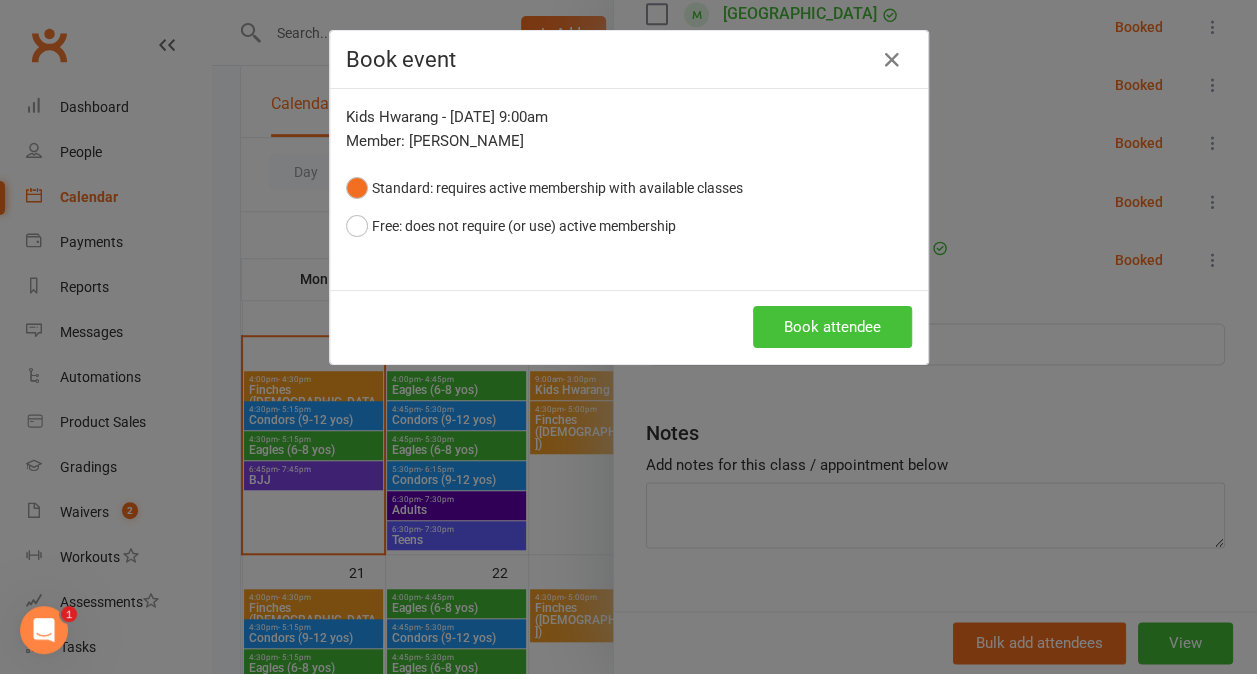 click on "Book attendee" at bounding box center (832, 327) 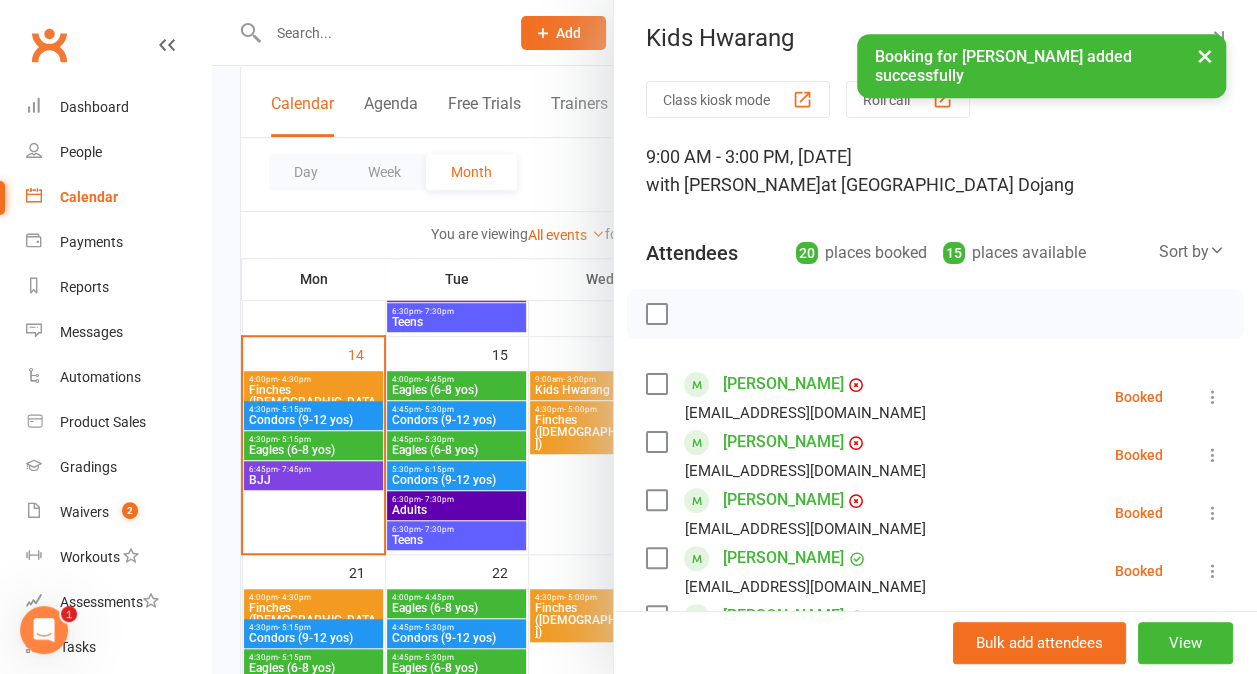 scroll, scrollTop: 0, scrollLeft: 0, axis: both 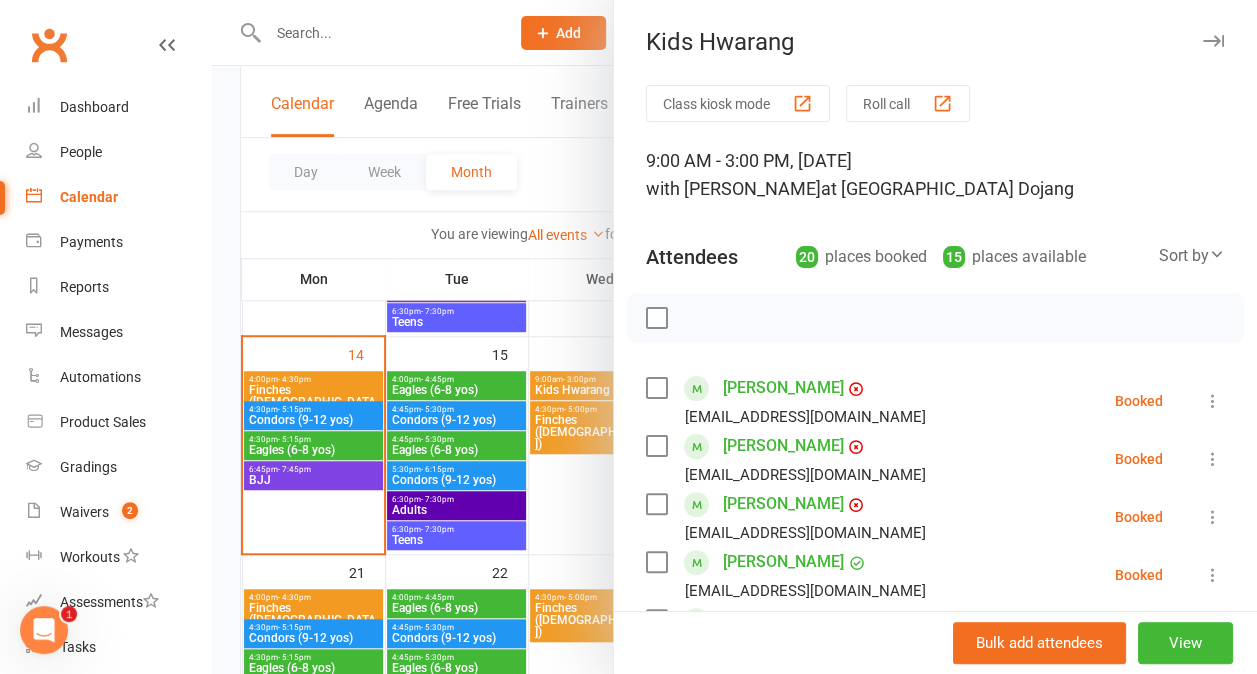 drag, startPoint x: 1154, startPoint y: 644, endPoint x: 544, endPoint y: 160, distance: 778.68866 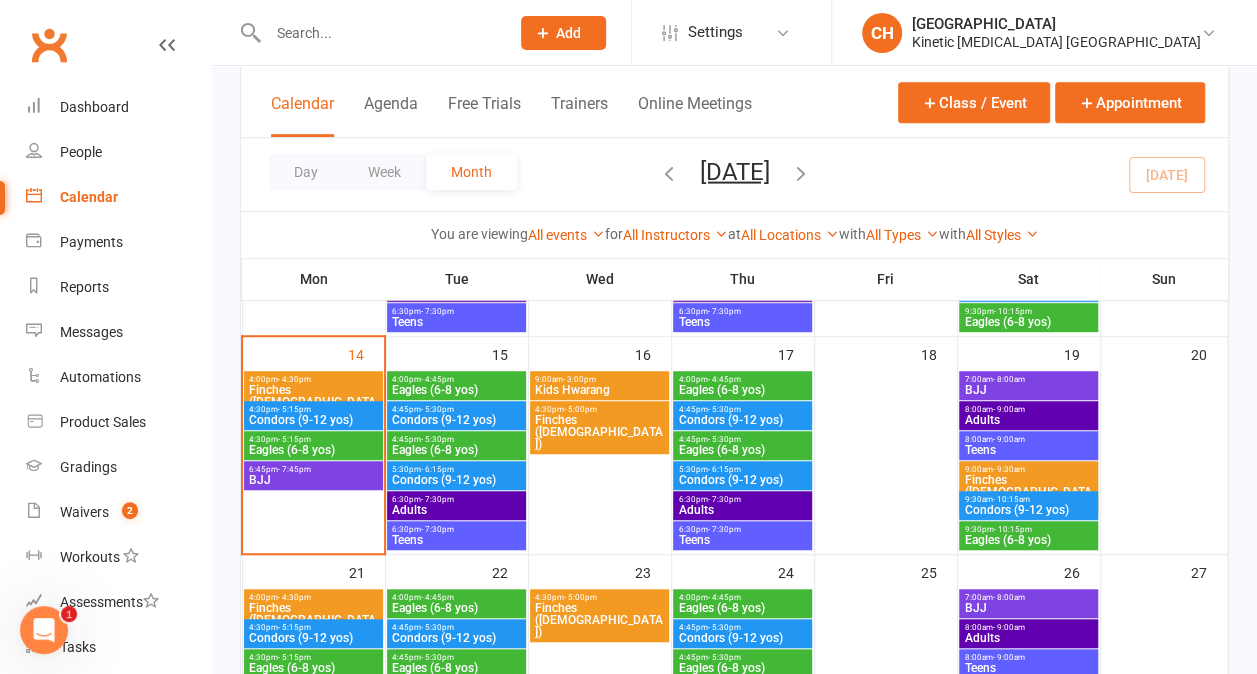 click on "Kids Hwarang" at bounding box center (599, 390) 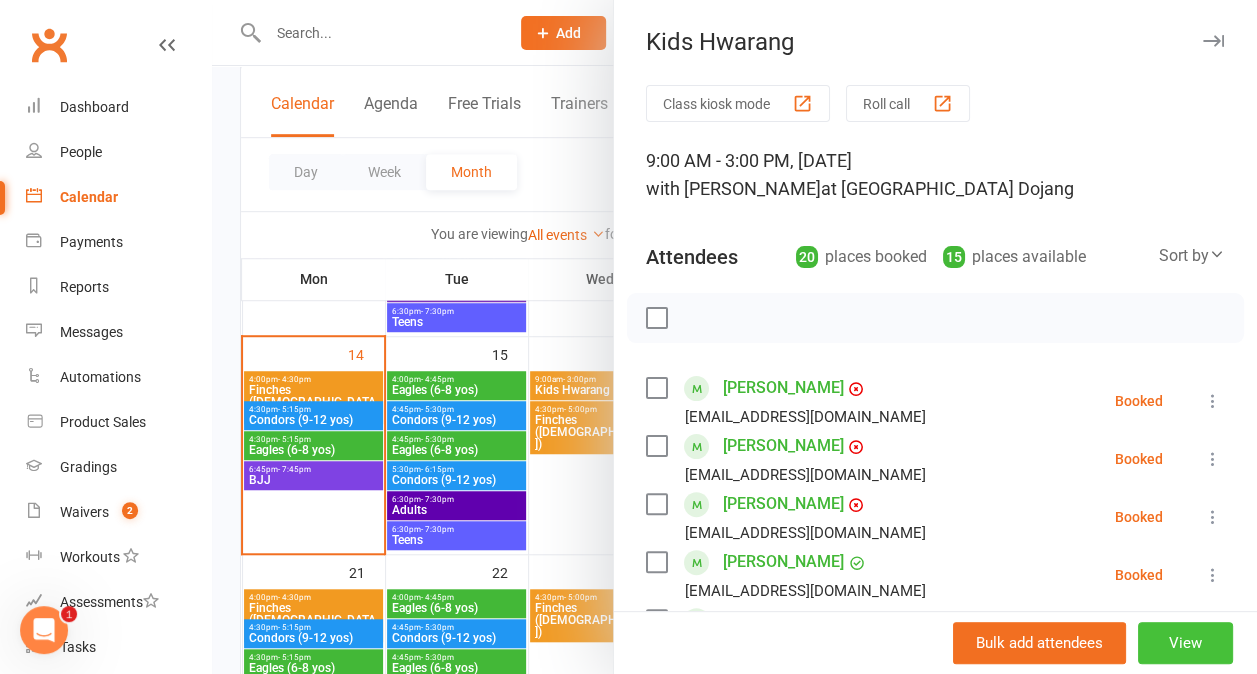 click on "View" at bounding box center (1185, 643) 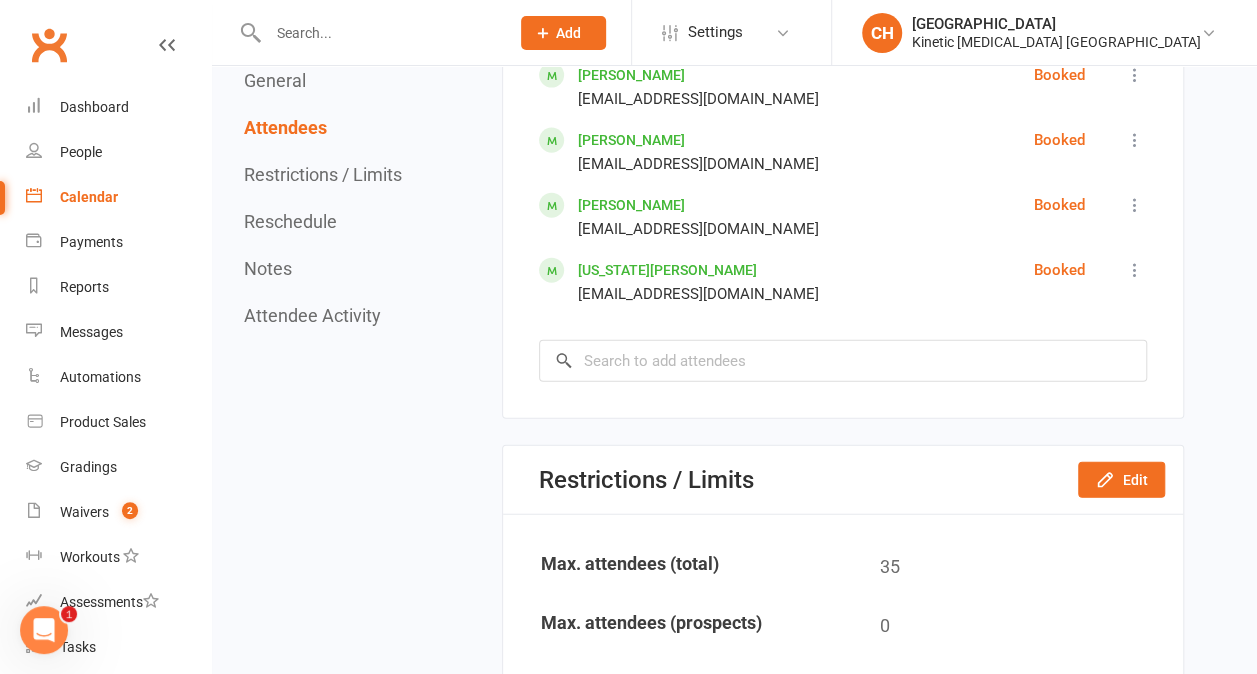 scroll, scrollTop: 2223, scrollLeft: 0, axis: vertical 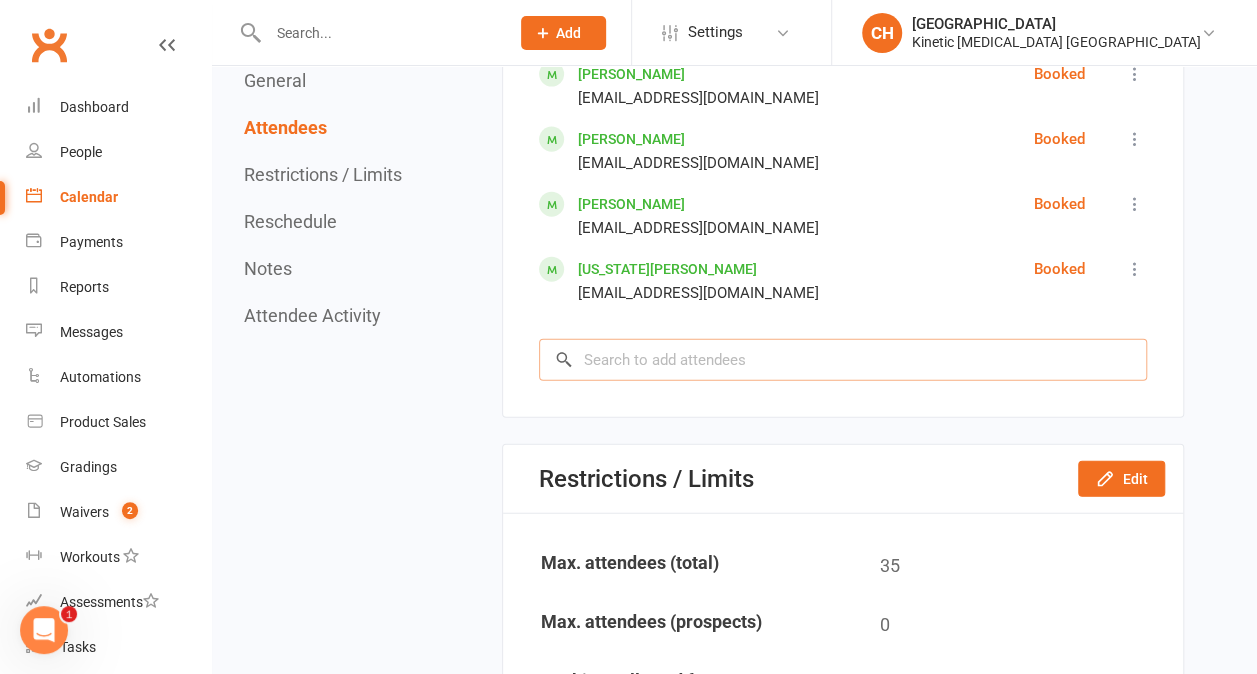 click at bounding box center (843, 360) 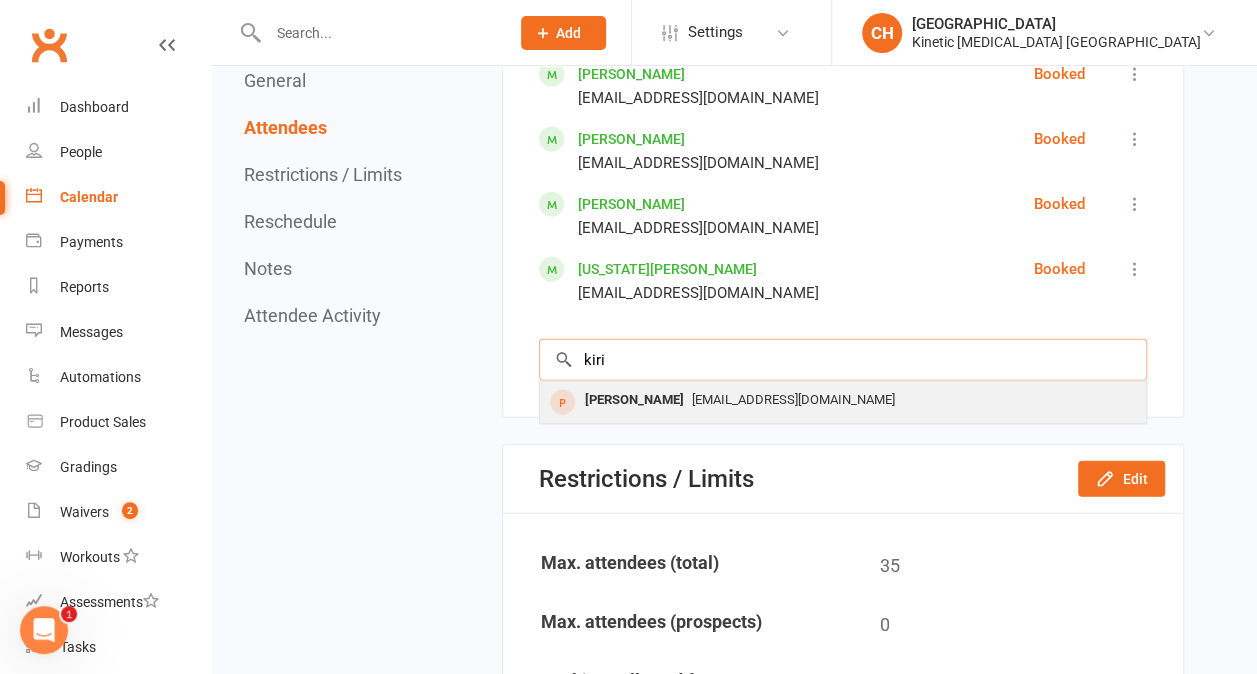 type on "kiri" 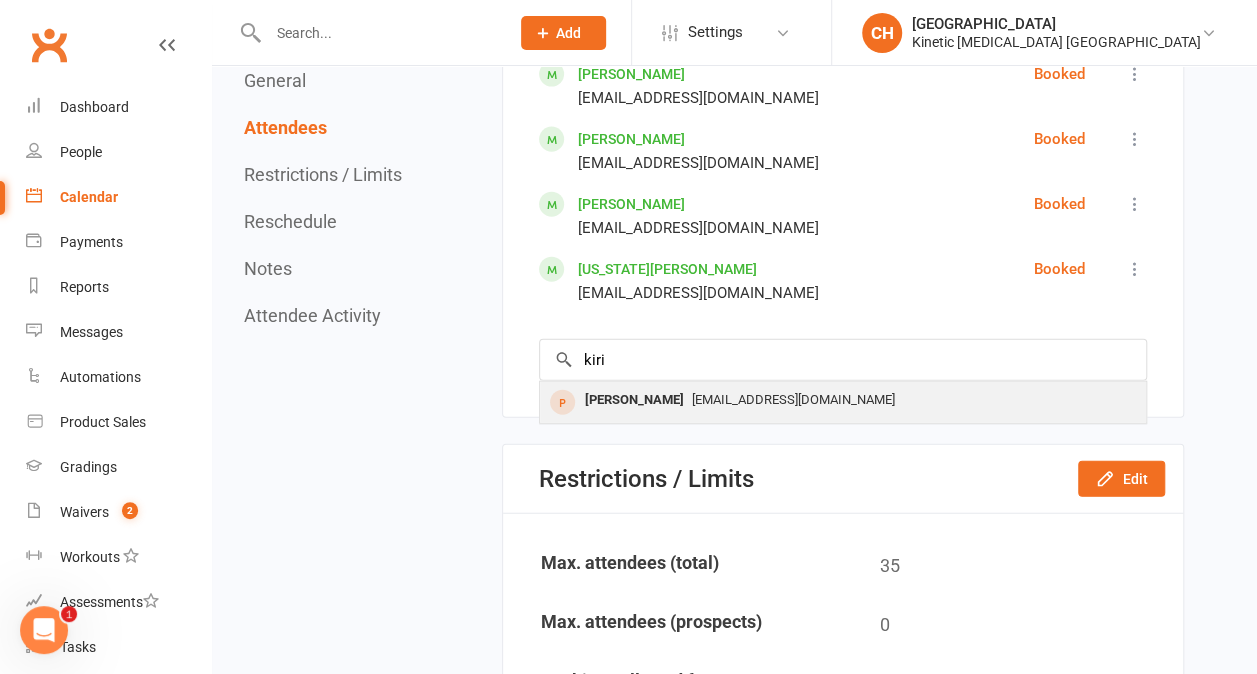 click on "[PERSON_NAME]" at bounding box center [634, 400] 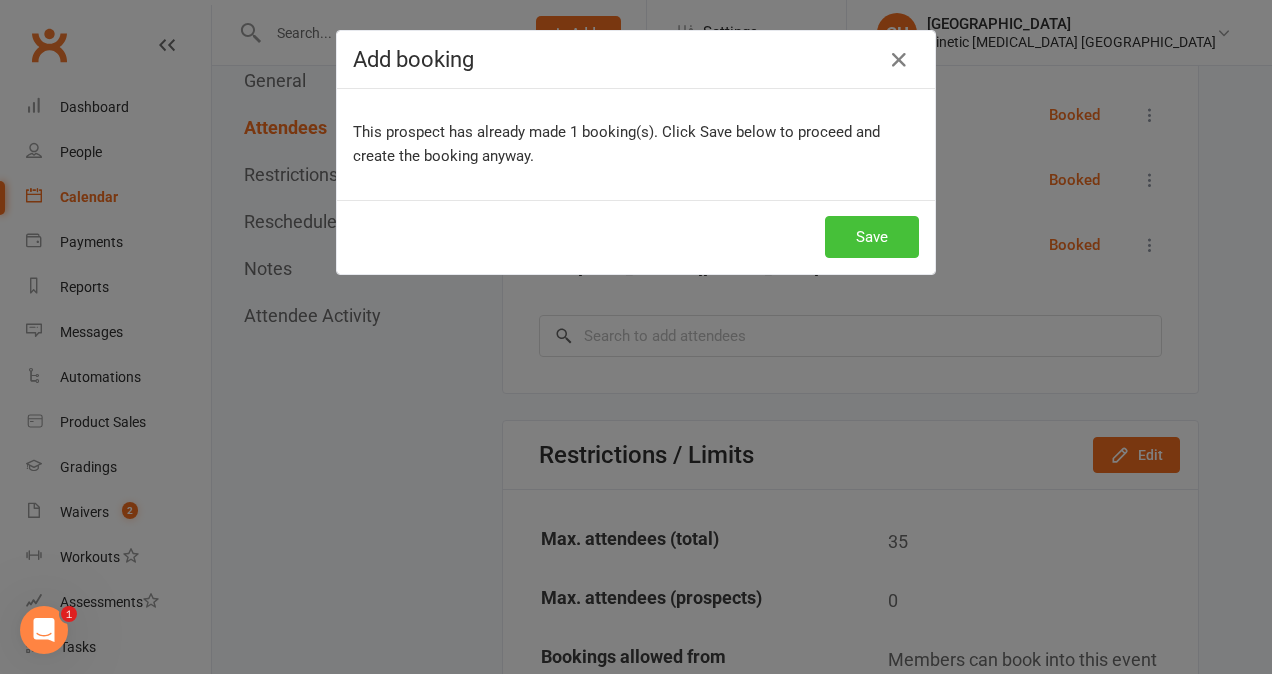 click on "Save" at bounding box center (872, 237) 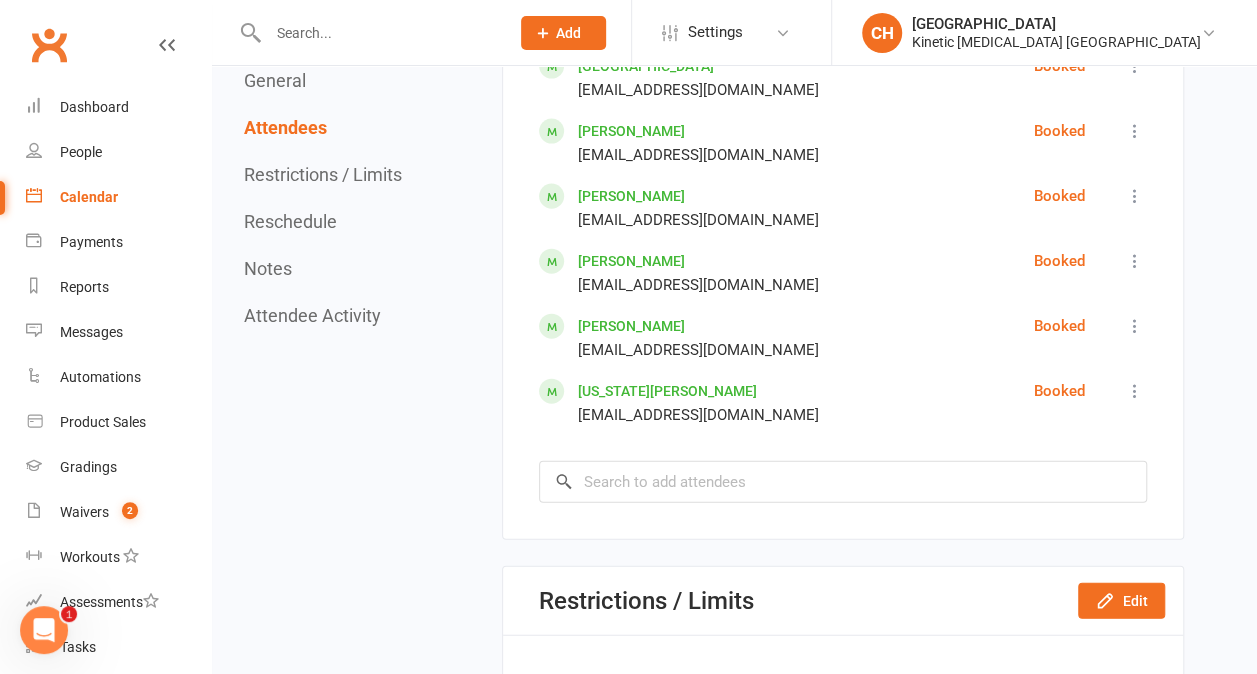 scroll, scrollTop: 2167, scrollLeft: 0, axis: vertical 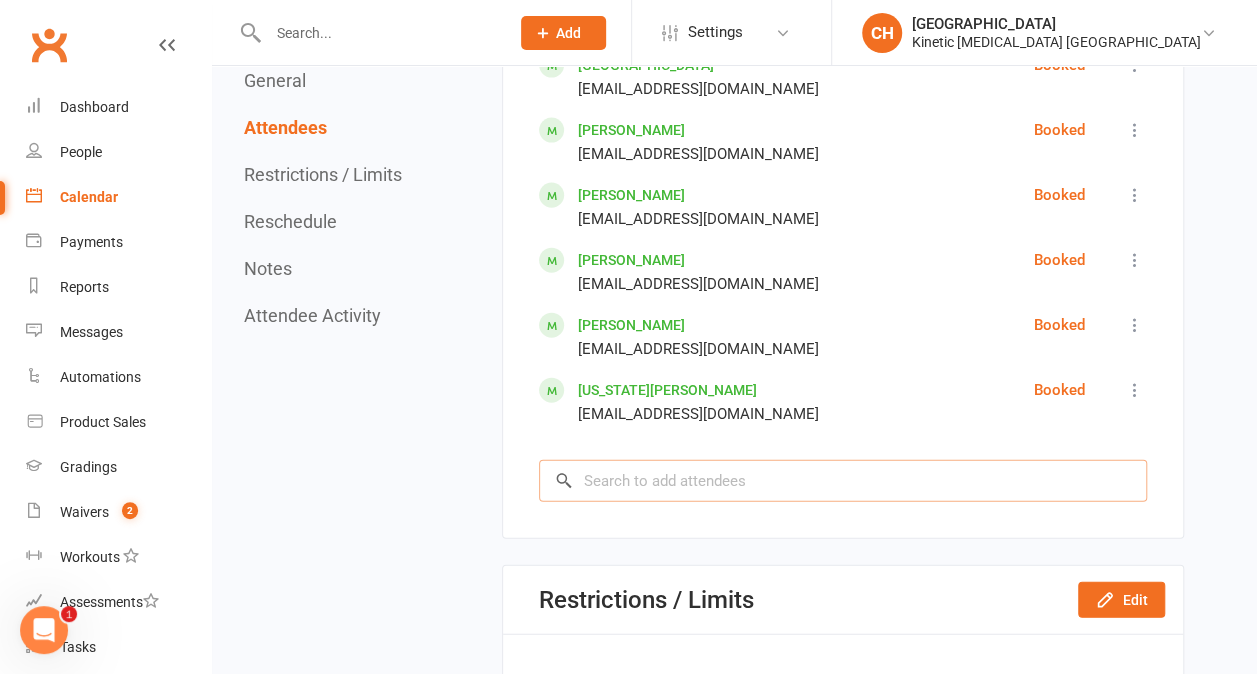 click at bounding box center (843, 481) 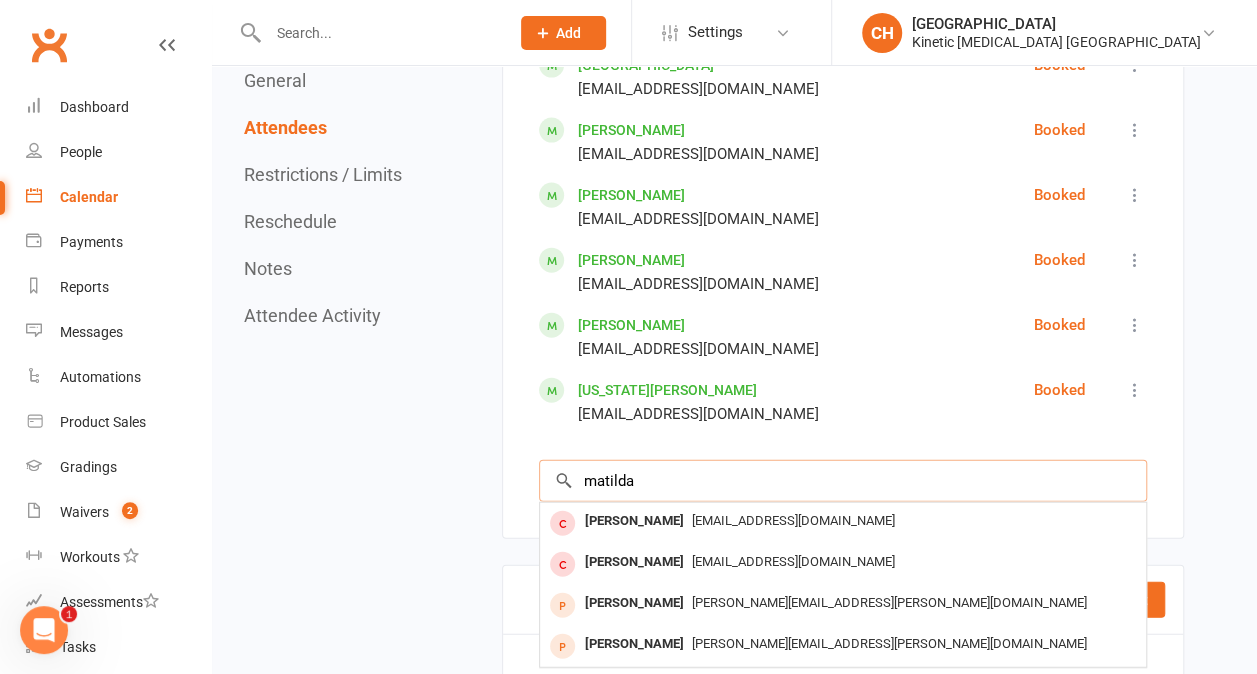 type on "matilda" 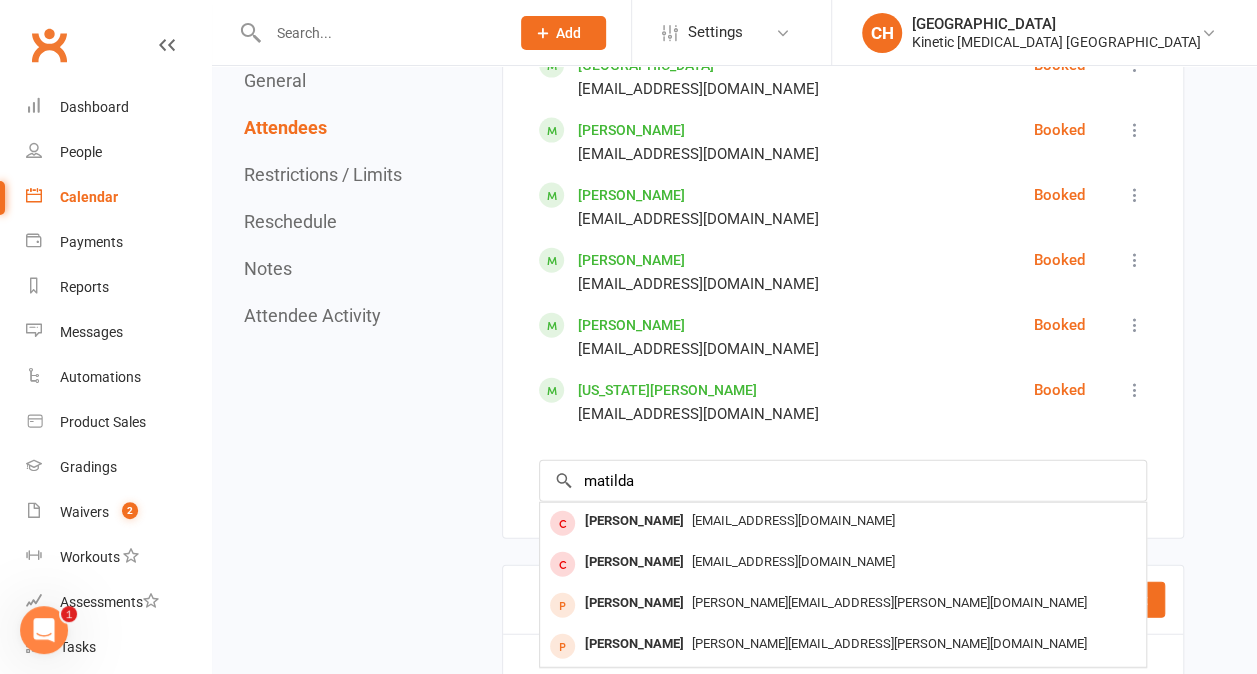 click on "Add" 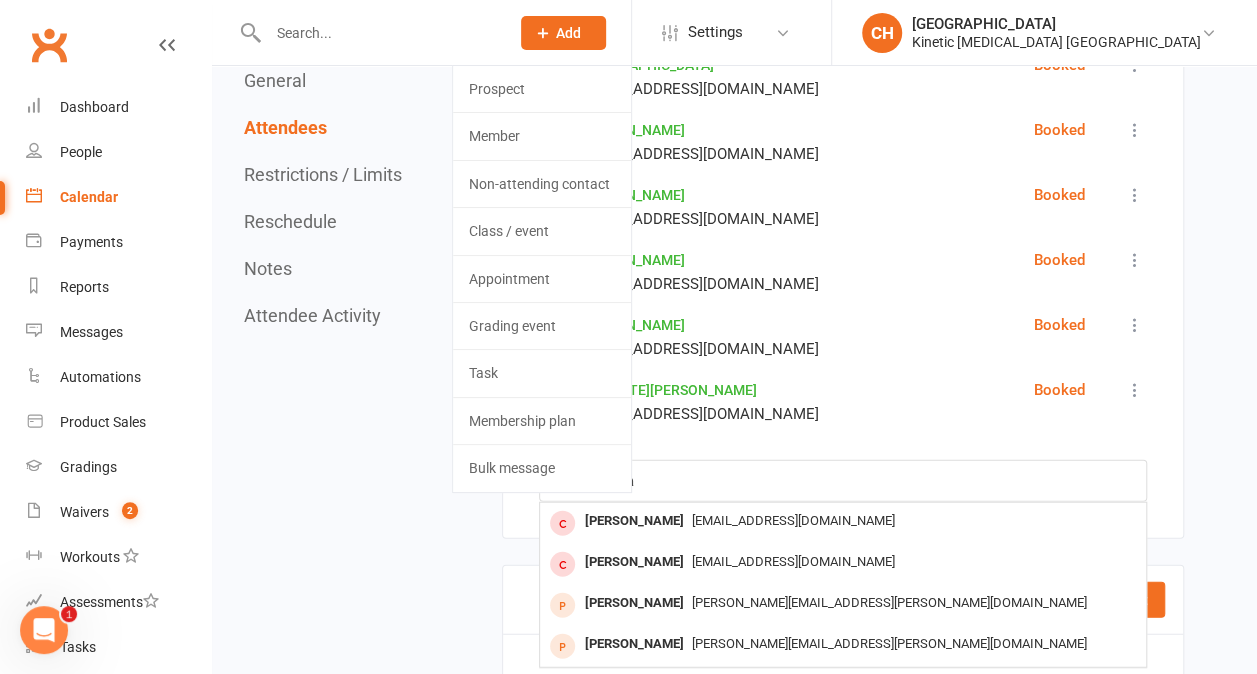 type 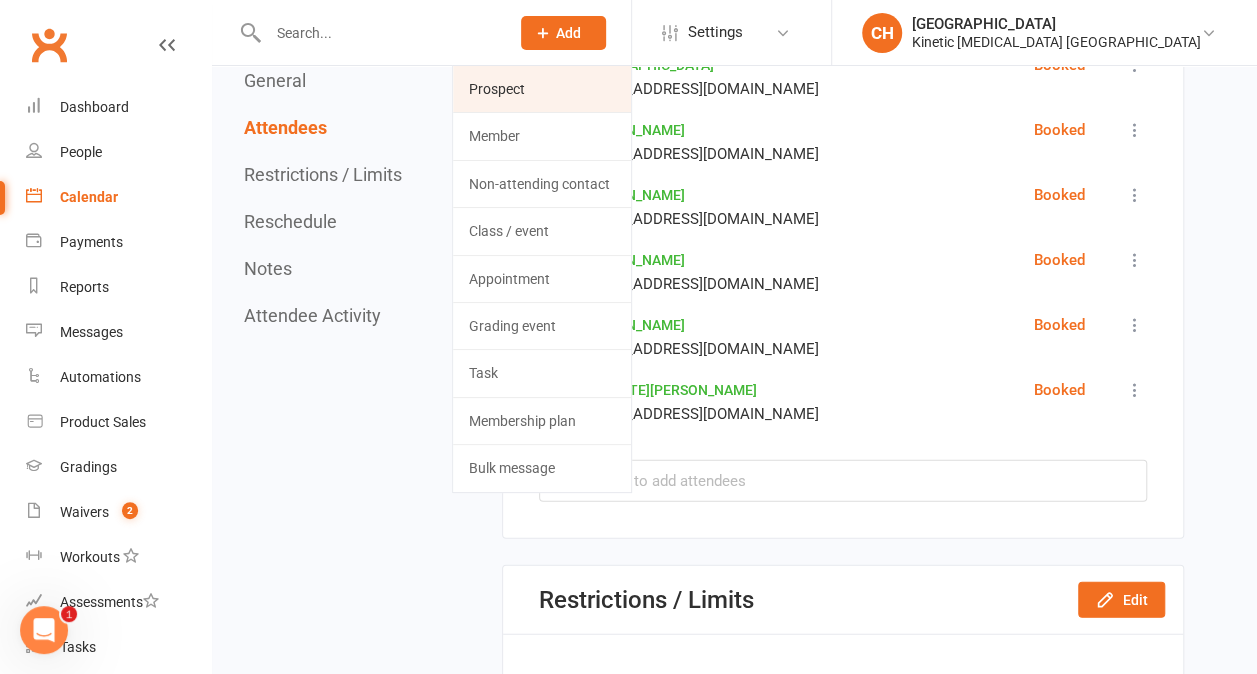 click on "Prospect" 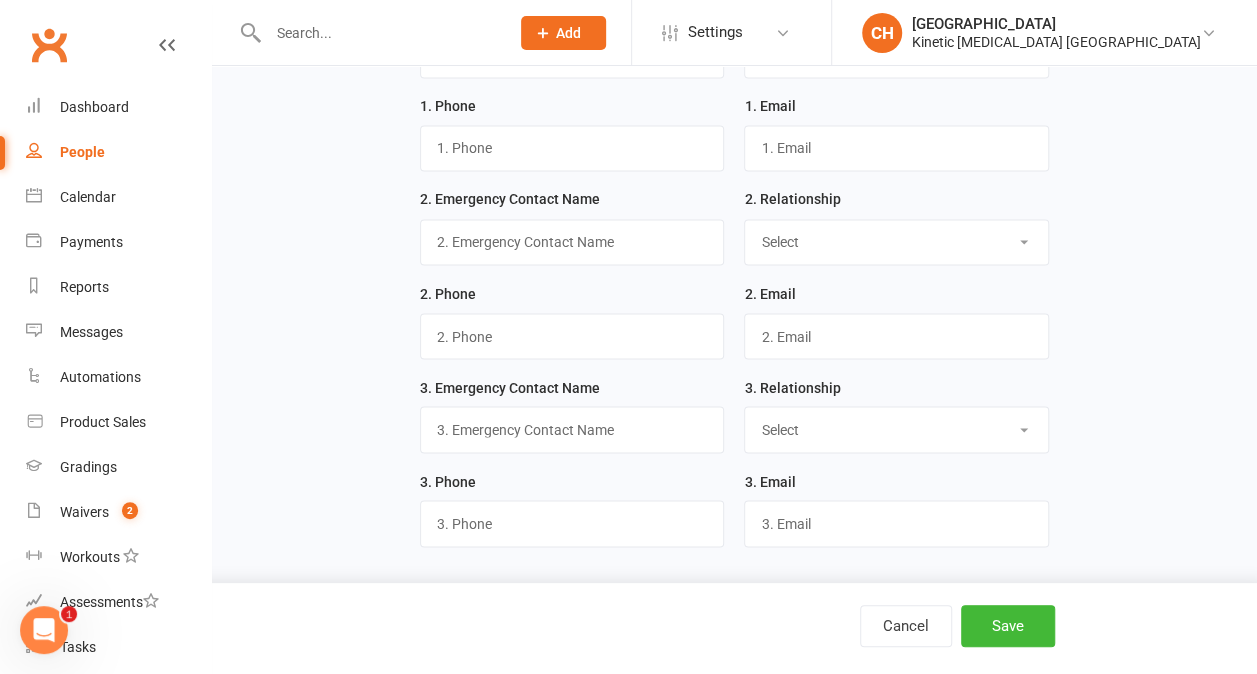 scroll, scrollTop: 0, scrollLeft: 0, axis: both 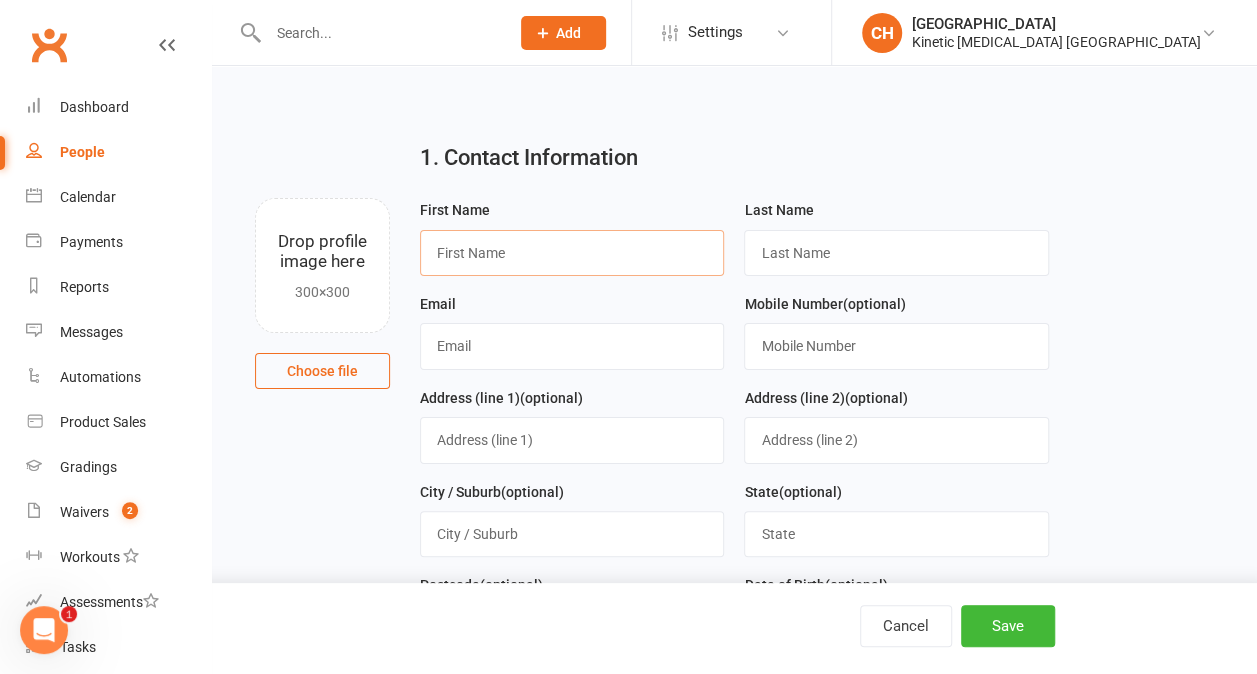 click at bounding box center (572, 253) 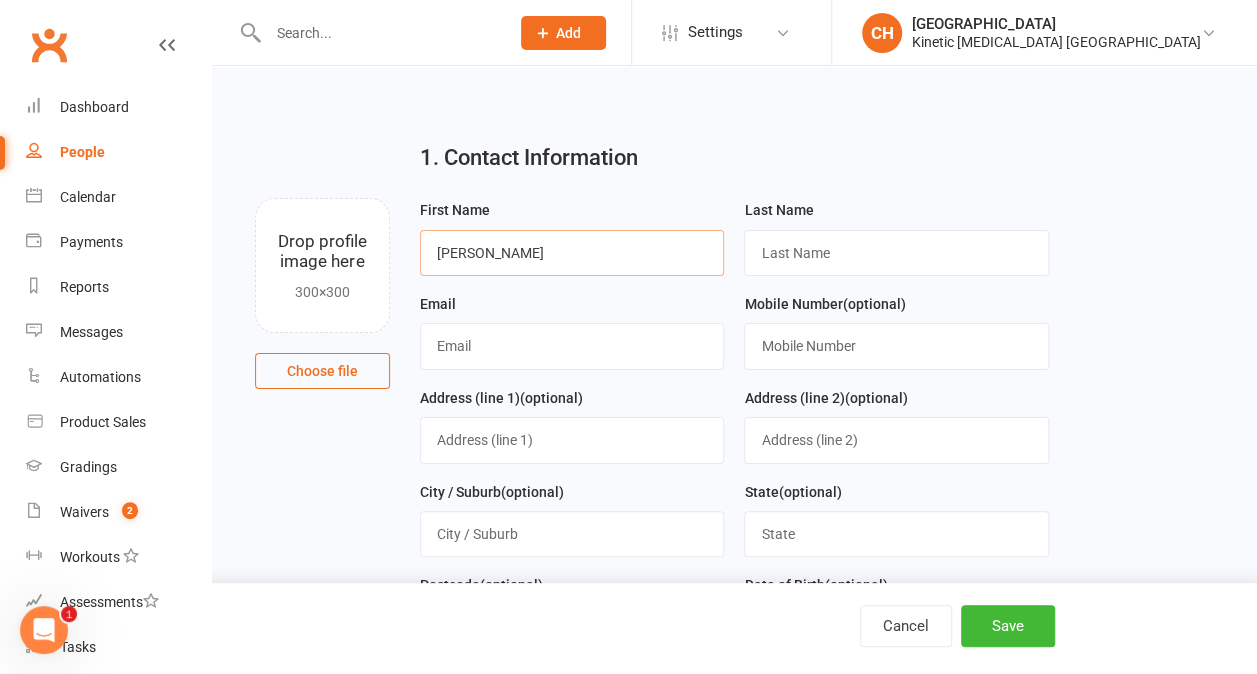 type on "[PERSON_NAME]" 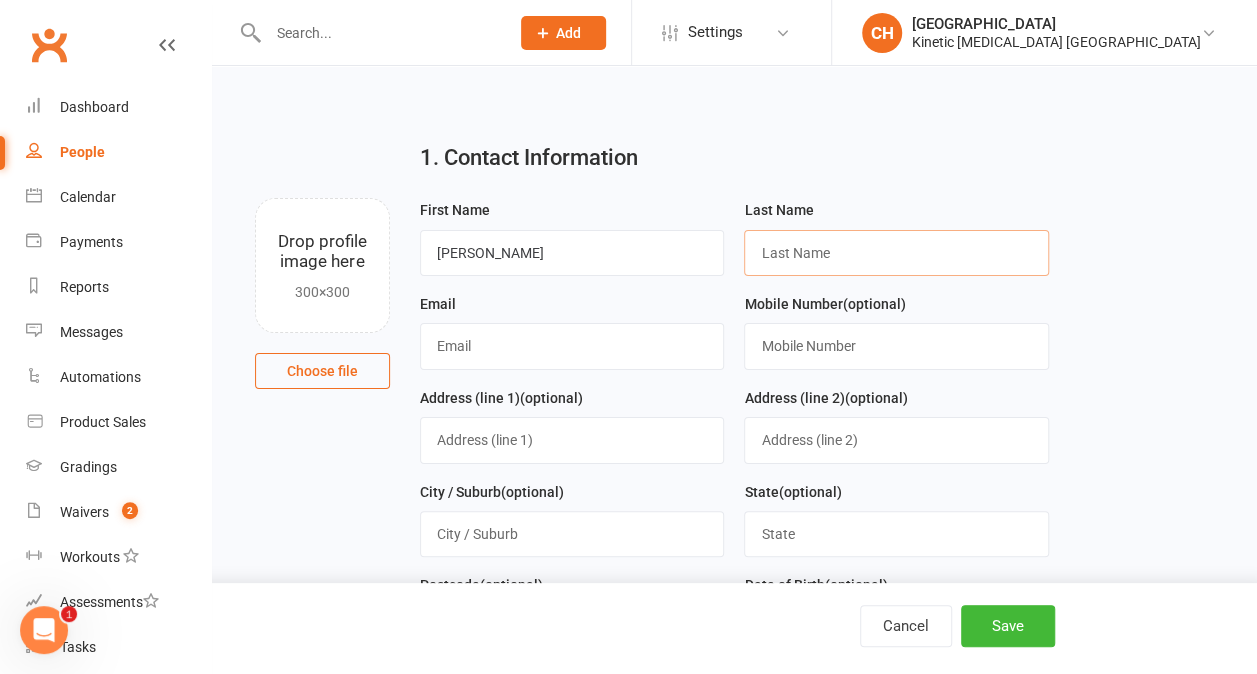 type on "Y" 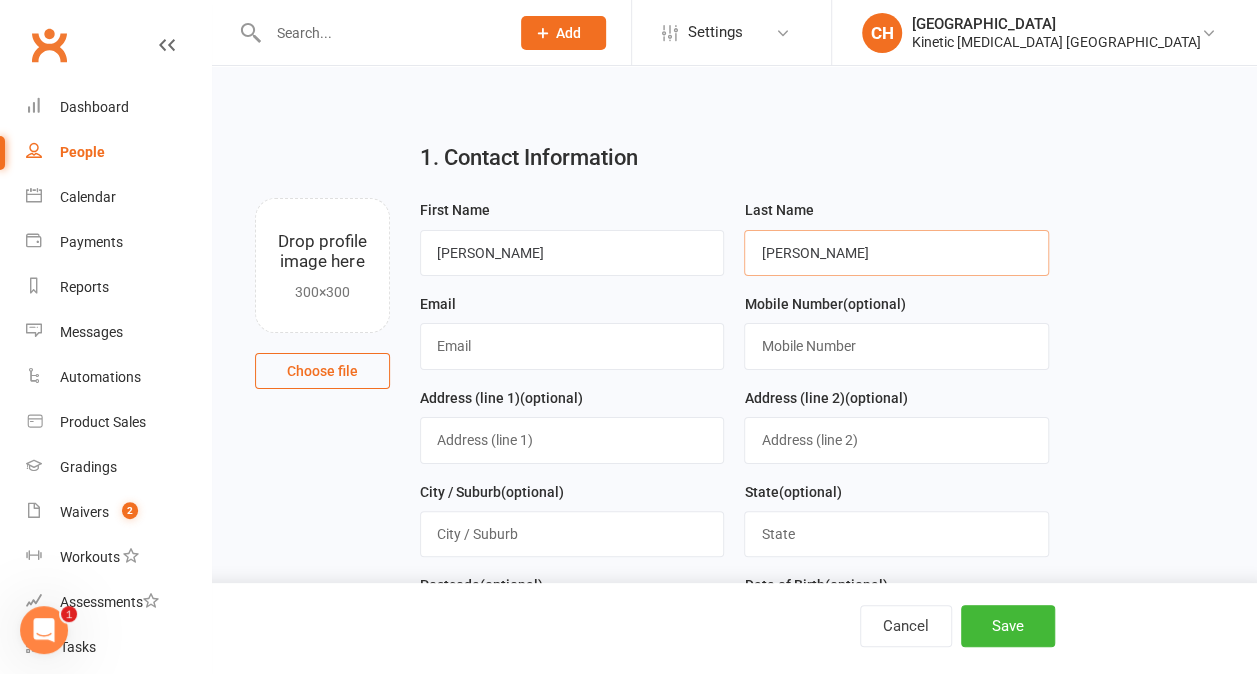 type on "[PERSON_NAME]" 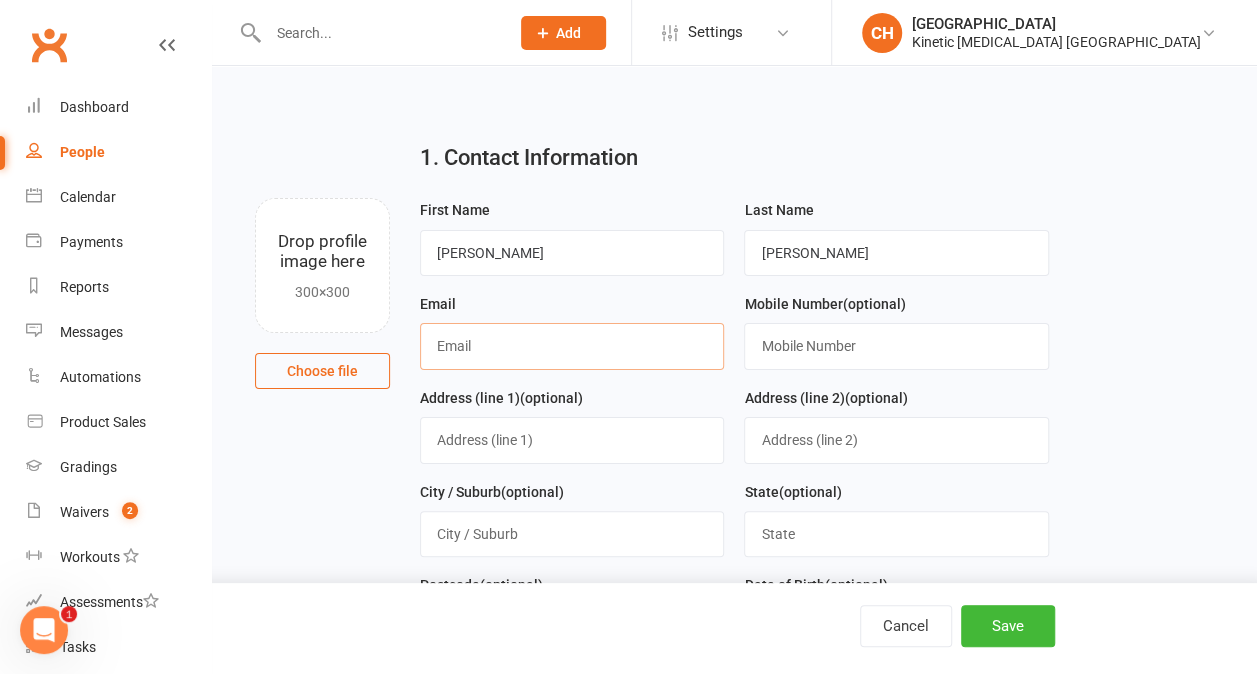 click at bounding box center [572, 346] 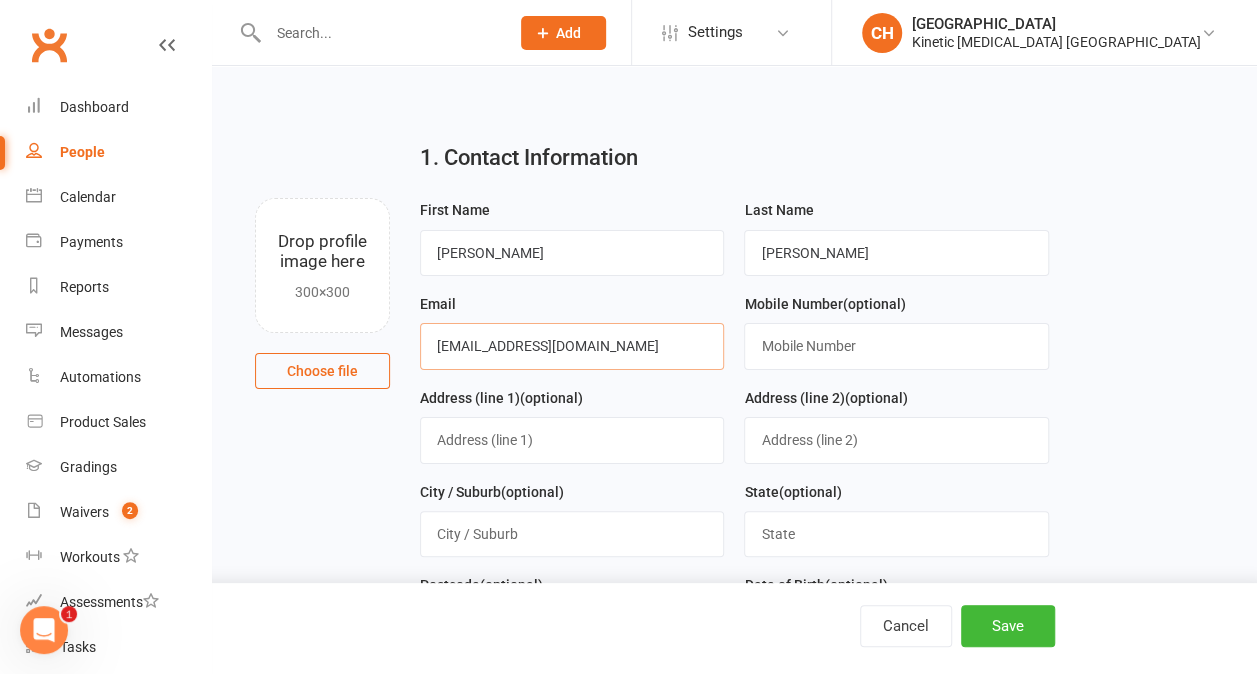 type on "[EMAIL_ADDRESS][DOMAIN_NAME]" 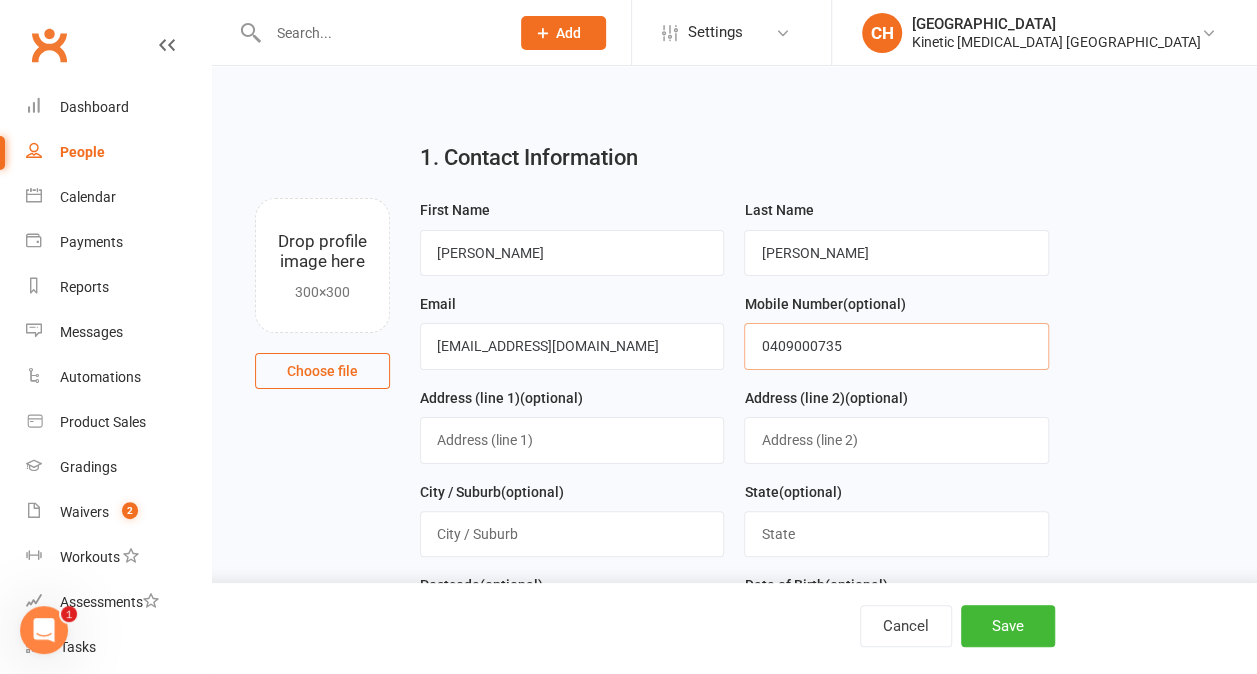 type on "0409000735" 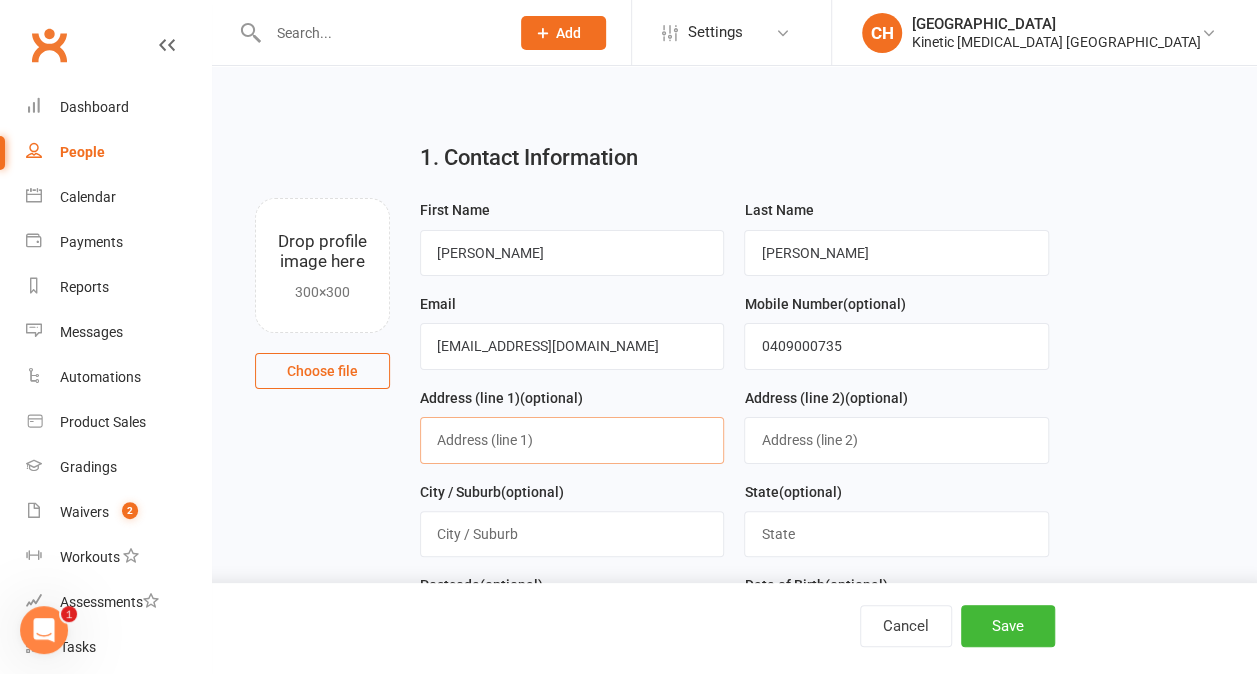 click at bounding box center (572, 440) 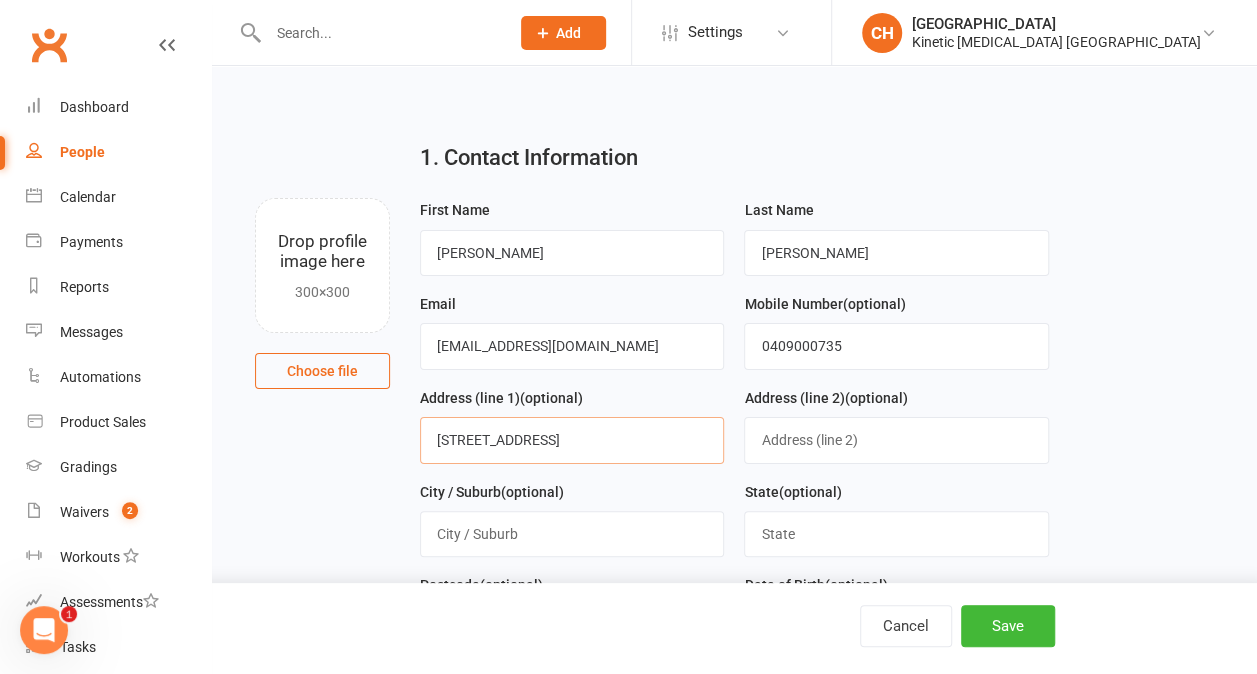 type on "[STREET_ADDRESS]" 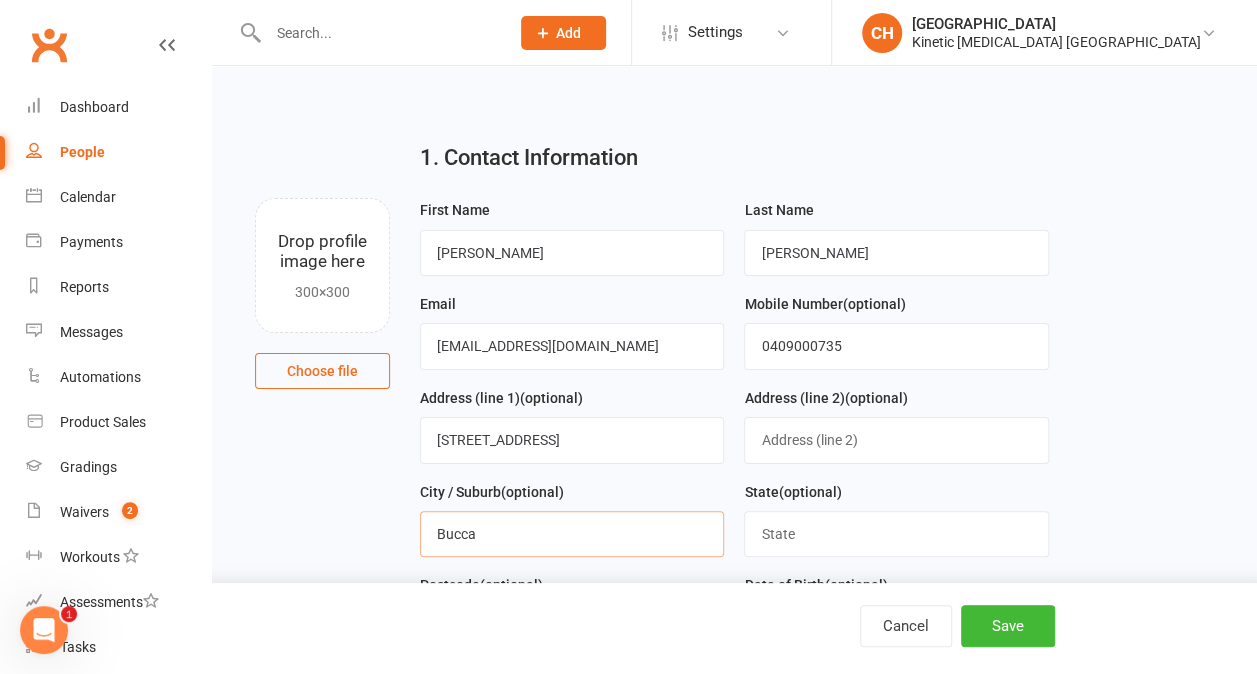 type on "Bucca" 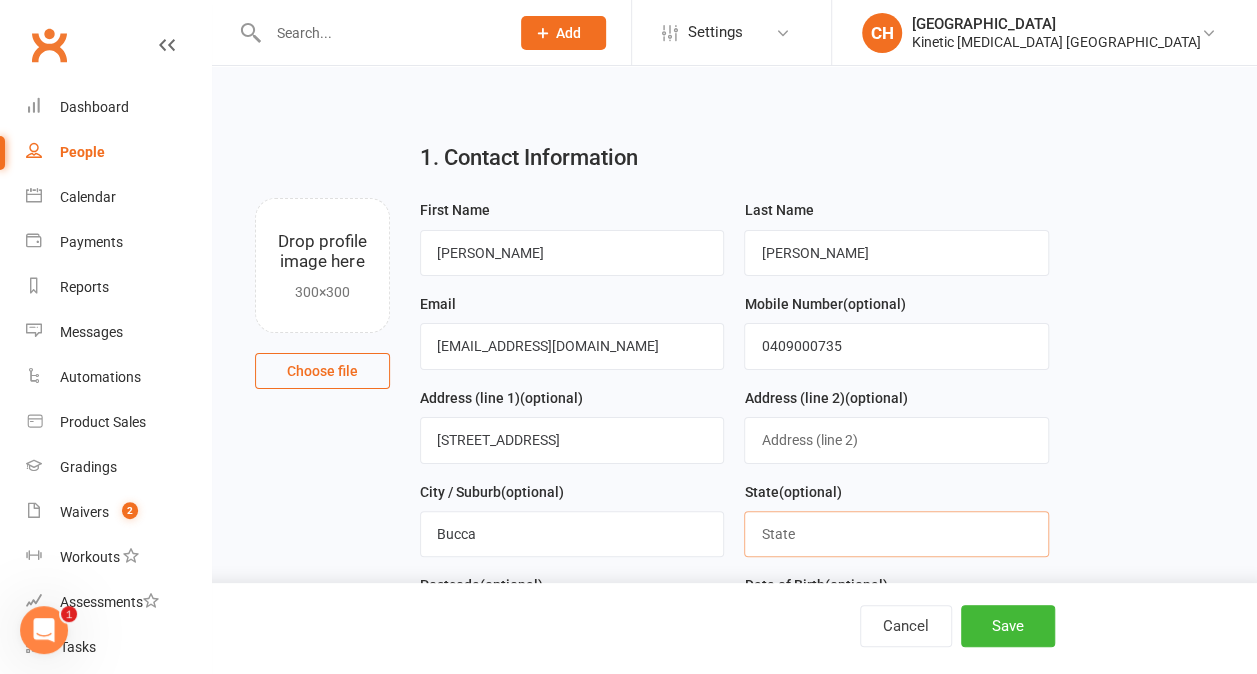 click at bounding box center [896, 534] 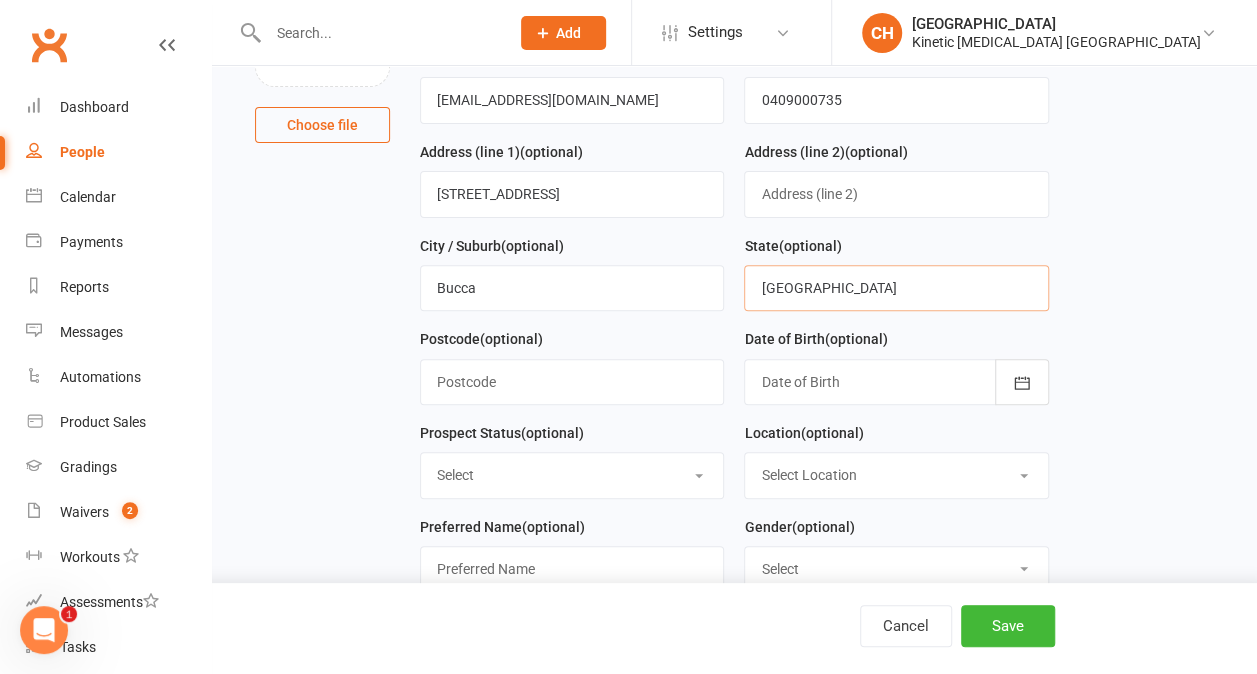 scroll, scrollTop: 251, scrollLeft: 0, axis: vertical 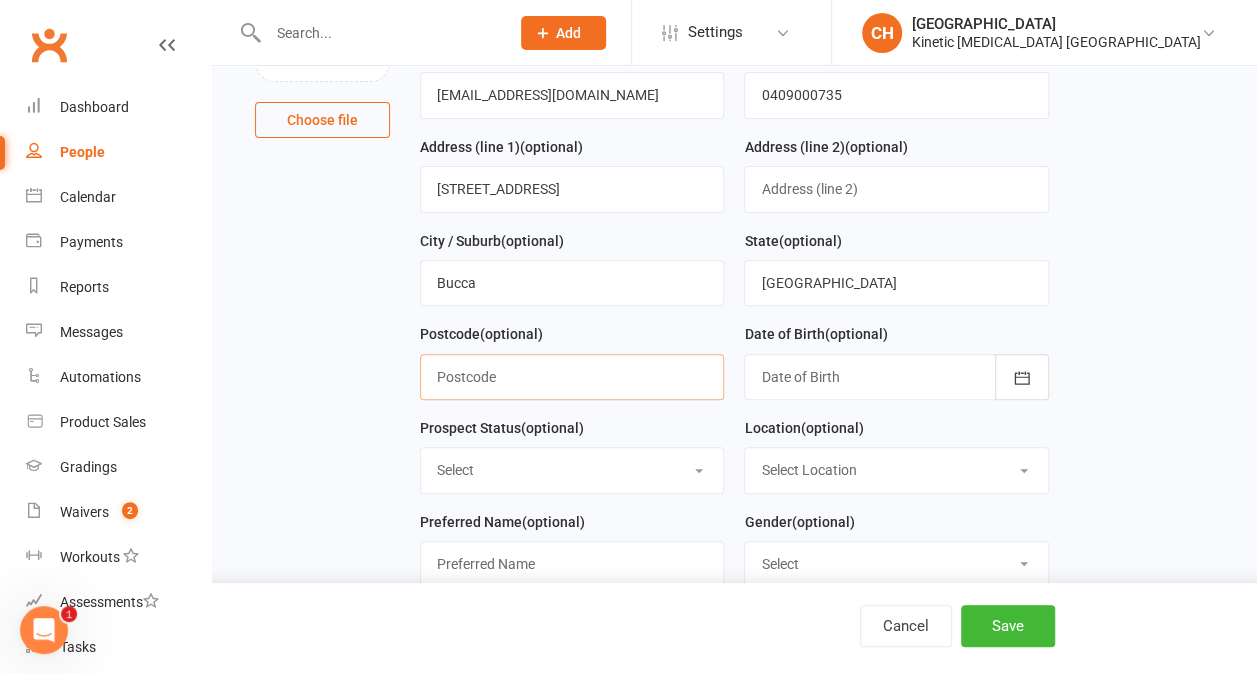click at bounding box center (572, 377) 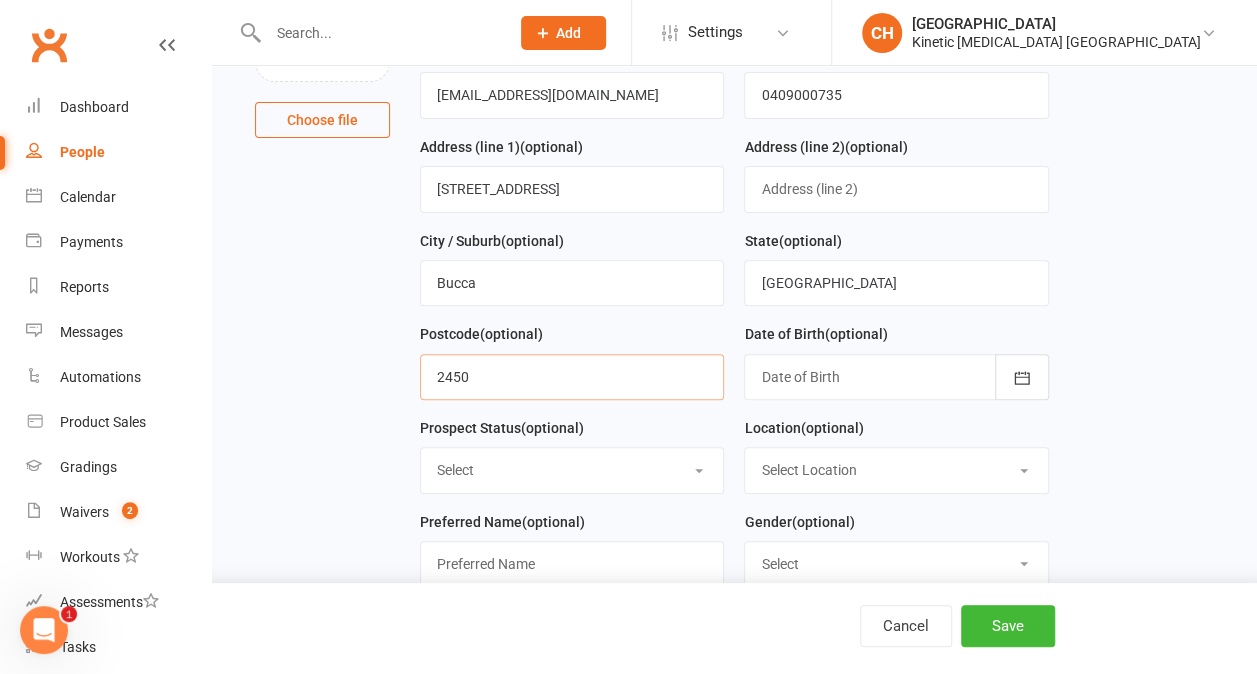 type on "2450" 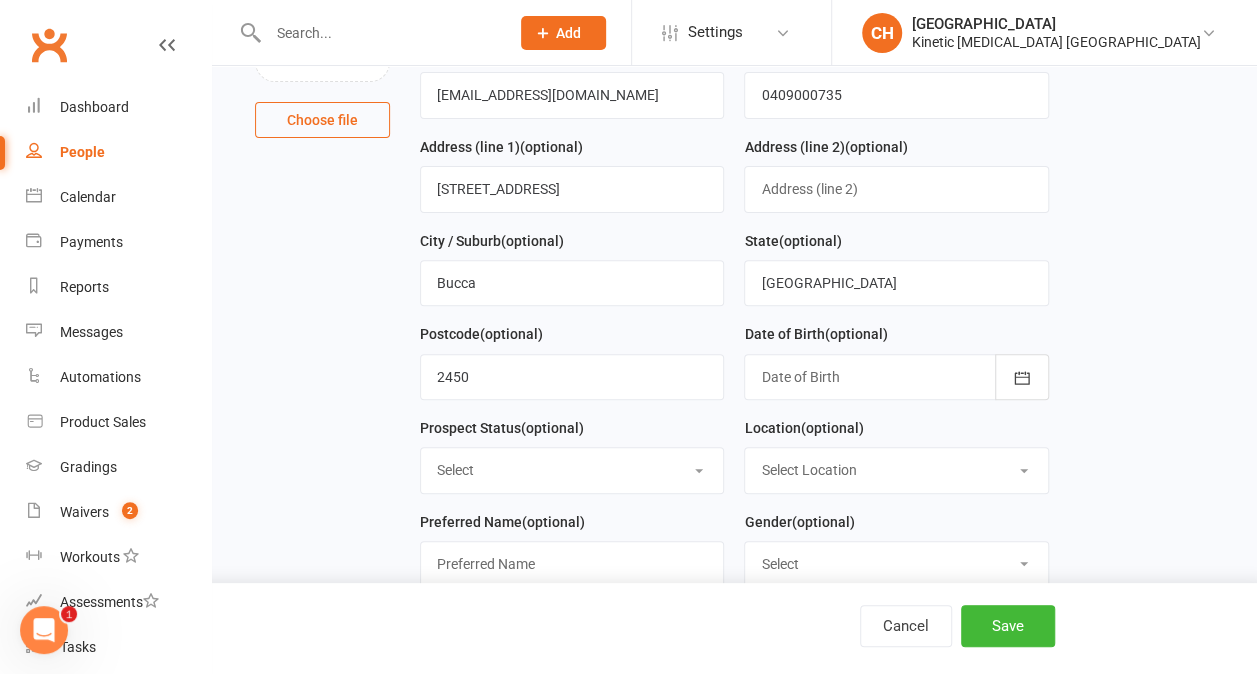 click at bounding box center (896, 377) 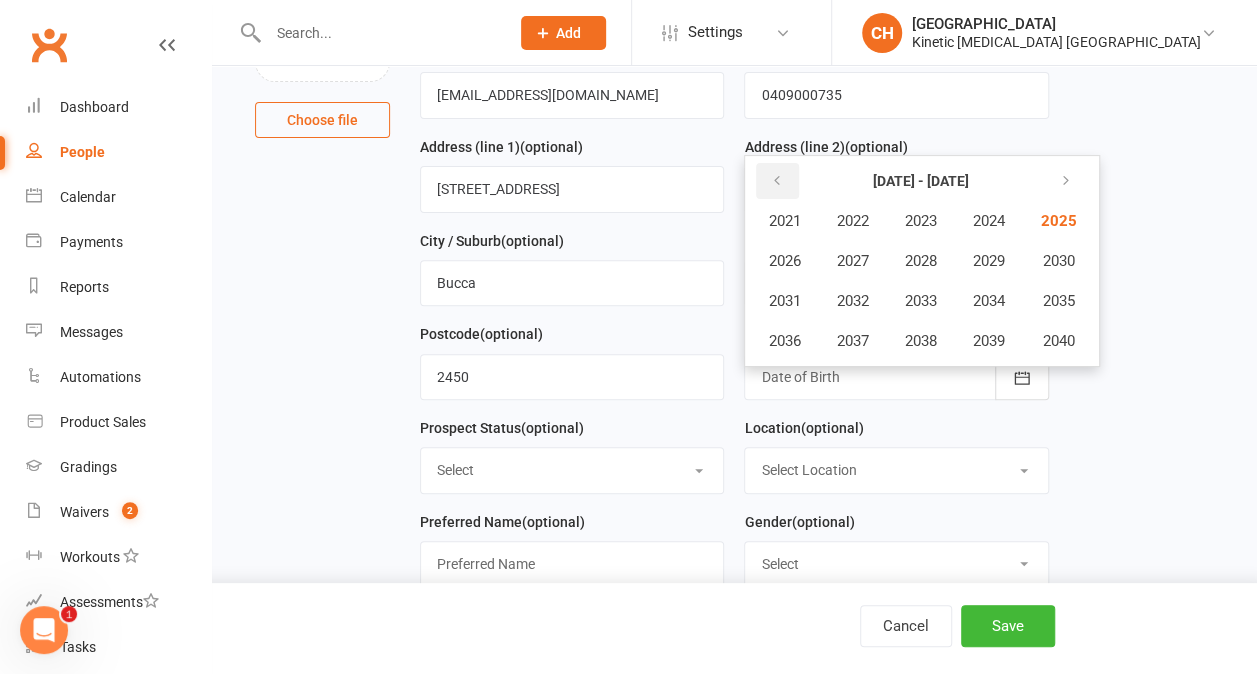 click at bounding box center [777, 181] 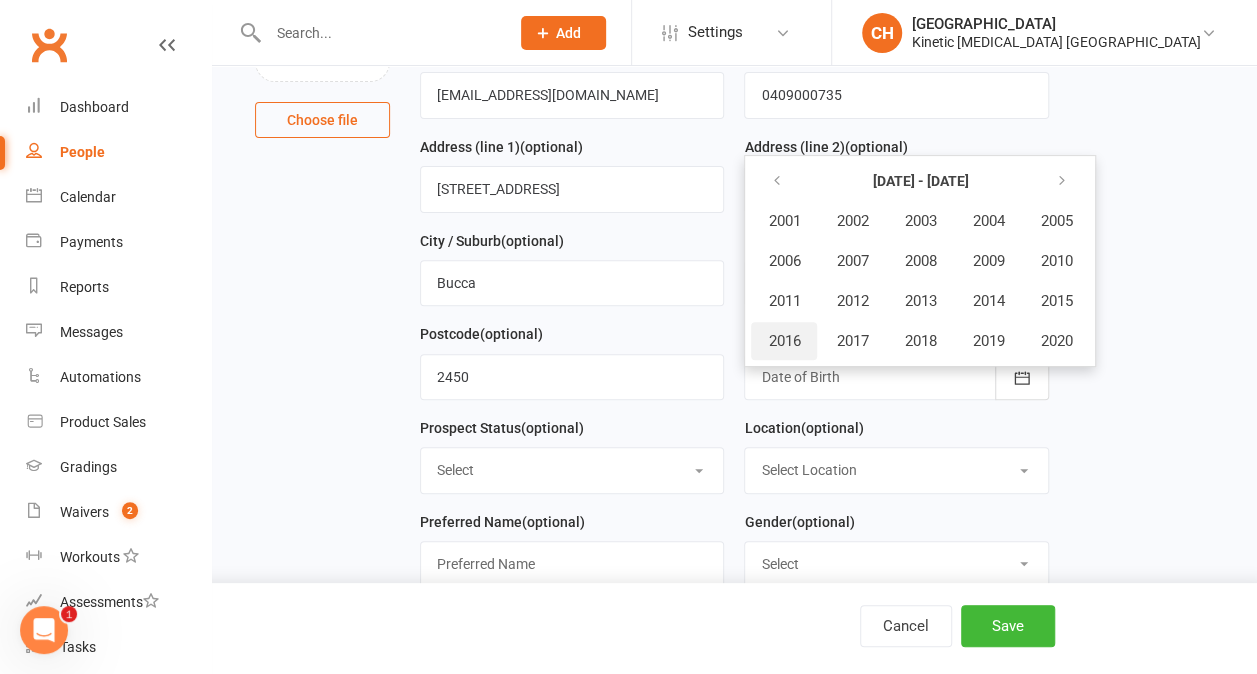 click on "2016" at bounding box center [784, 341] 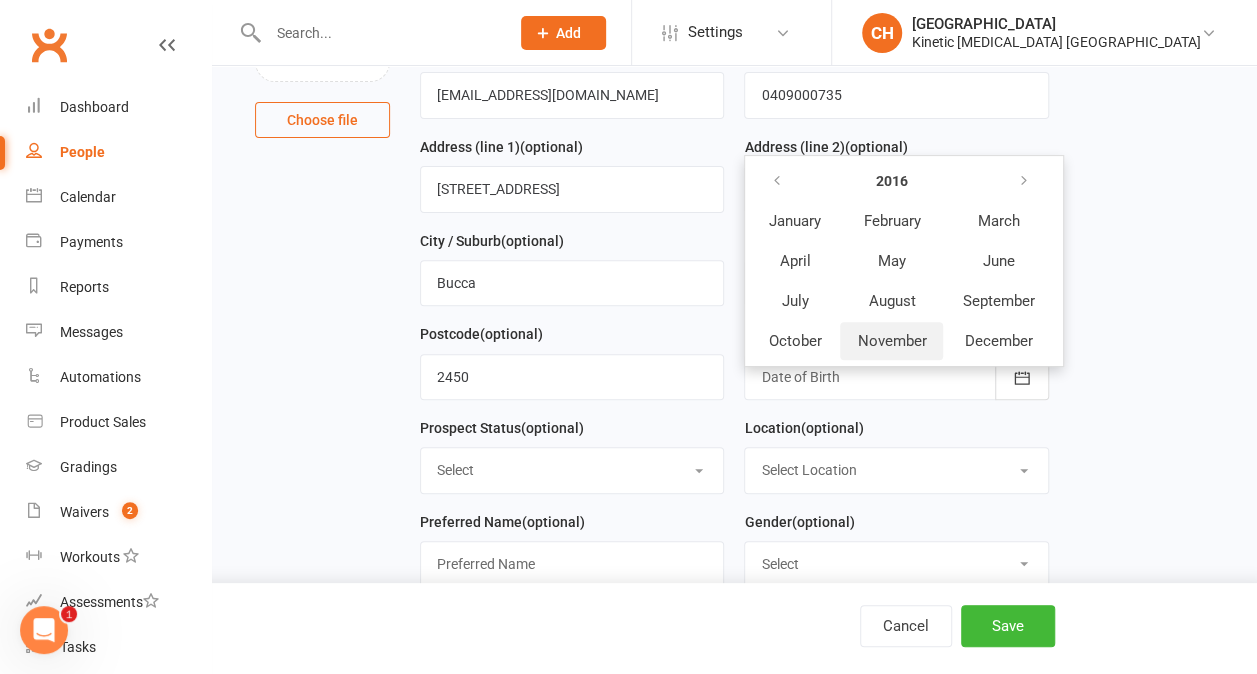 click on "November" at bounding box center [891, 341] 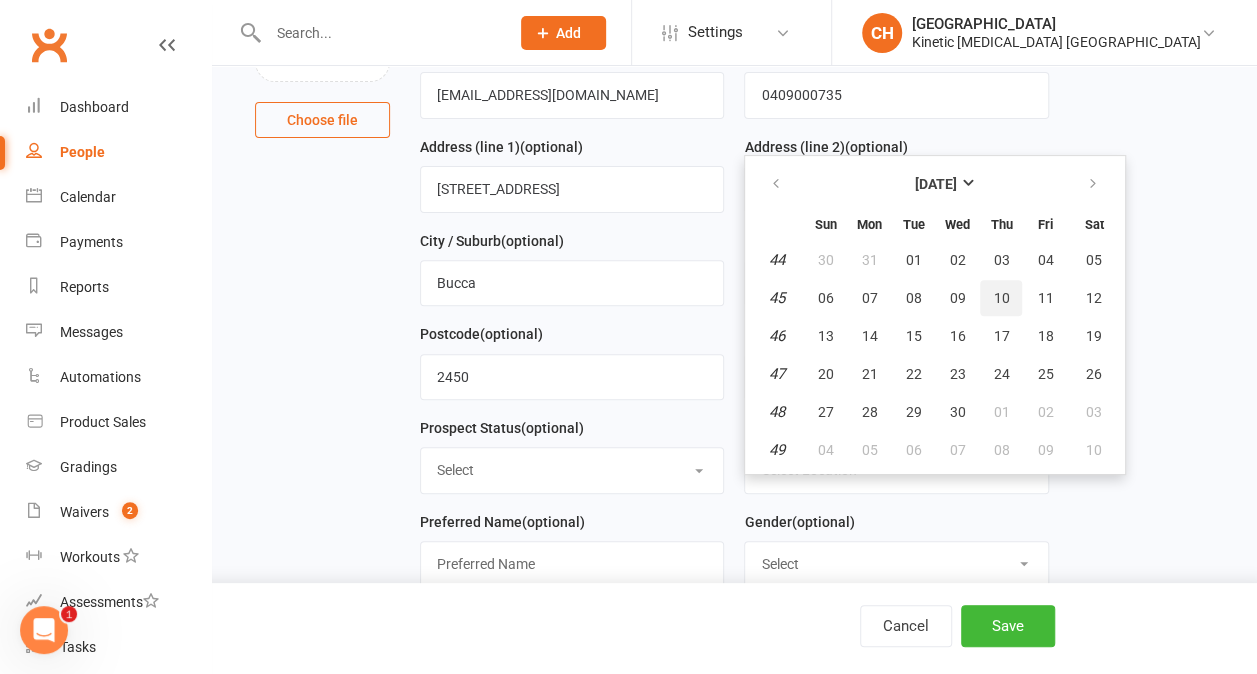 click on "10" at bounding box center [1001, 298] 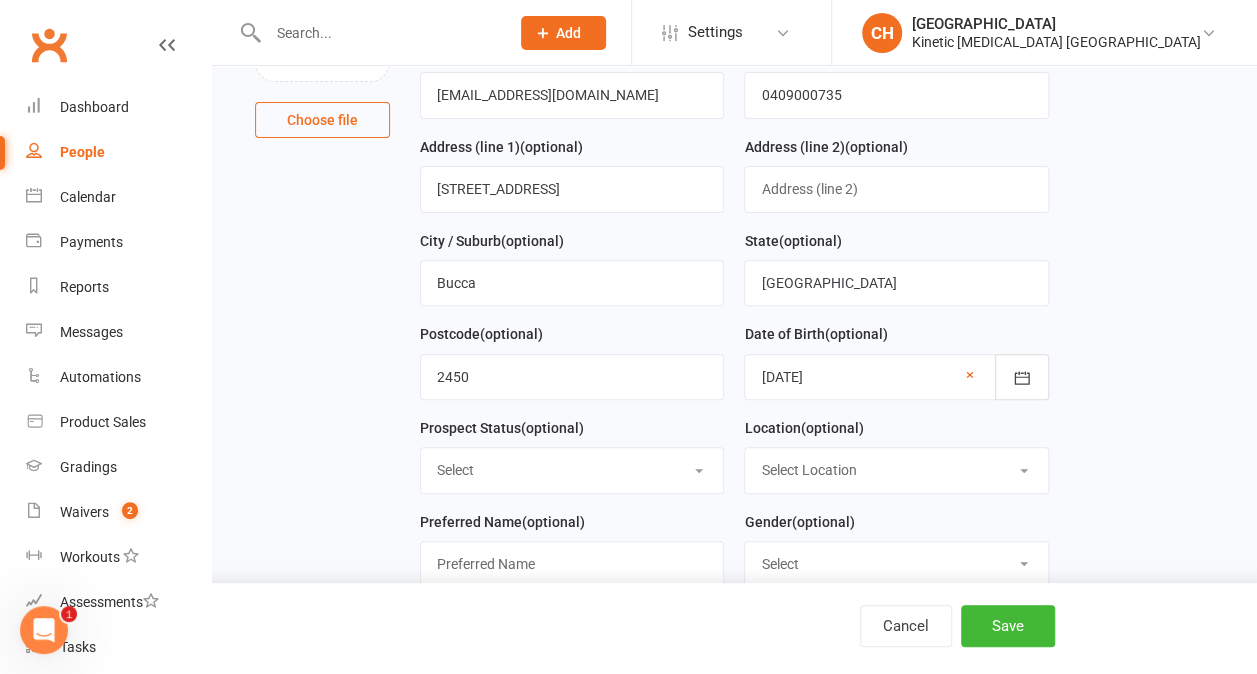 drag, startPoint x: 1010, startPoint y: 467, endPoint x: 846, endPoint y: 464, distance: 164.02744 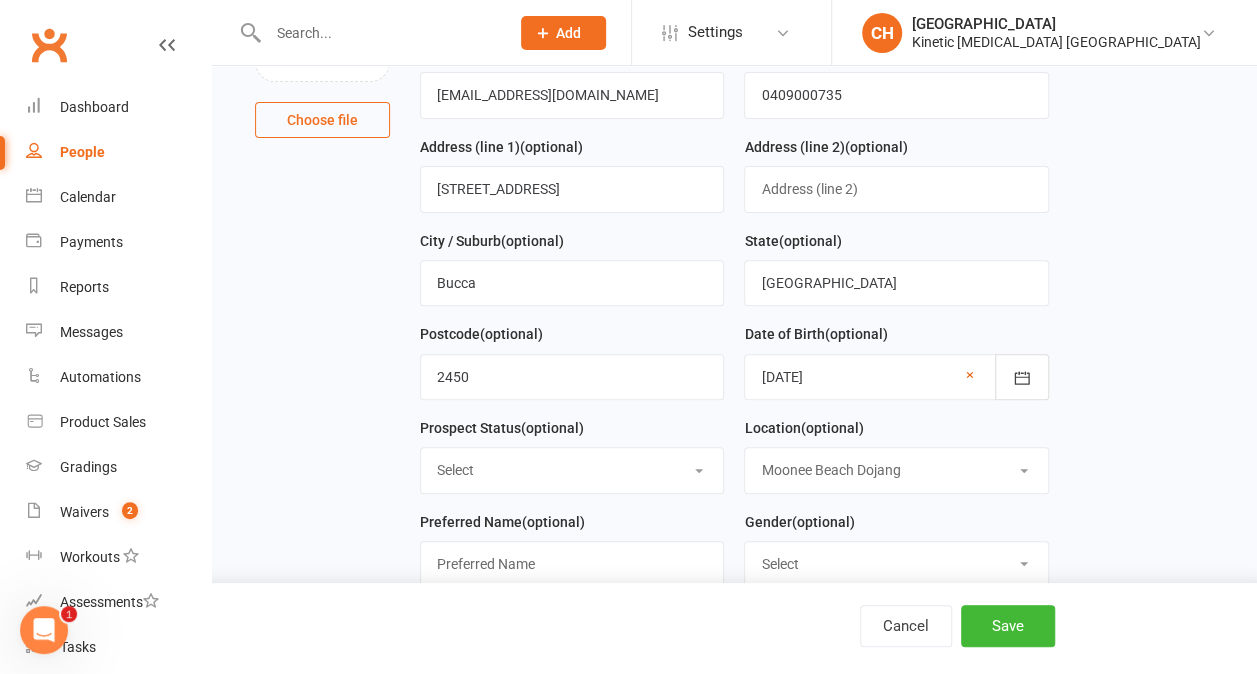 click on "Select Location [GEOGRAPHIC_DATA] Cronulla Example Room (Rename me!) [GEOGRAPHIC_DATA] Dojang [GEOGRAPHIC_DATA] Brewery" at bounding box center (896, 470) 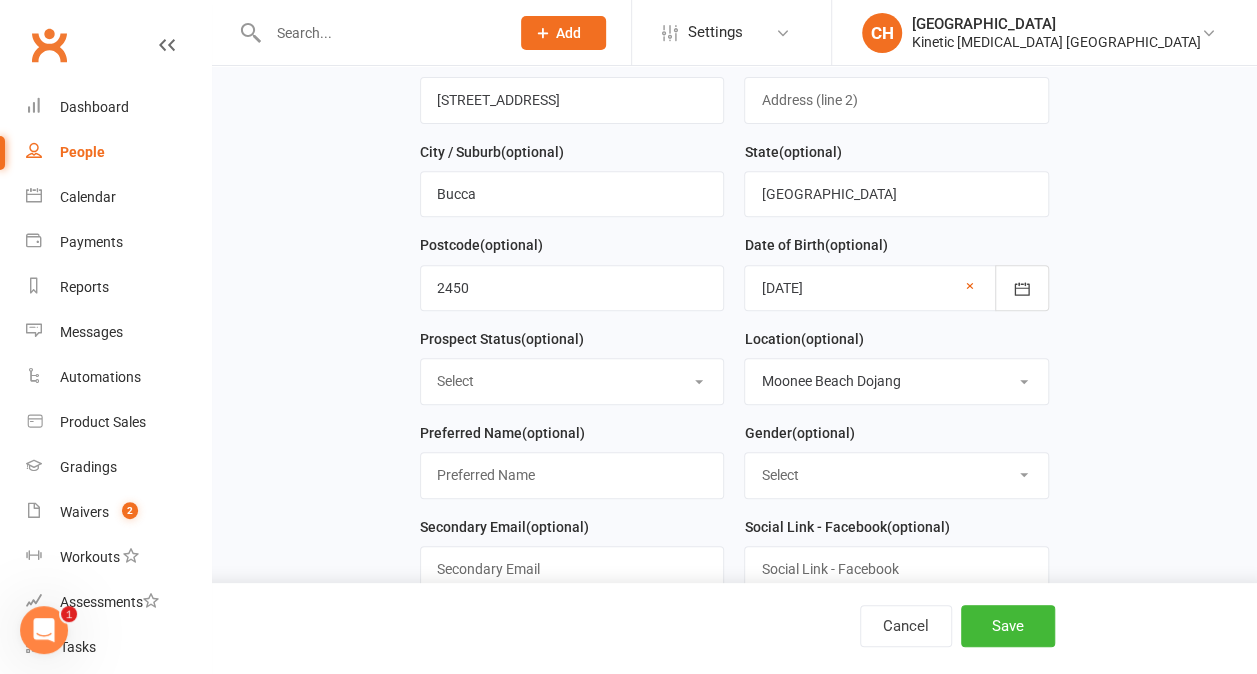 scroll, scrollTop: 382, scrollLeft: 0, axis: vertical 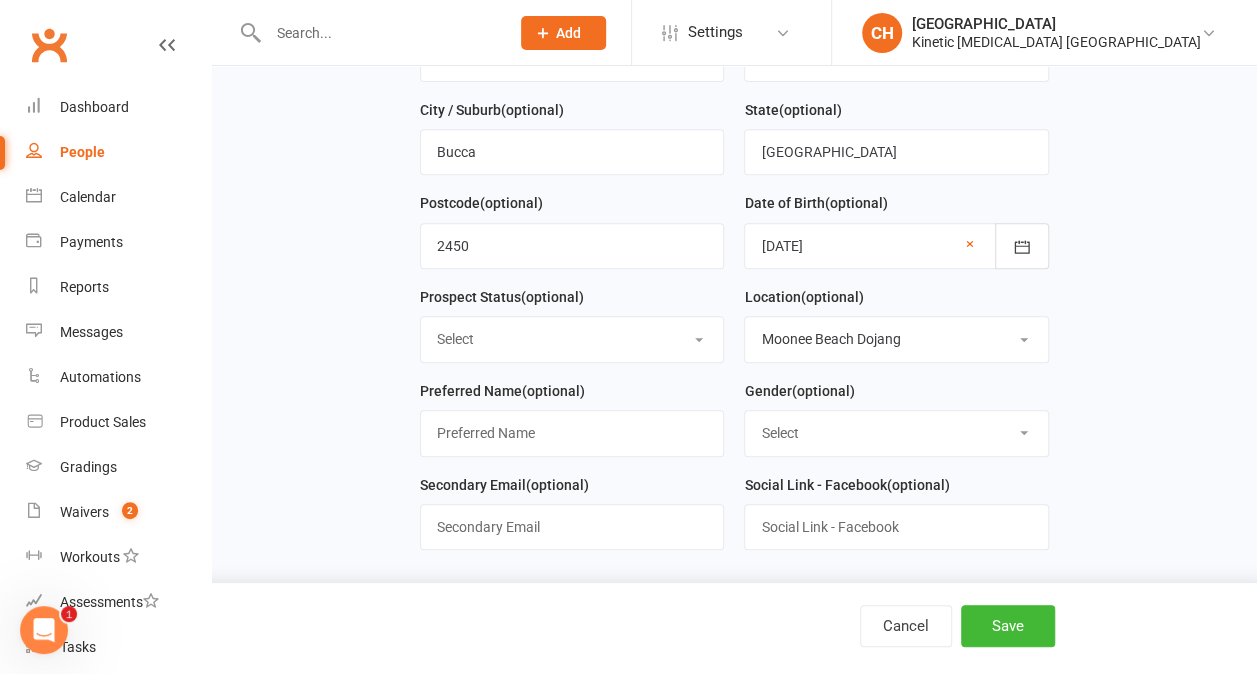 click on "Select [DEMOGRAPHIC_DATA] [DEMOGRAPHIC_DATA] Other" at bounding box center (896, 433) 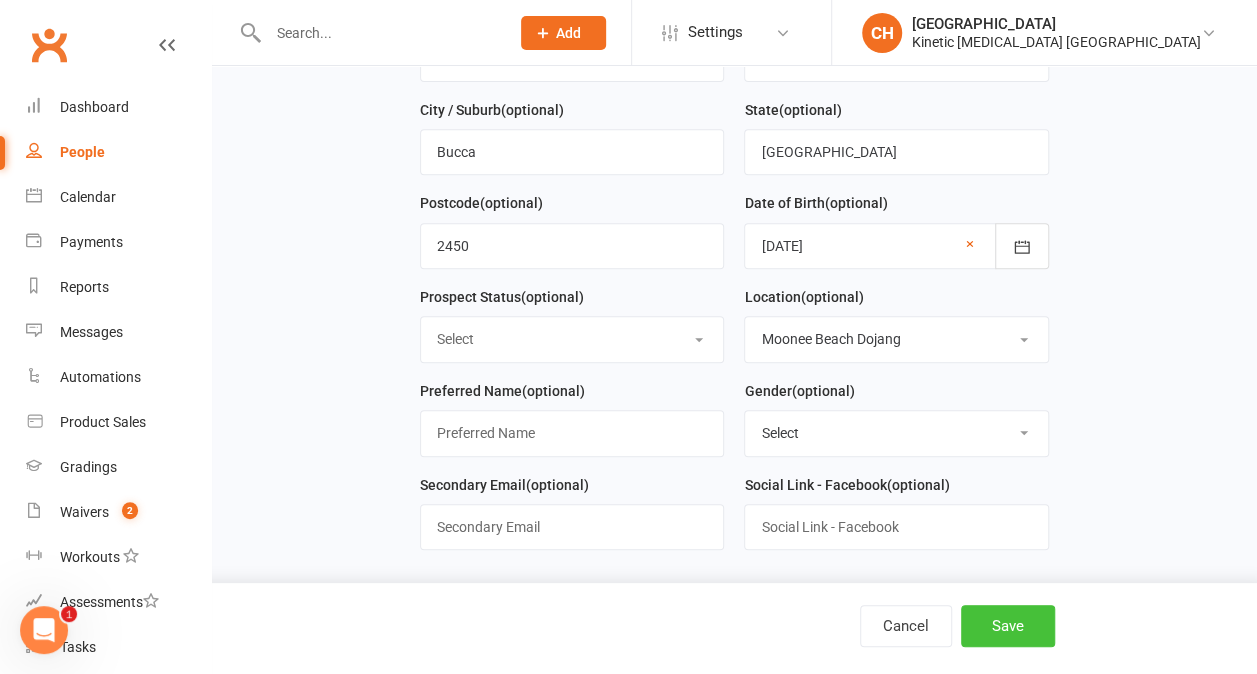 click on "Save" at bounding box center (1008, 626) 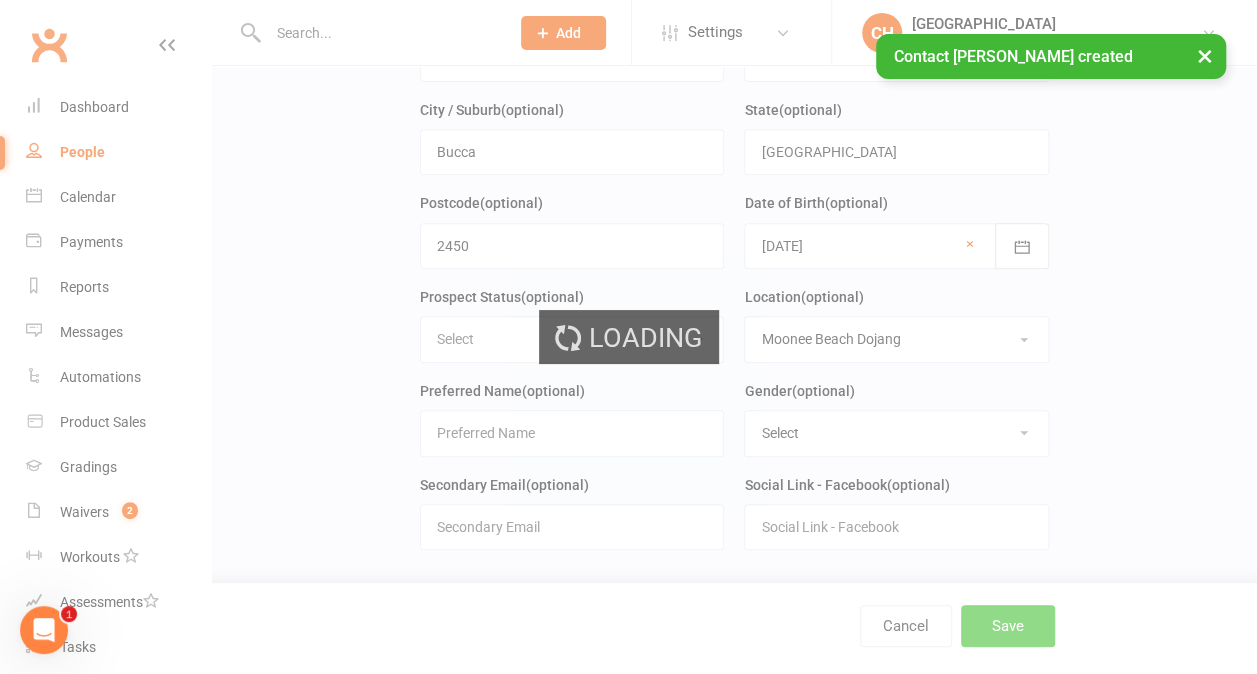scroll, scrollTop: 0, scrollLeft: 0, axis: both 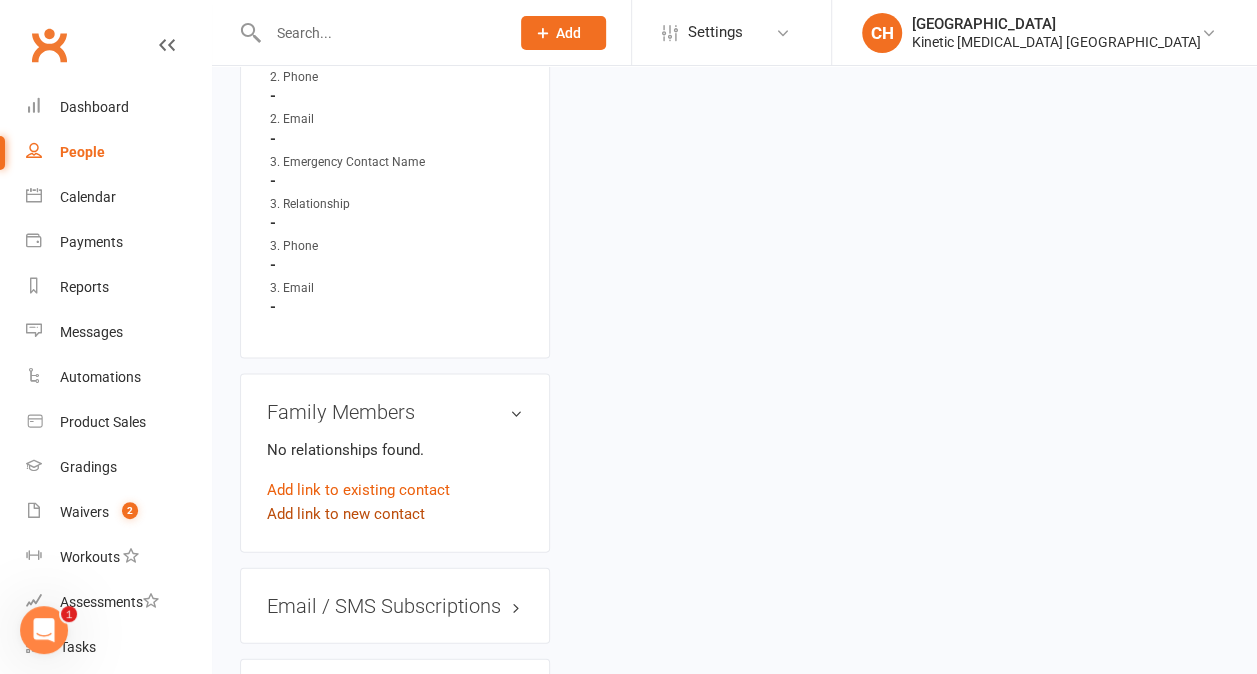 click on "Add link to new contact" at bounding box center (346, 513) 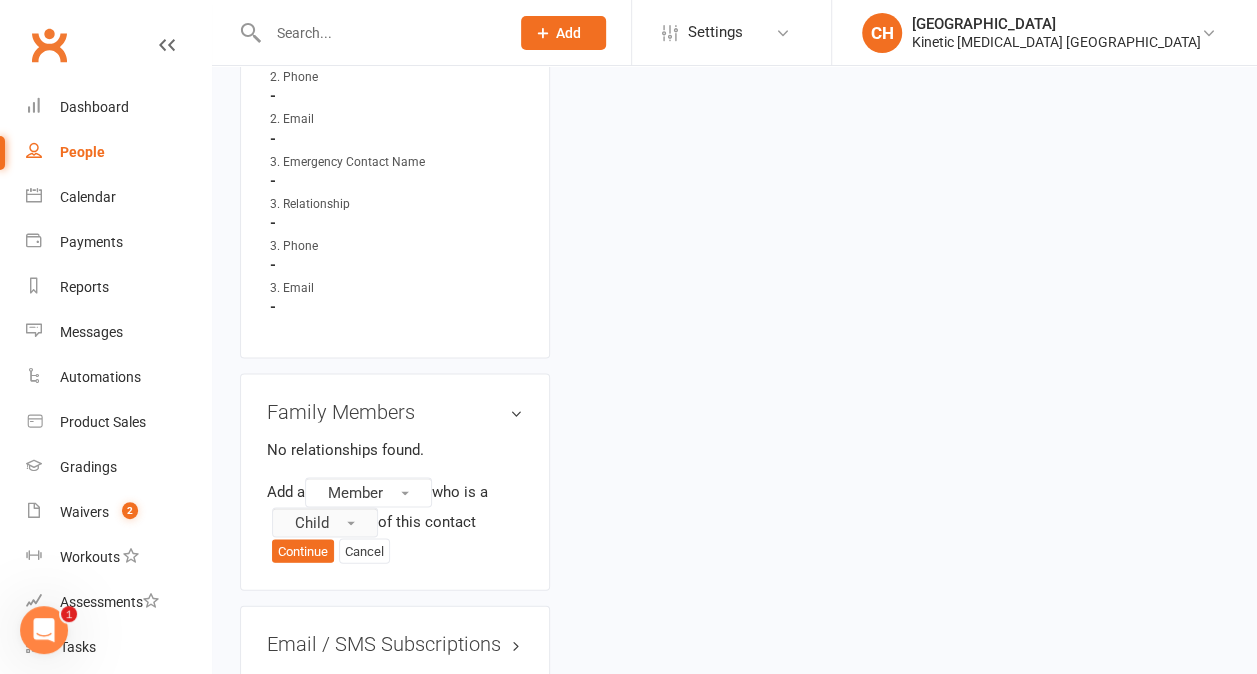 click at bounding box center [351, 523] 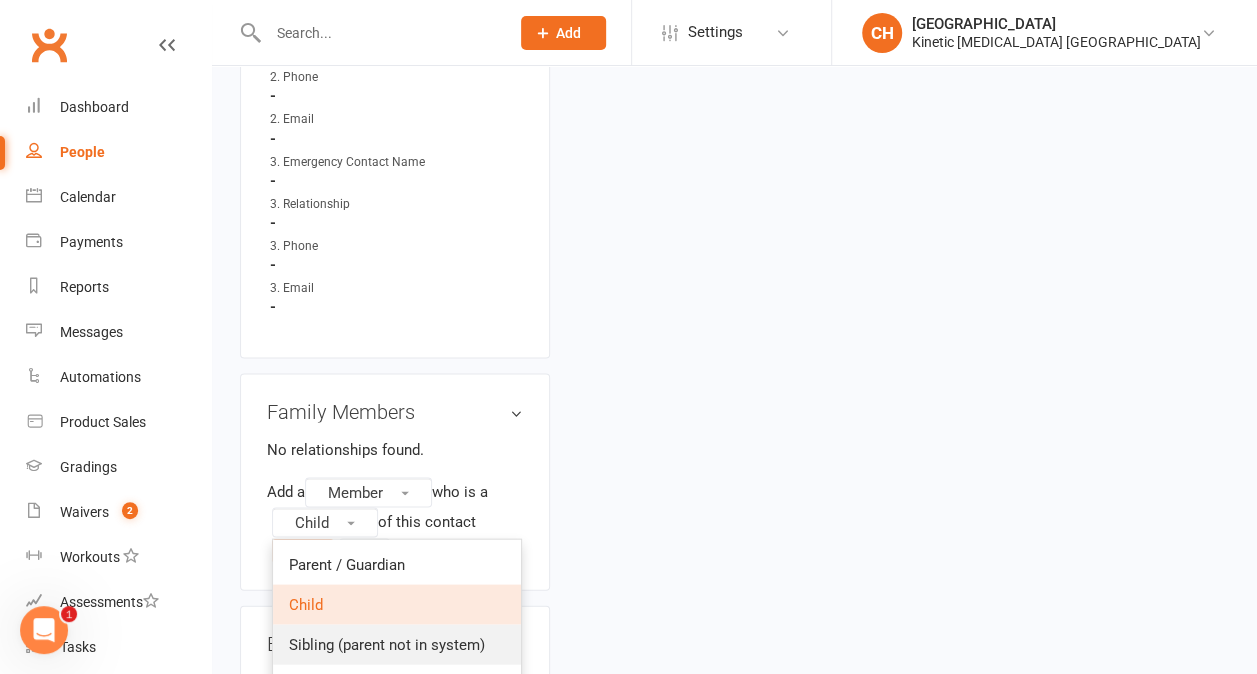 click on "Sibling (parent not in system)" at bounding box center [387, 644] 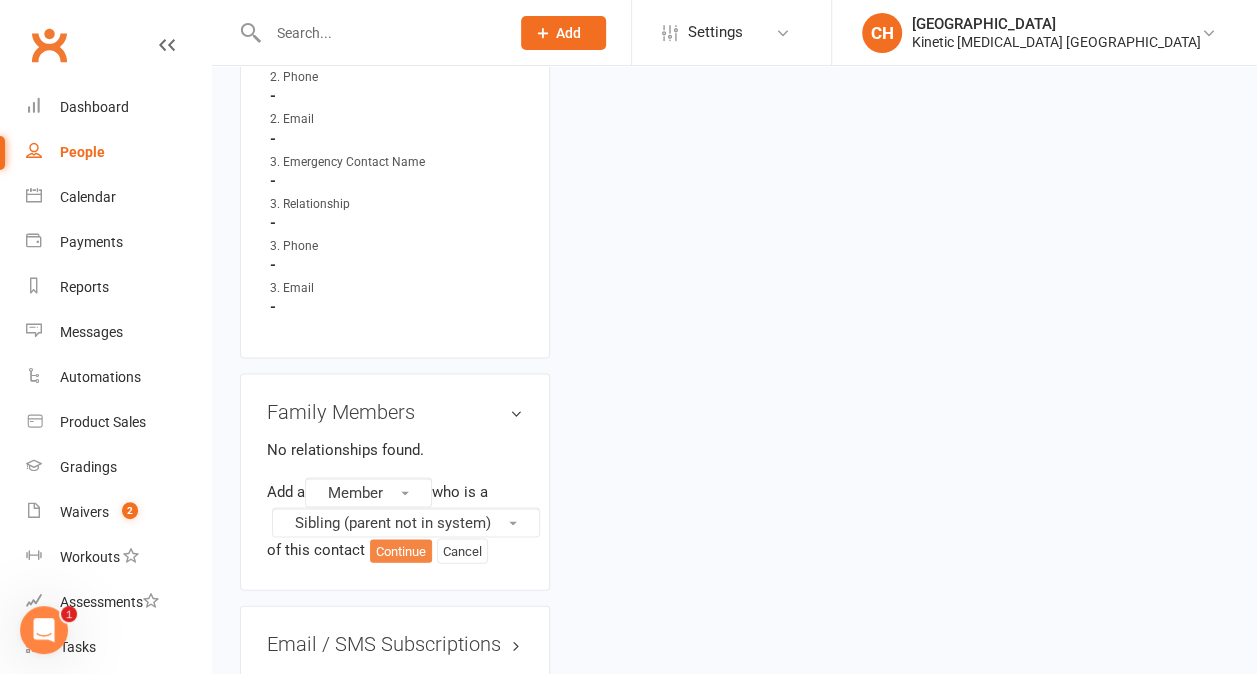 click on "Continue" at bounding box center (401, 551) 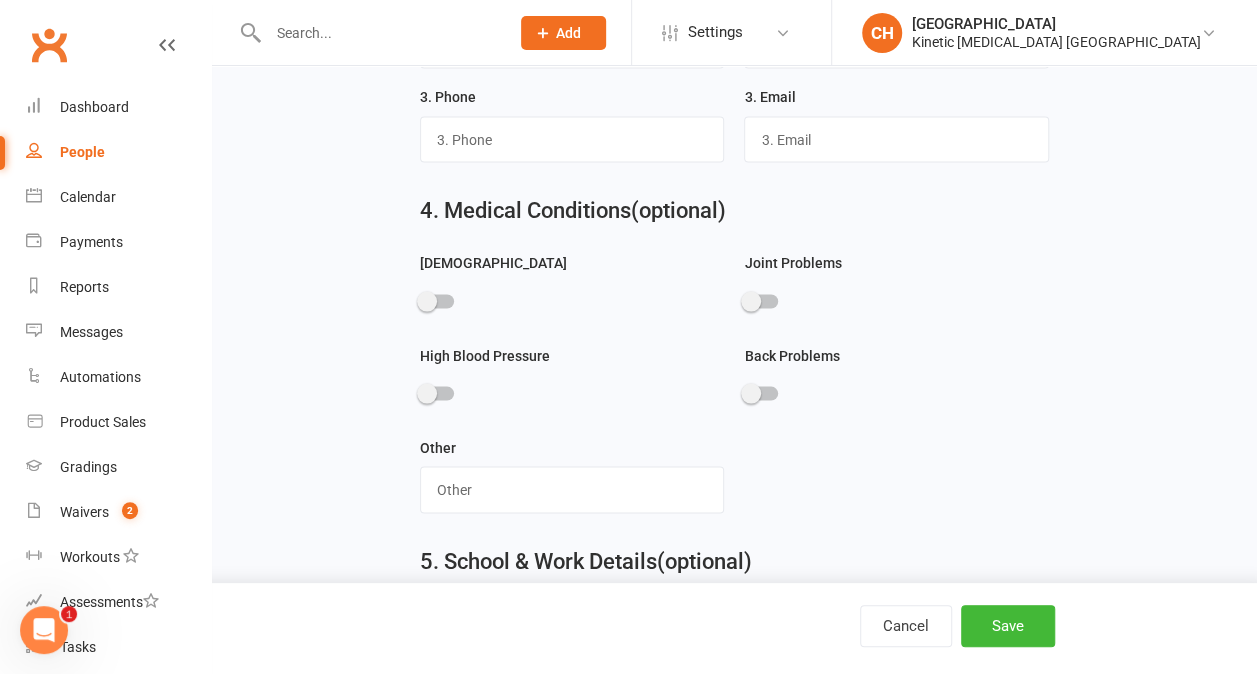 scroll, scrollTop: 0, scrollLeft: 0, axis: both 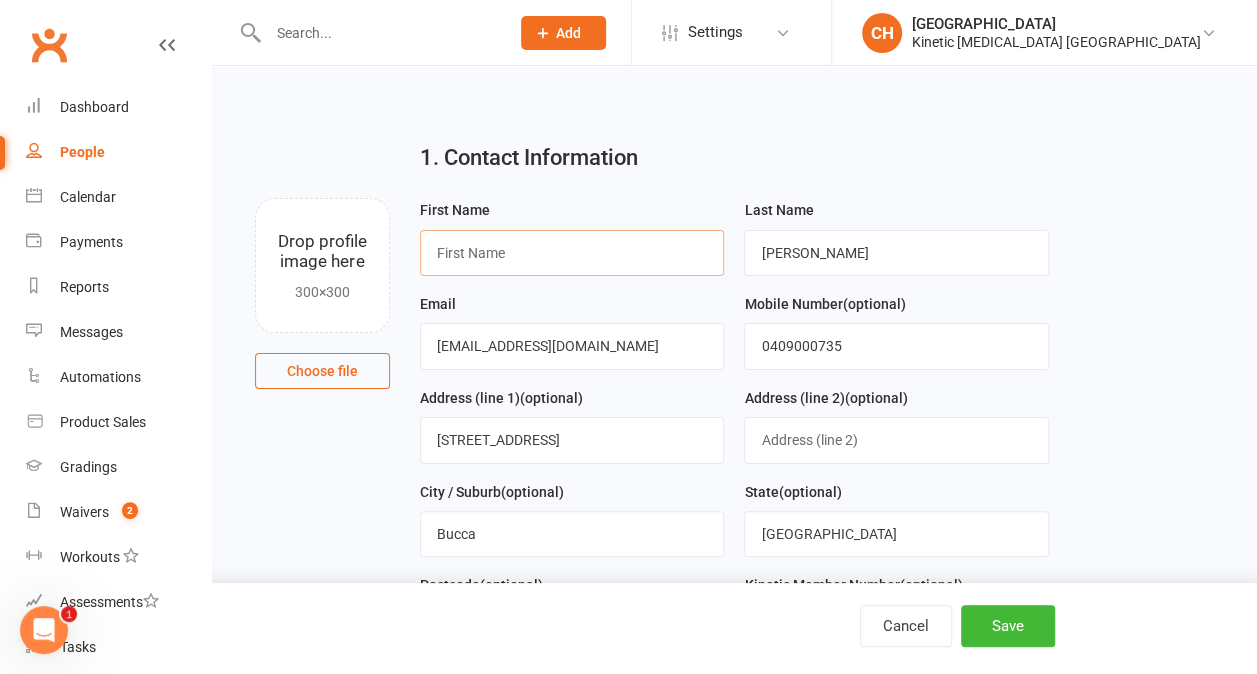 click at bounding box center [572, 253] 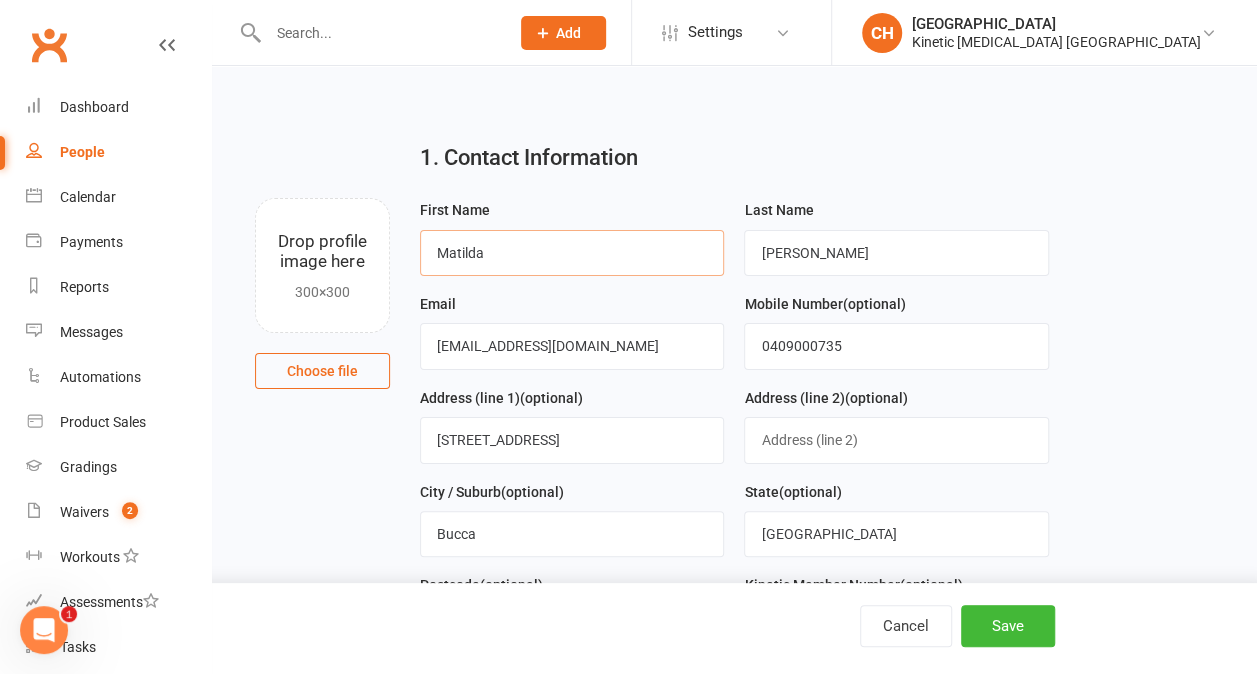 type on "Matilda" 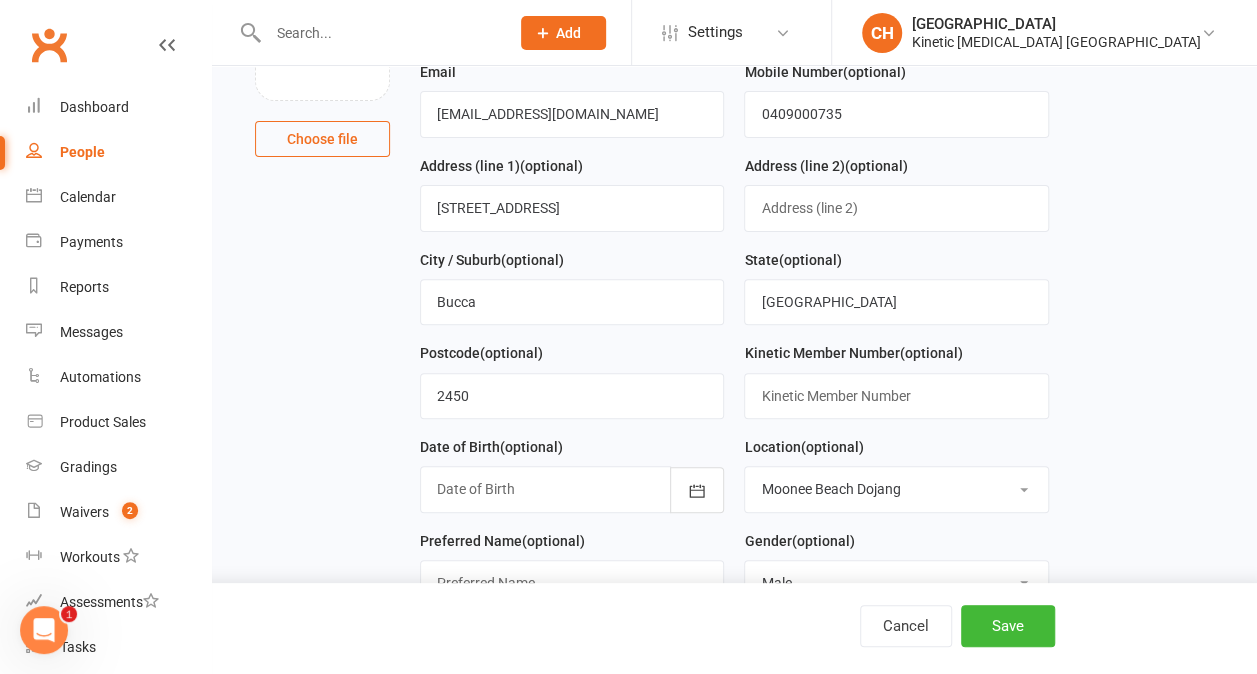 scroll, scrollTop: 250, scrollLeft: 0, axis: vertical 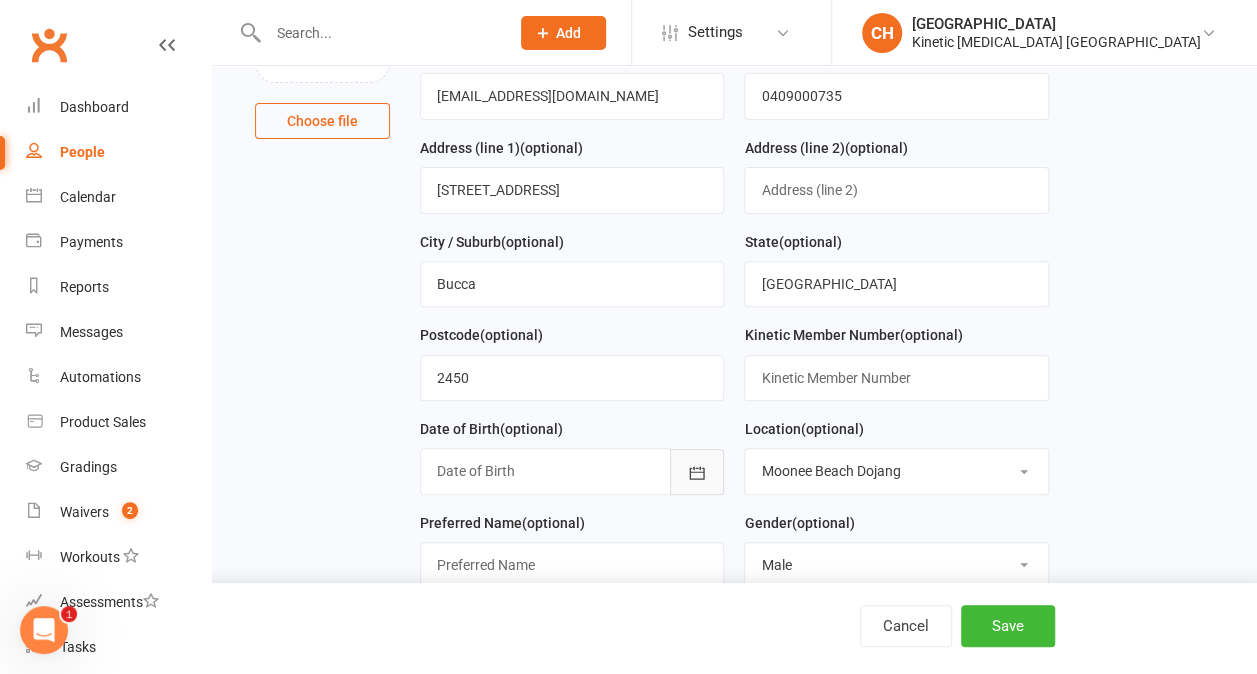 click 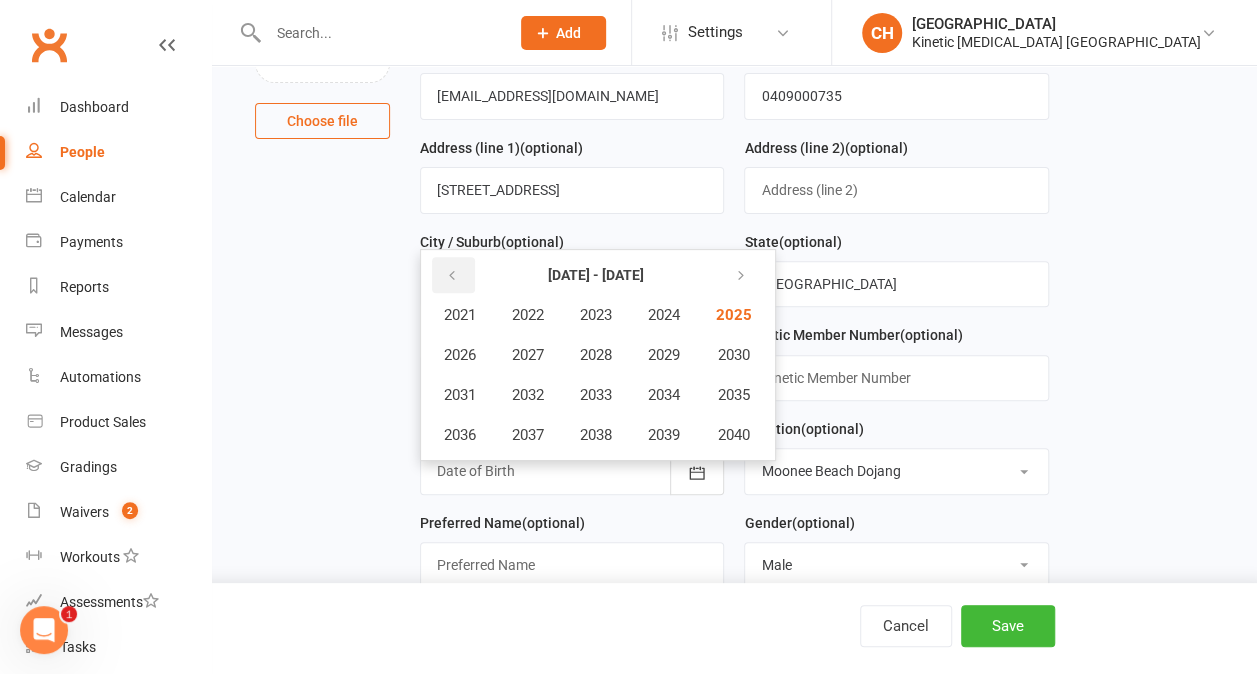 click at bounding box center (453, 275) 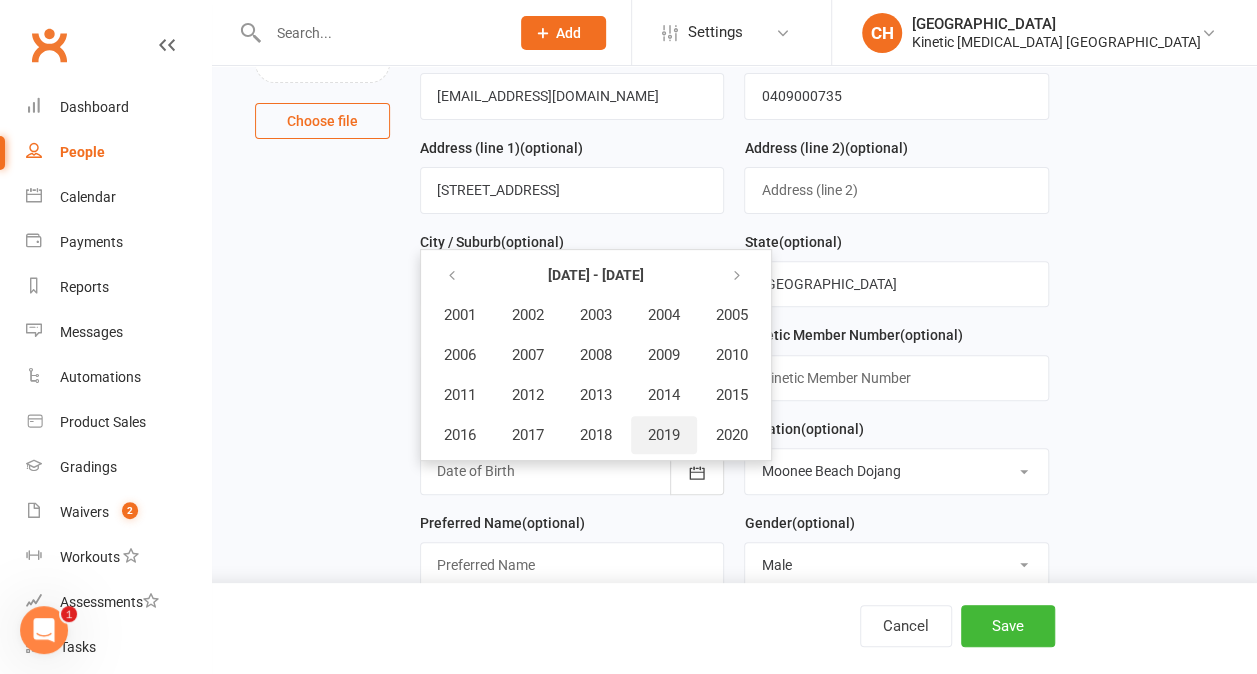 click on "2019" at bounding box center [664, 435] 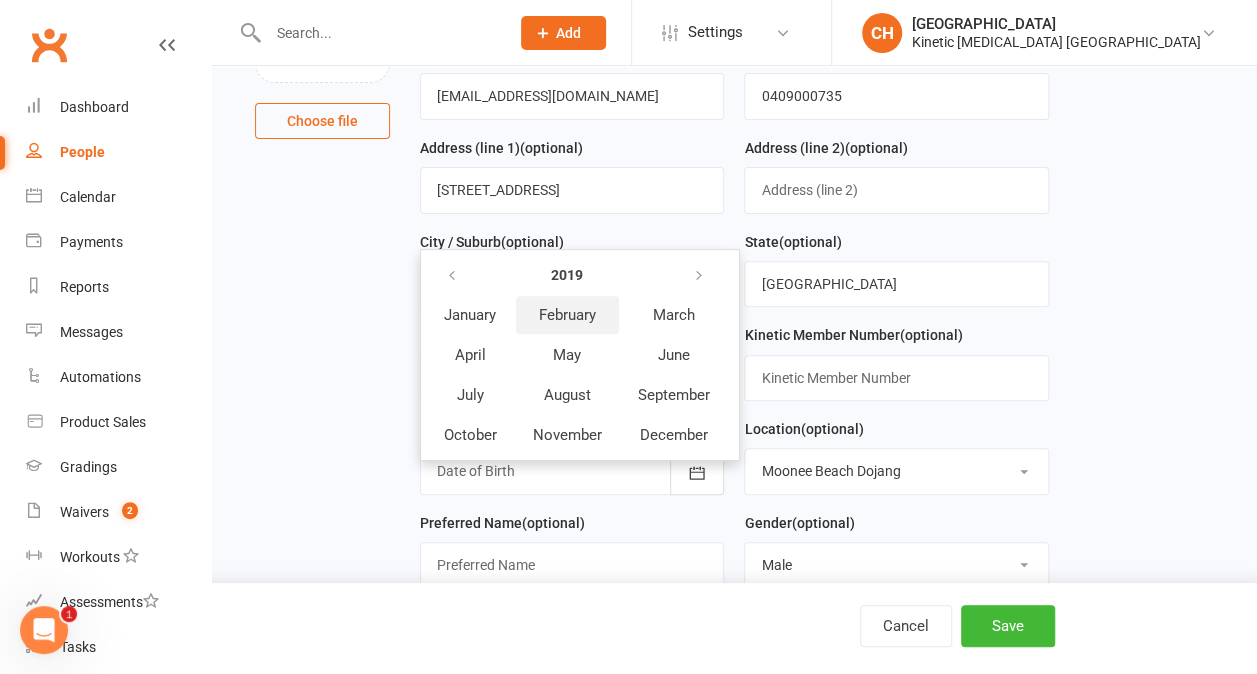 click on "February" at bounding box center [567, 315] 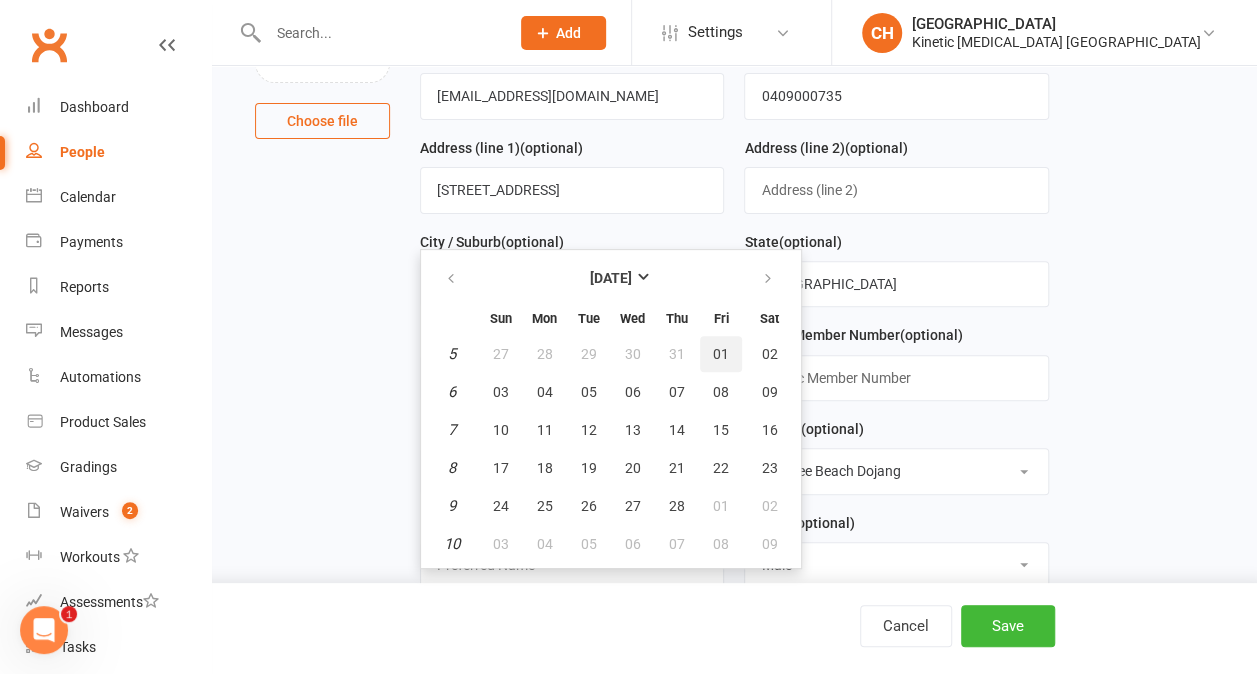click on "01" at bounding box center (721, 354) 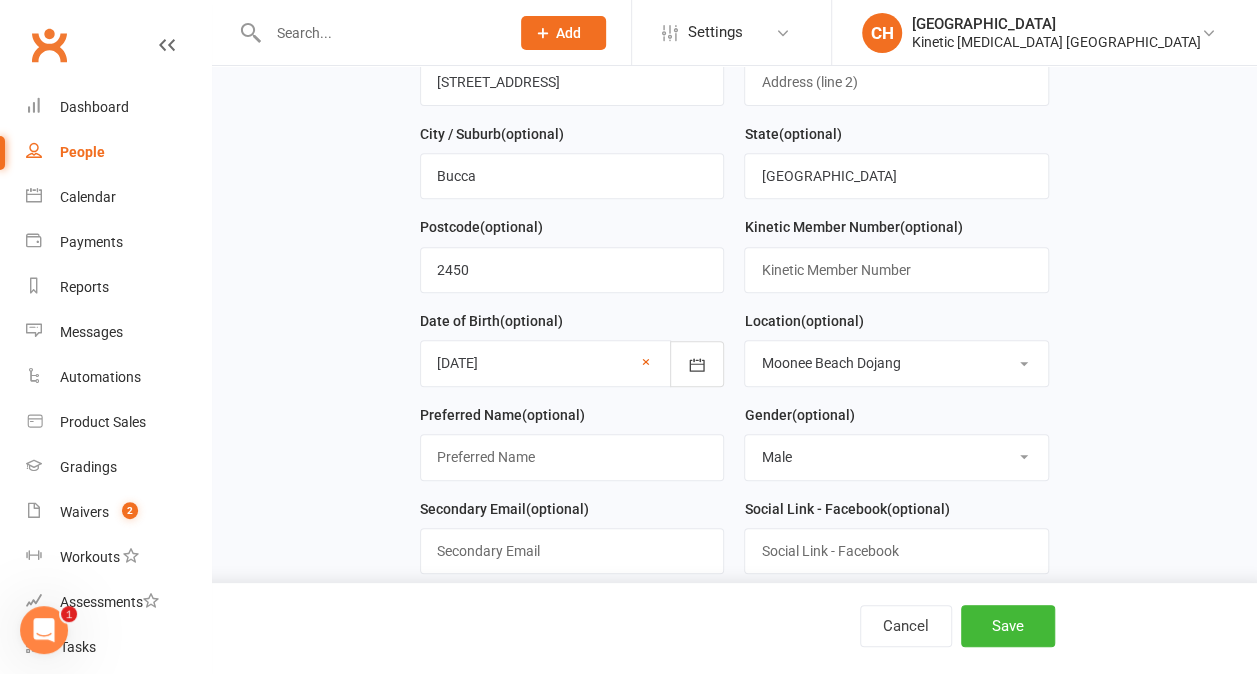 scroll, scrollTop: 367, scrollLeft: 0, axis: vertical 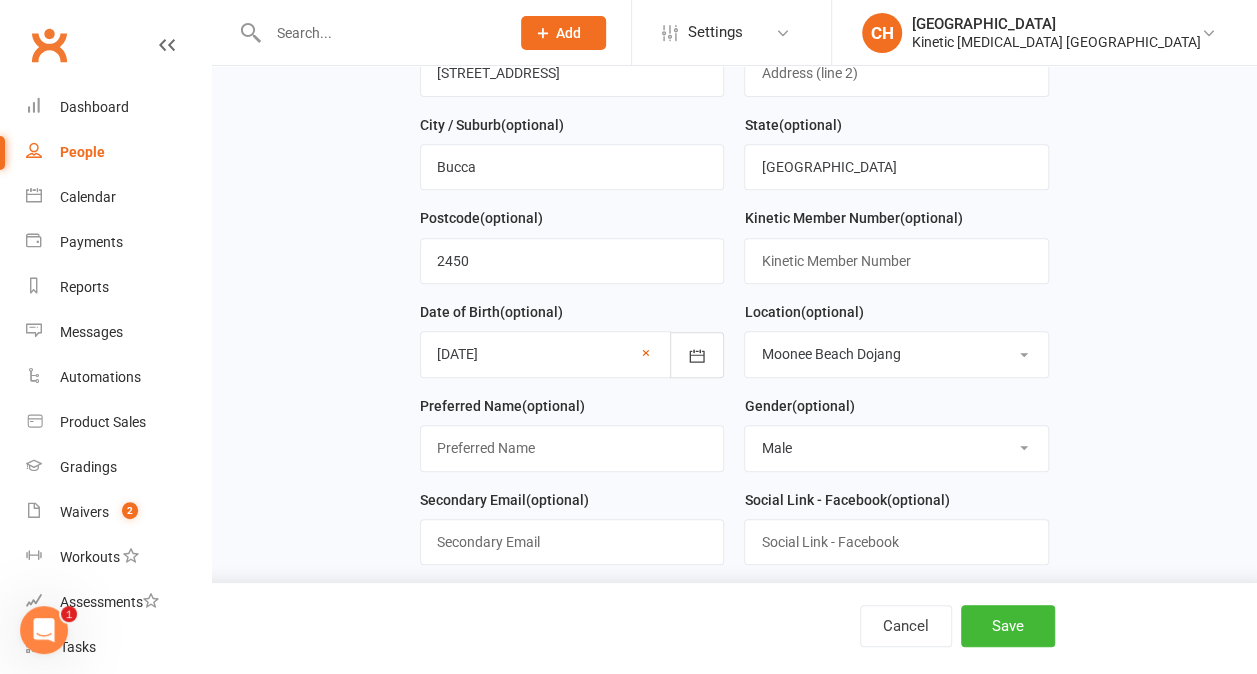 click on "Select [DEMOGRAPHIC_DATA] [DEMOGRAPHIC_DATA] Other" at bounding box center [896, 448] 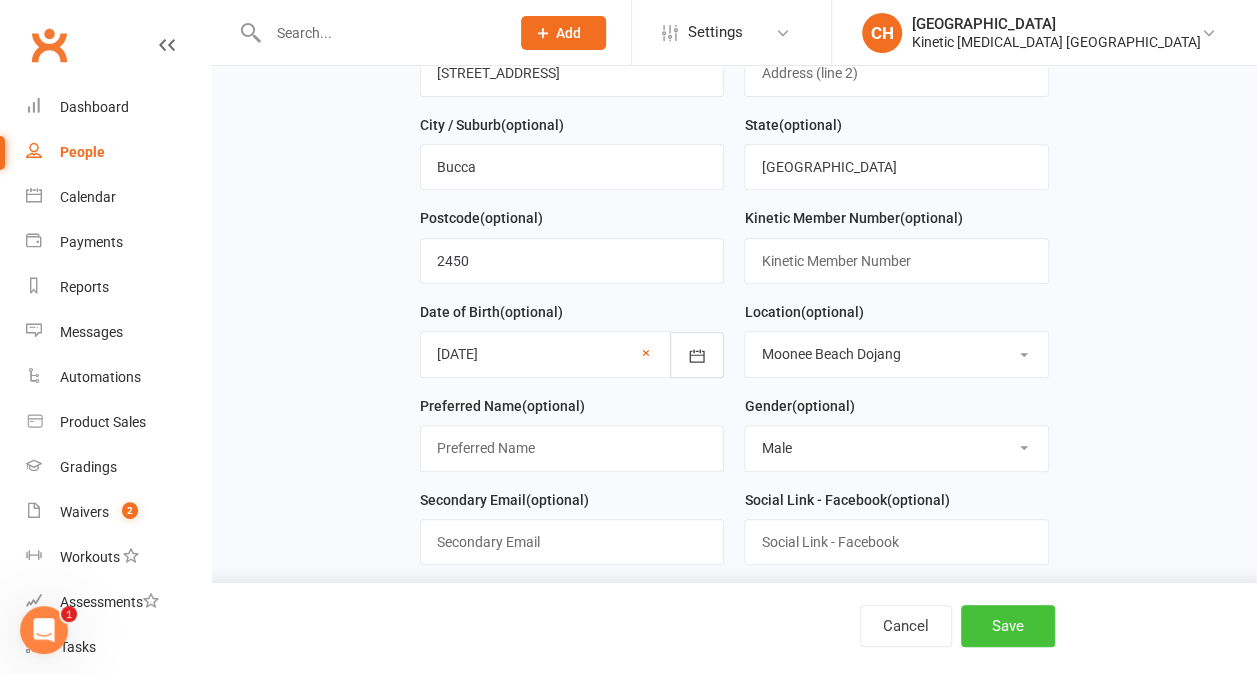 click on "Save" at bounding box center [1008, 626] 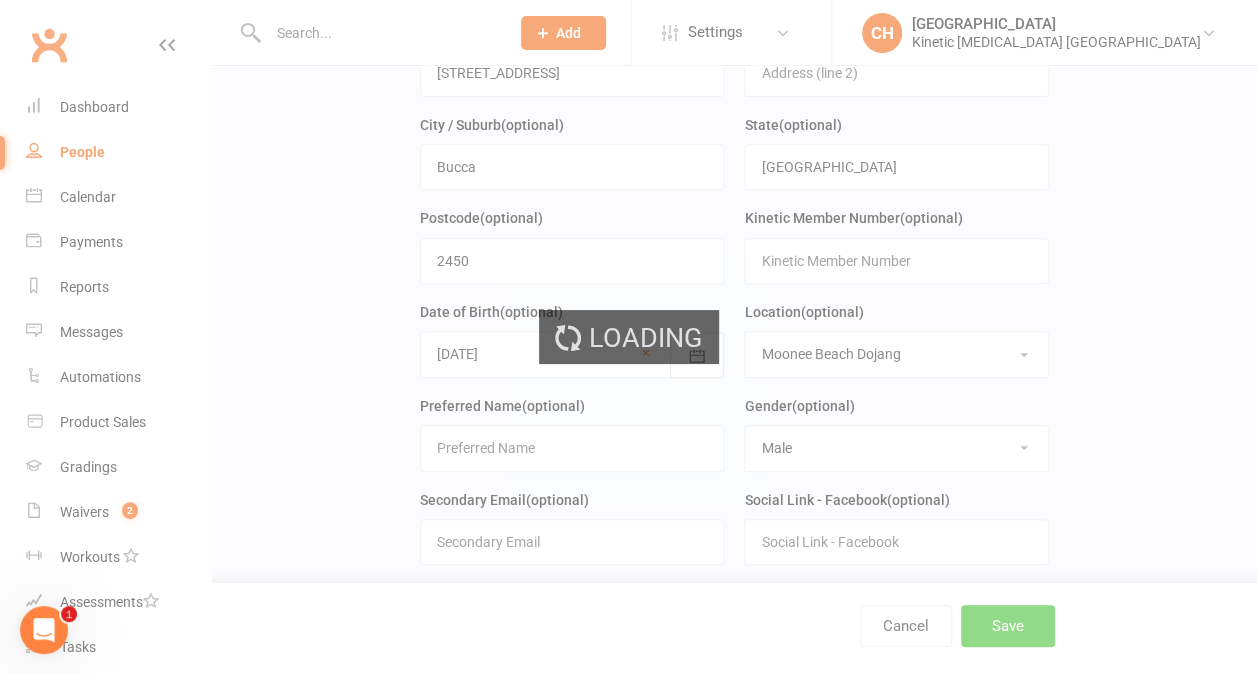 scroll, scrollTop: 0, scrollLeft: 0, axis: both 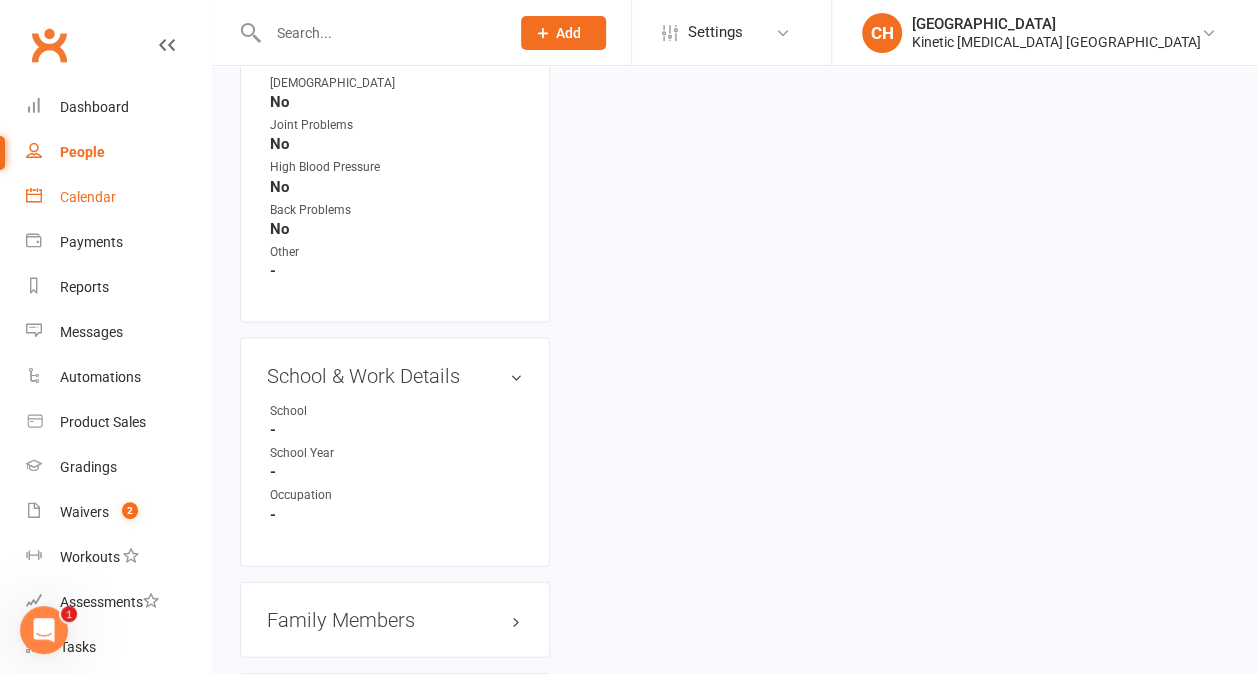 click on "Calendar" at bounding box center [88, 197] 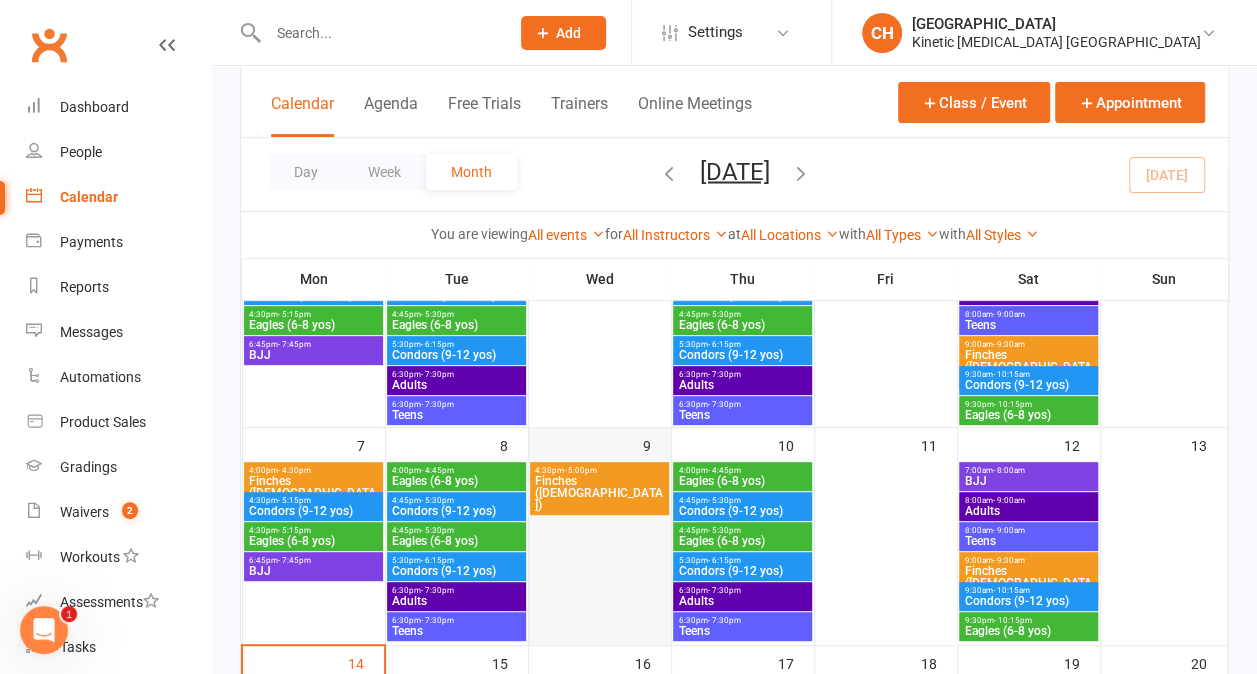 scroll, scrollTop: 444, scrollLeft: 0, axis: vertical 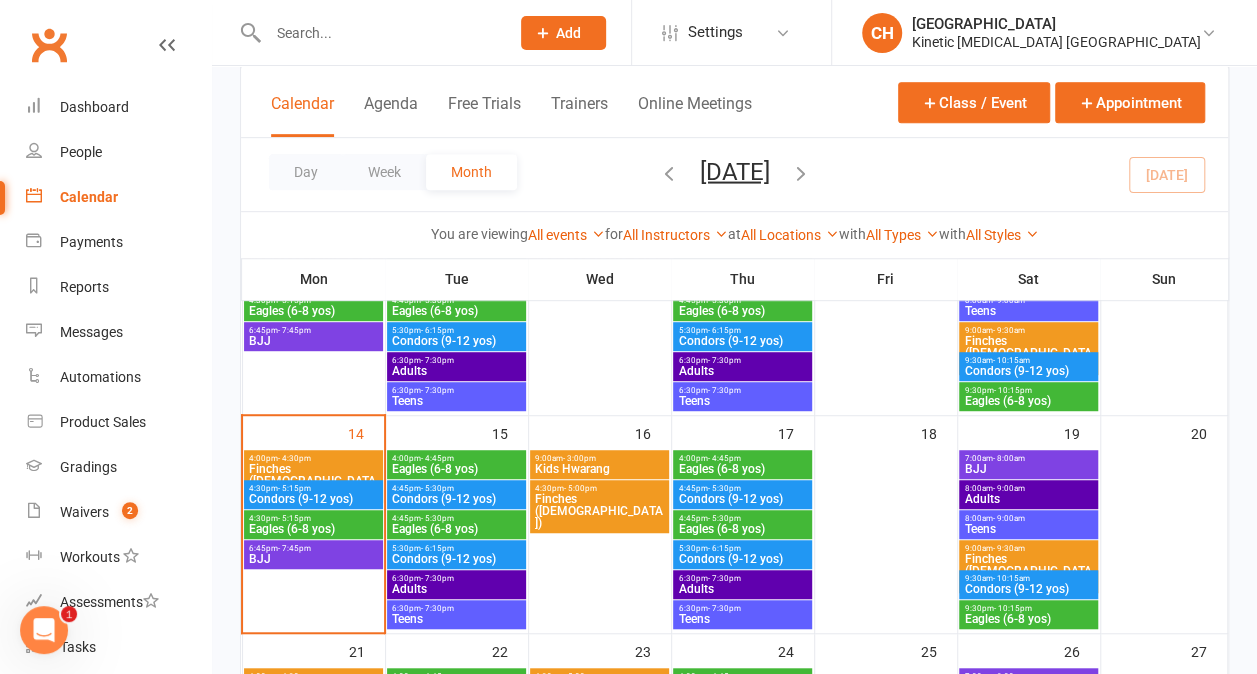 click on "Kids Hwarang" at bounding box center (599, 469) 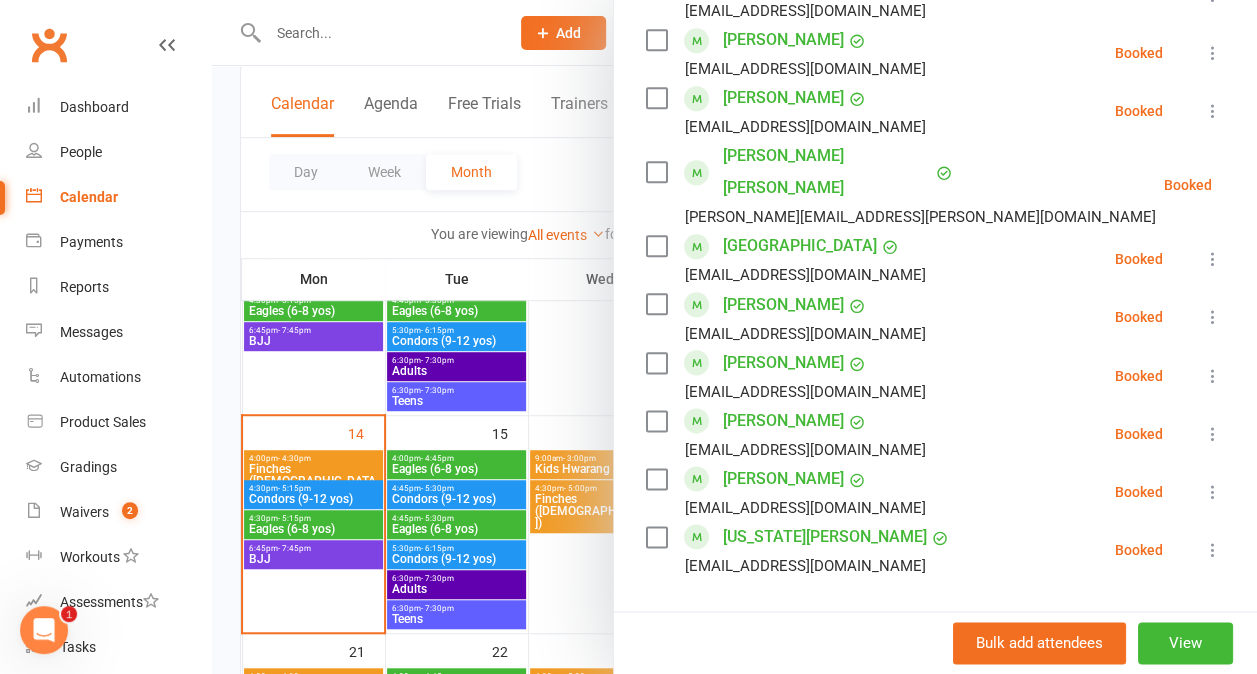 scroll, scrollTop: 1179, scrollLeft: 0, axis: vertical 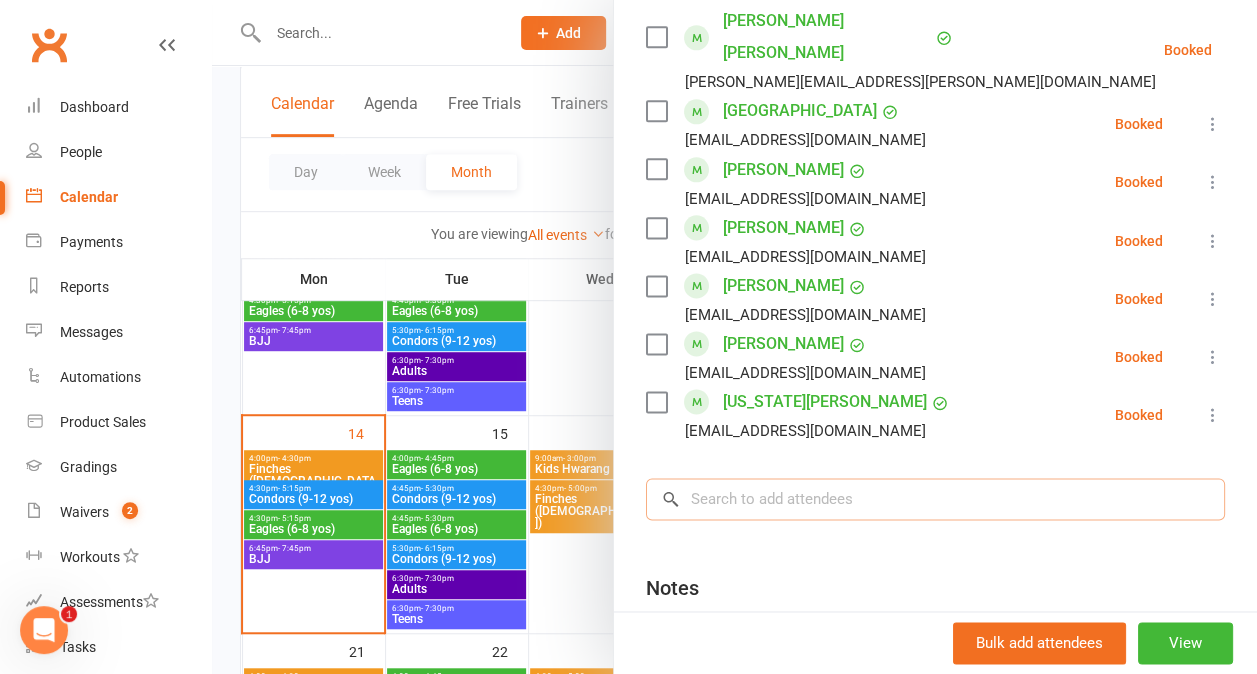 click at bounding box center [935, 499] 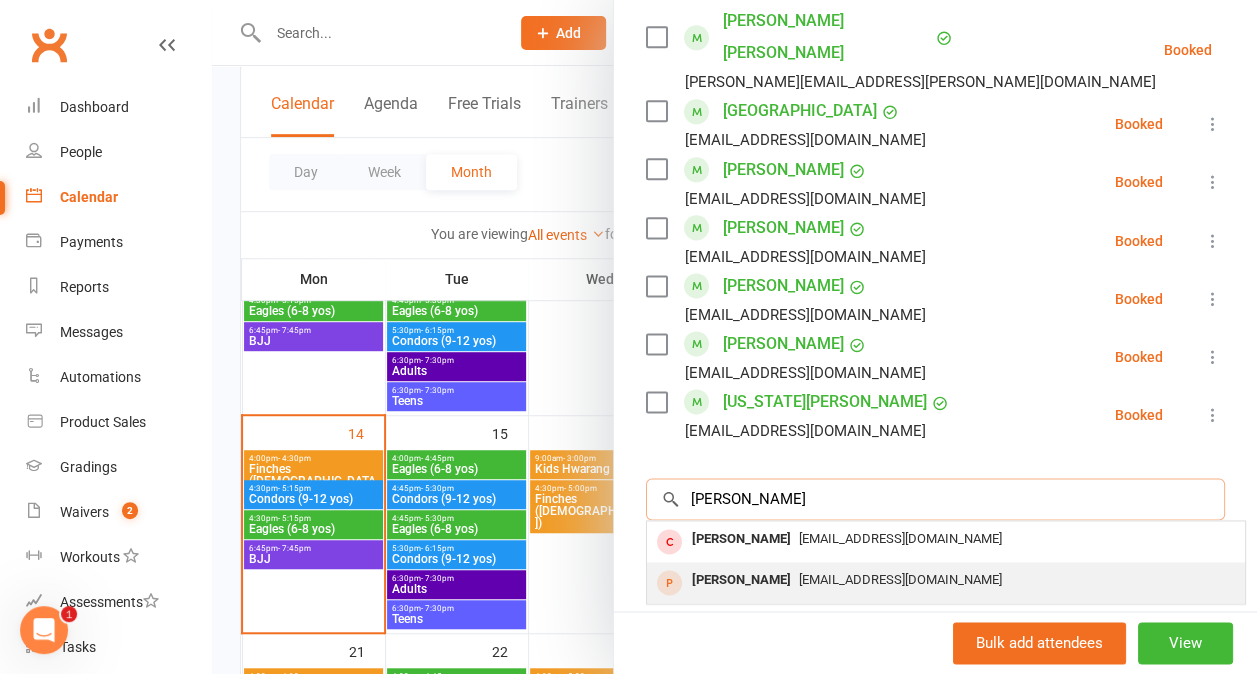 type on "[PERSON_NAME]" 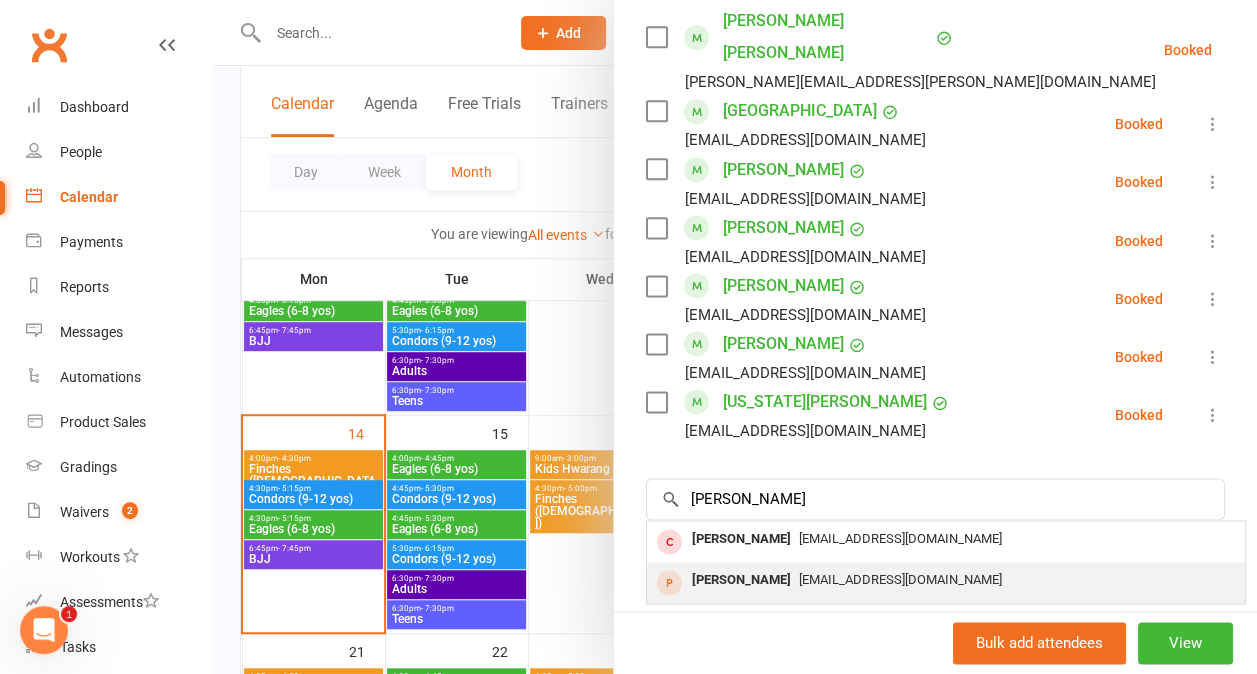 click on "[PERSON_NAME]" at bounding box center (741, 580) 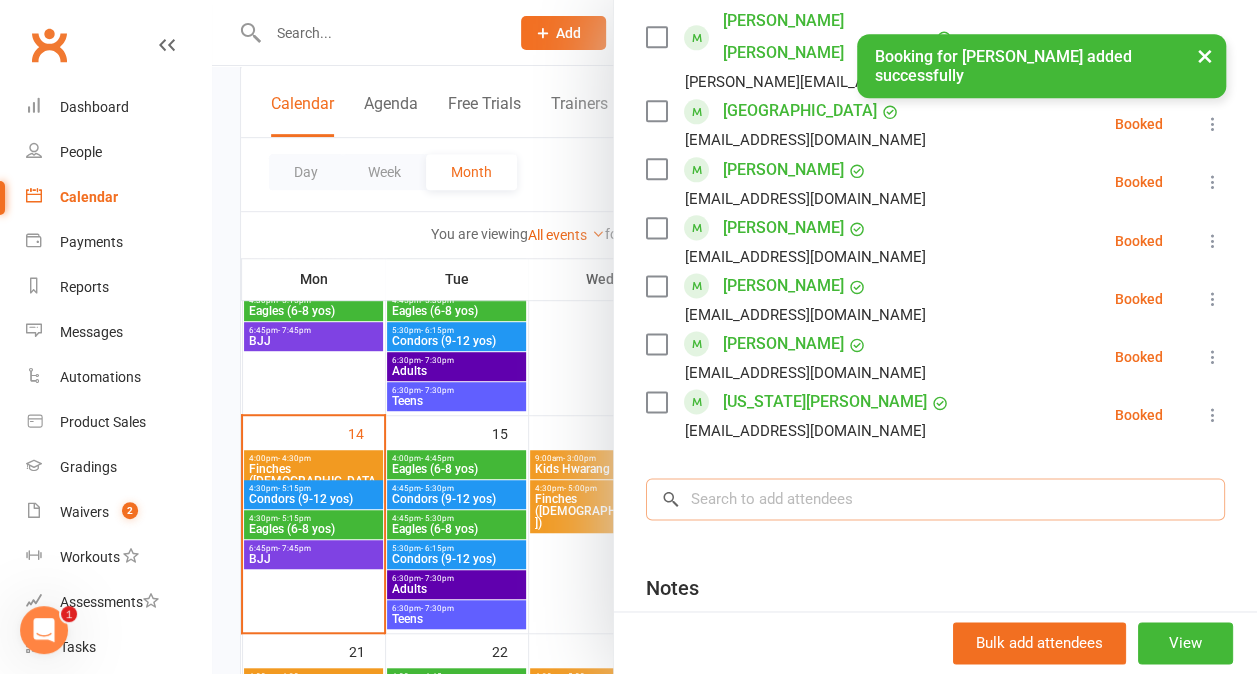 click at bounding box center [935, 499] 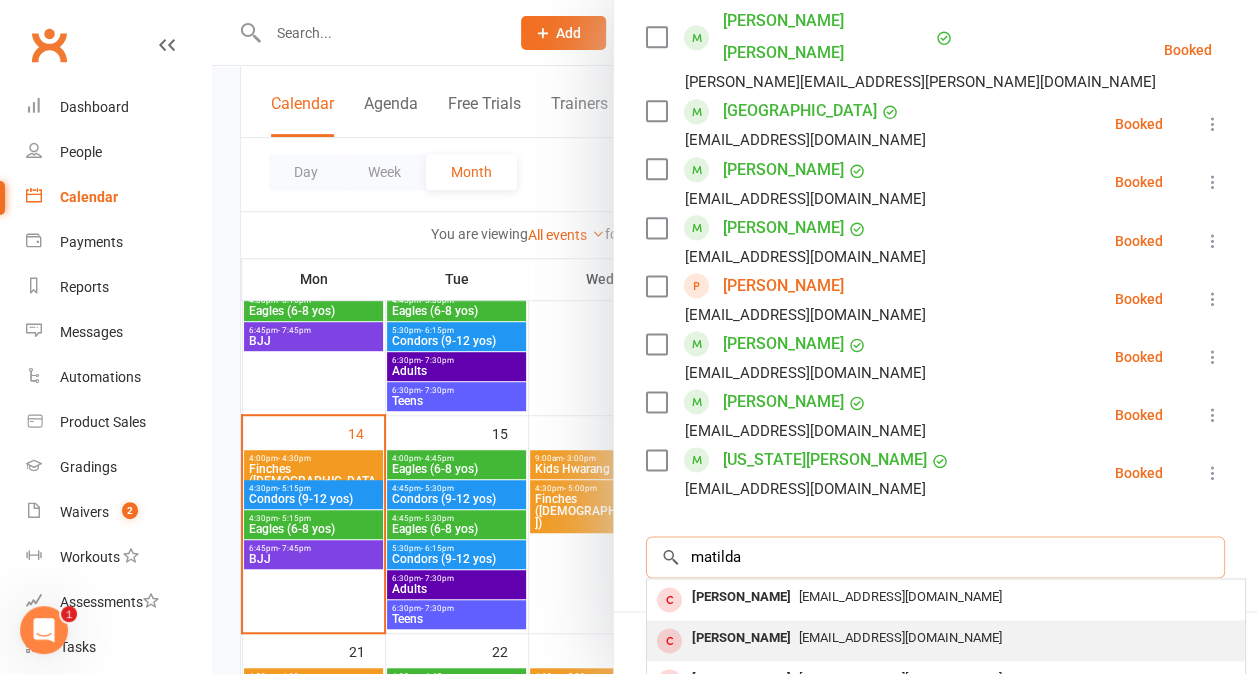 type on "matilda" 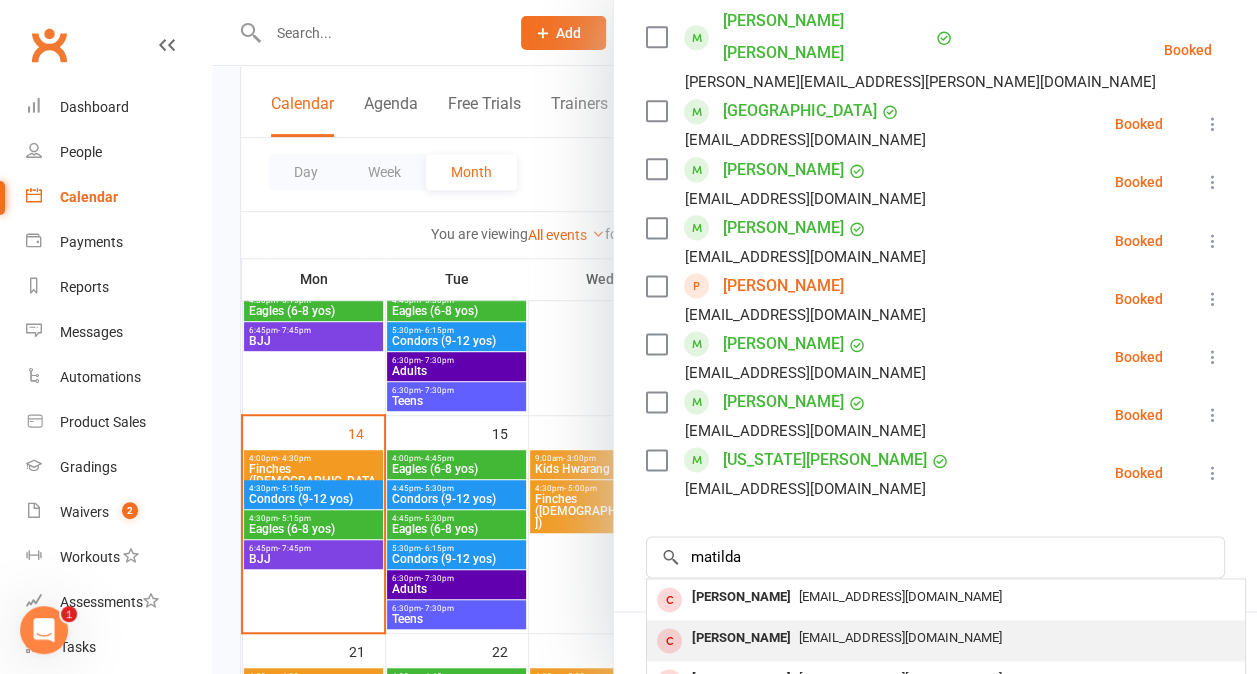 click on "[PERSON_NAME]" at bounding box center (741, 638) 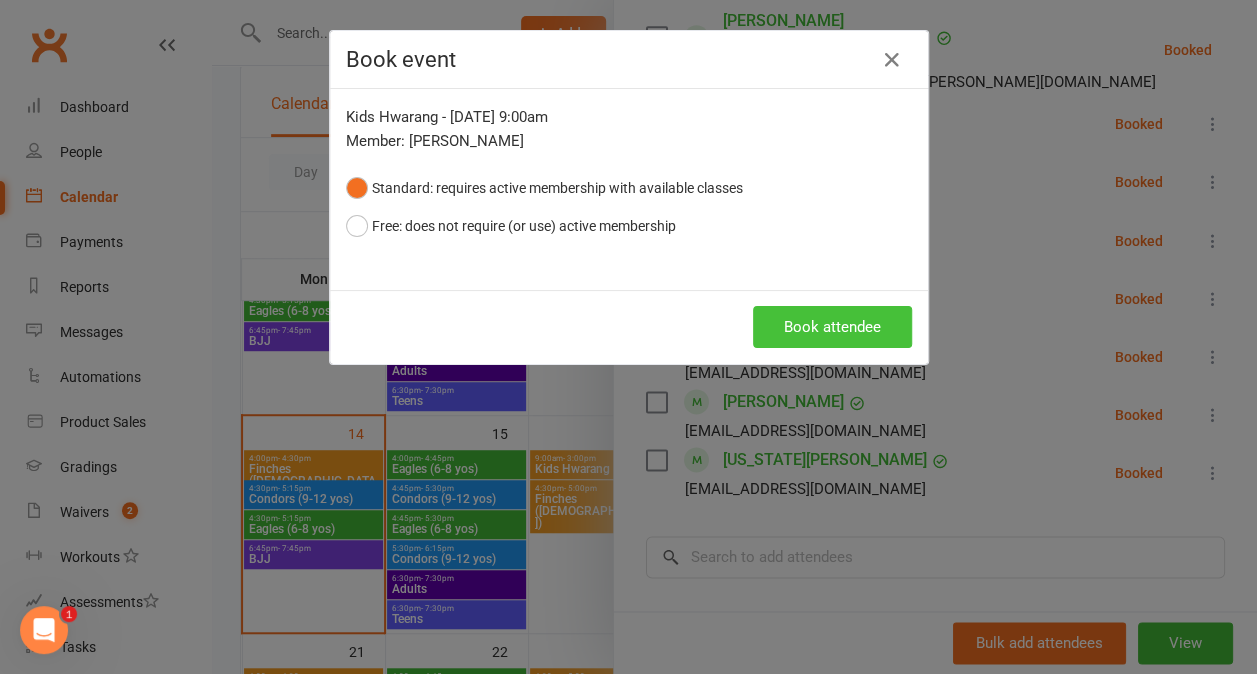 click on "Book attendee" at bounding box center [832, 327] 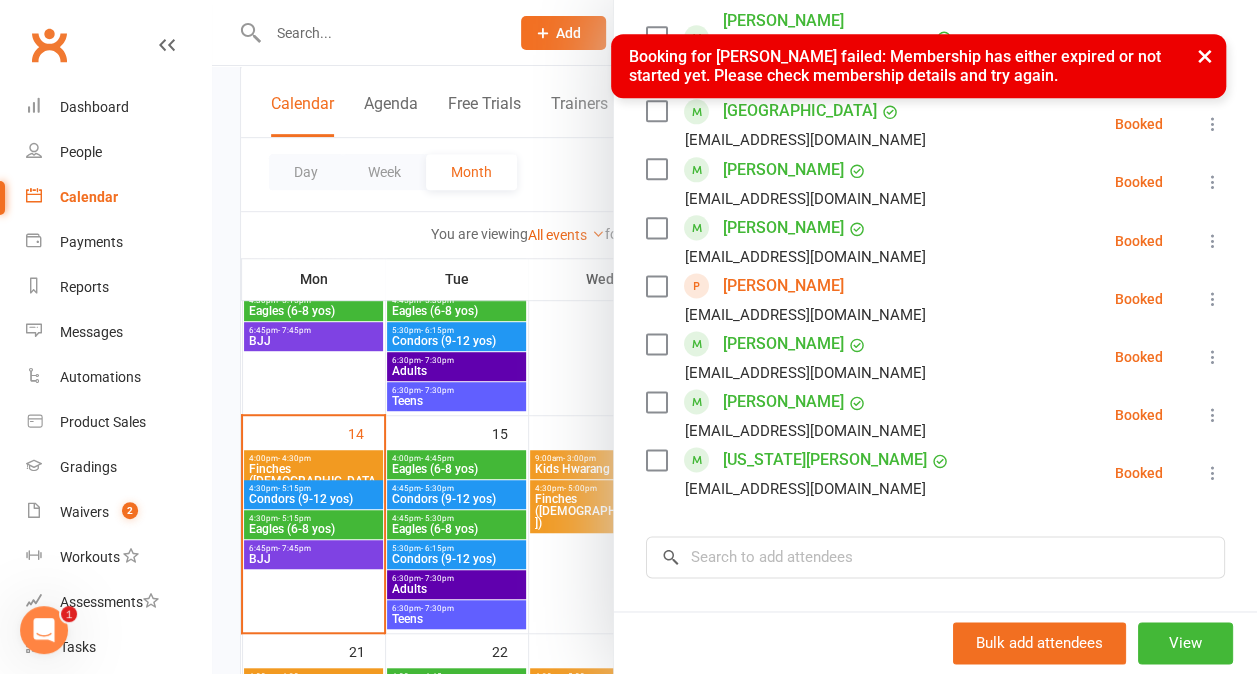 click on "×" at bounding box center [1205, 55] 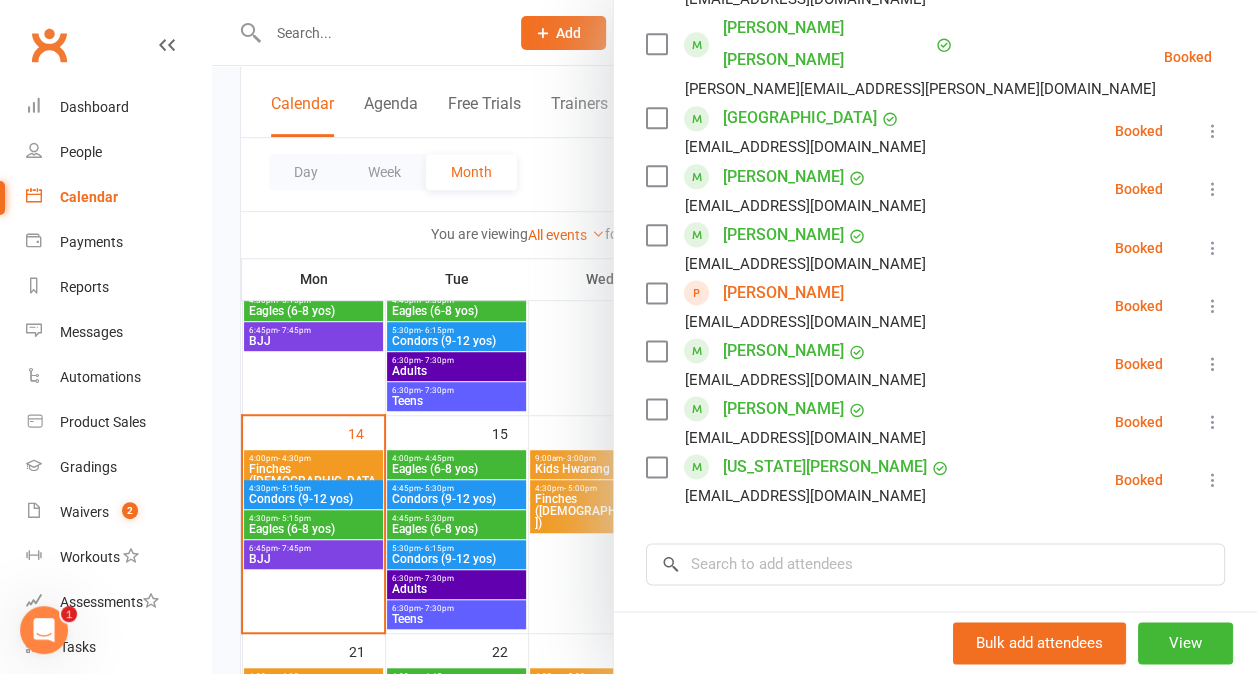 scroll, scrollTop: 1188, scrollLeft: 0, axis: vertical 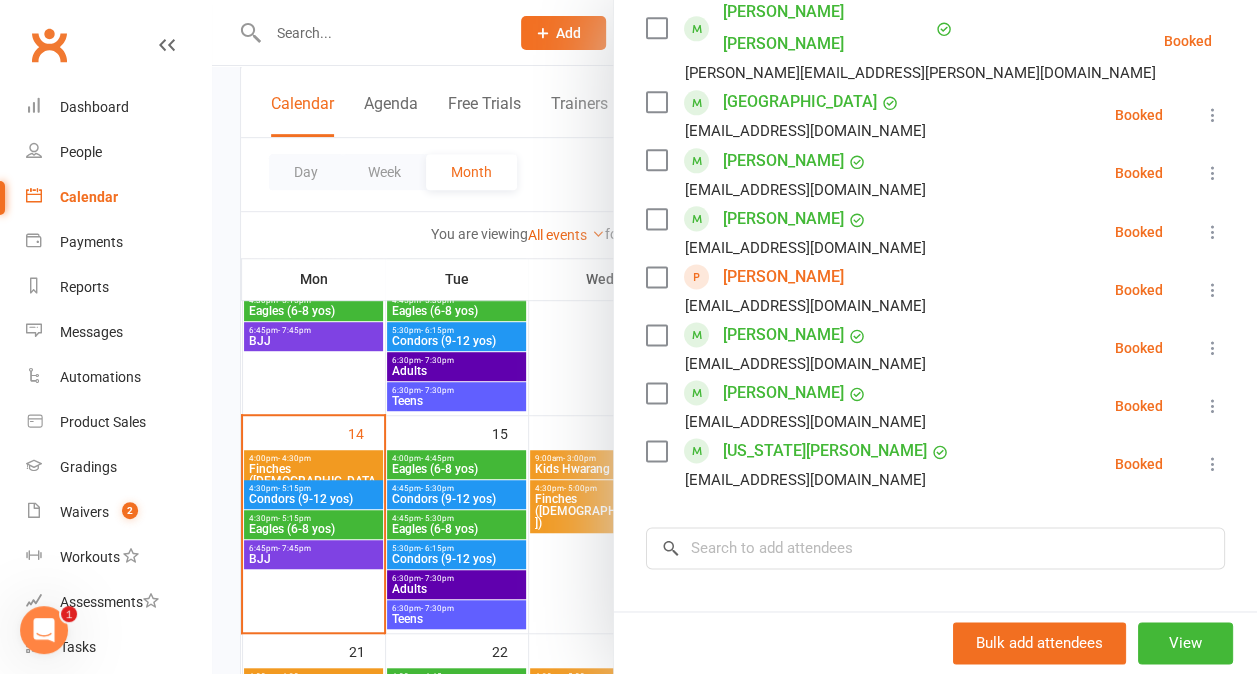 click on "[PERSON_NAME]" at bounding box center [783, 277] 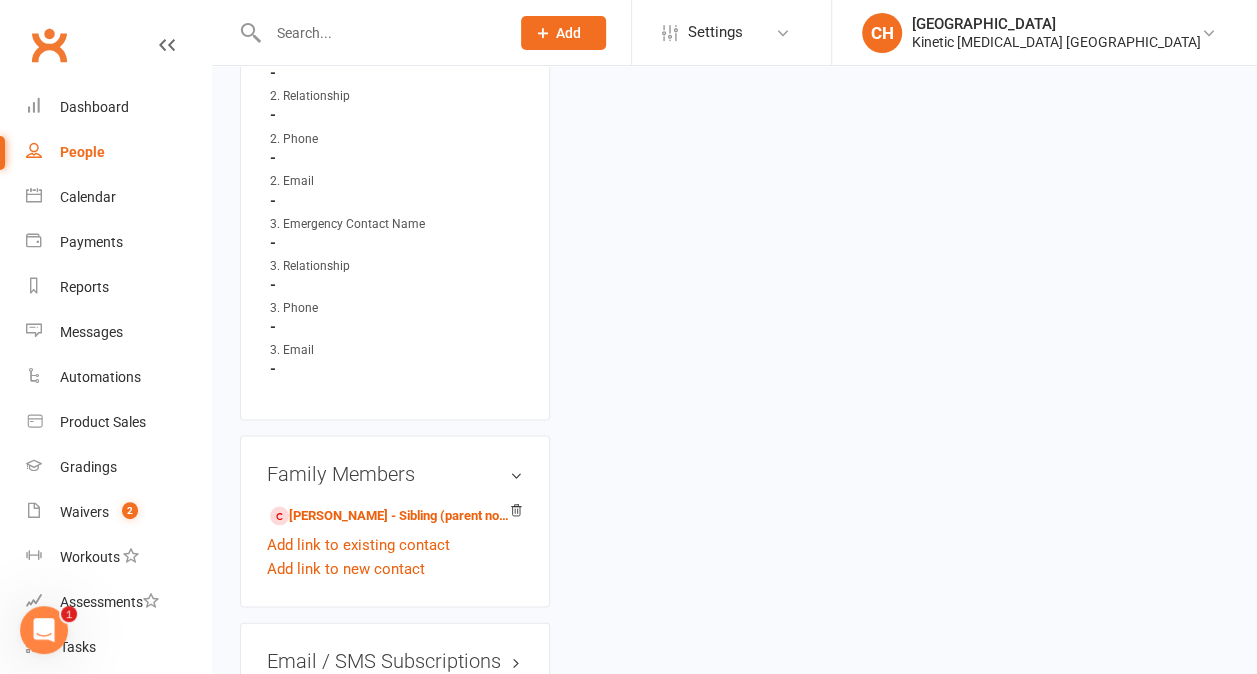 scroll, scrollTop: 1893, scrollLeft: 0, axis: vertical 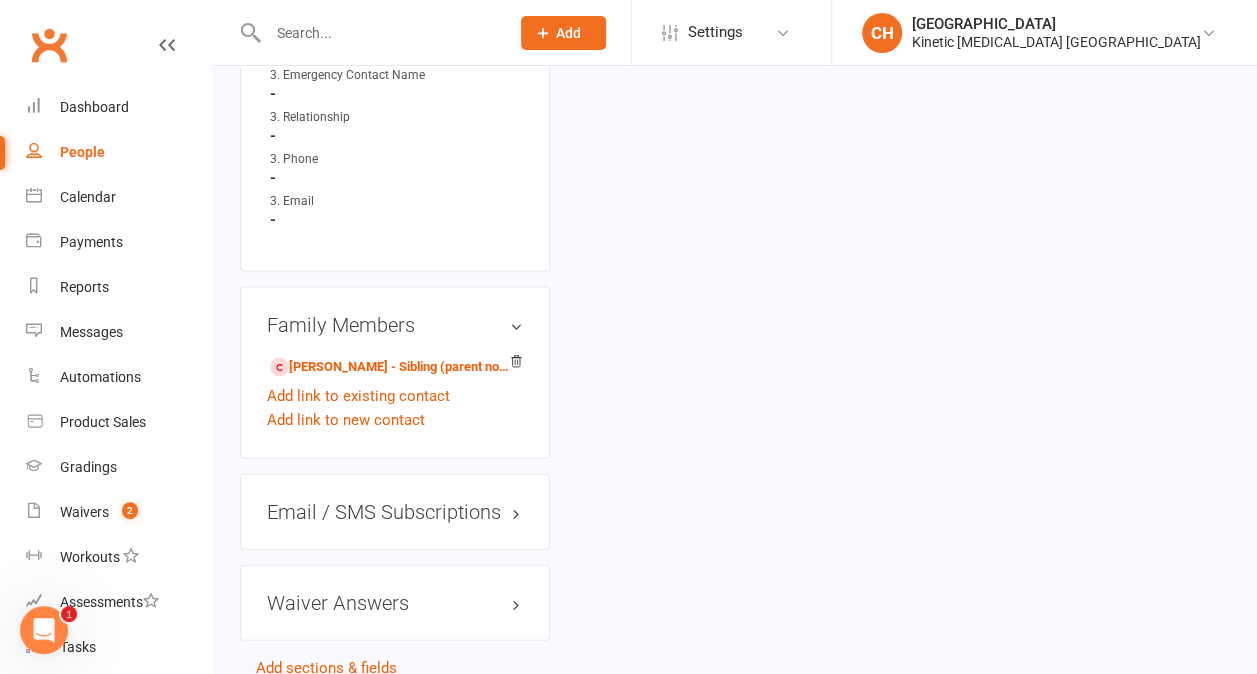 drag, startPoint x: 518, startPoint y: 263, endPoint x: 728, endPoint y: 90, distance: 272.0827 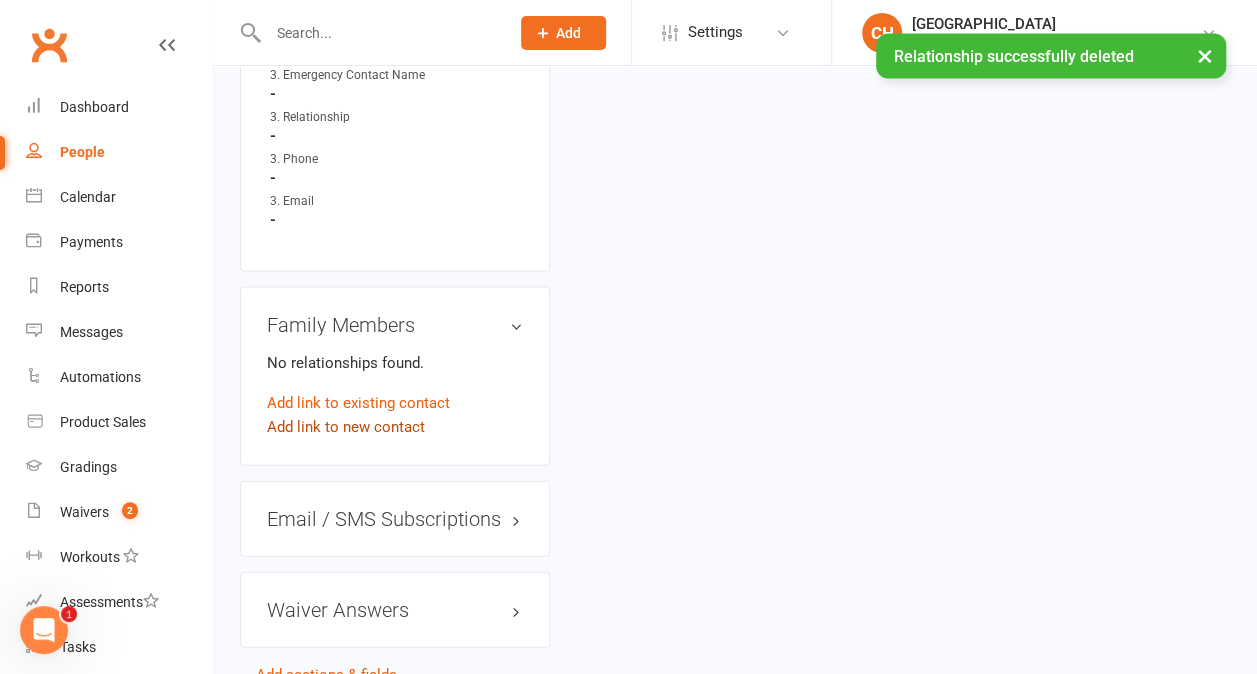click on "Add link to new contact" at bounding box center [346, 427] 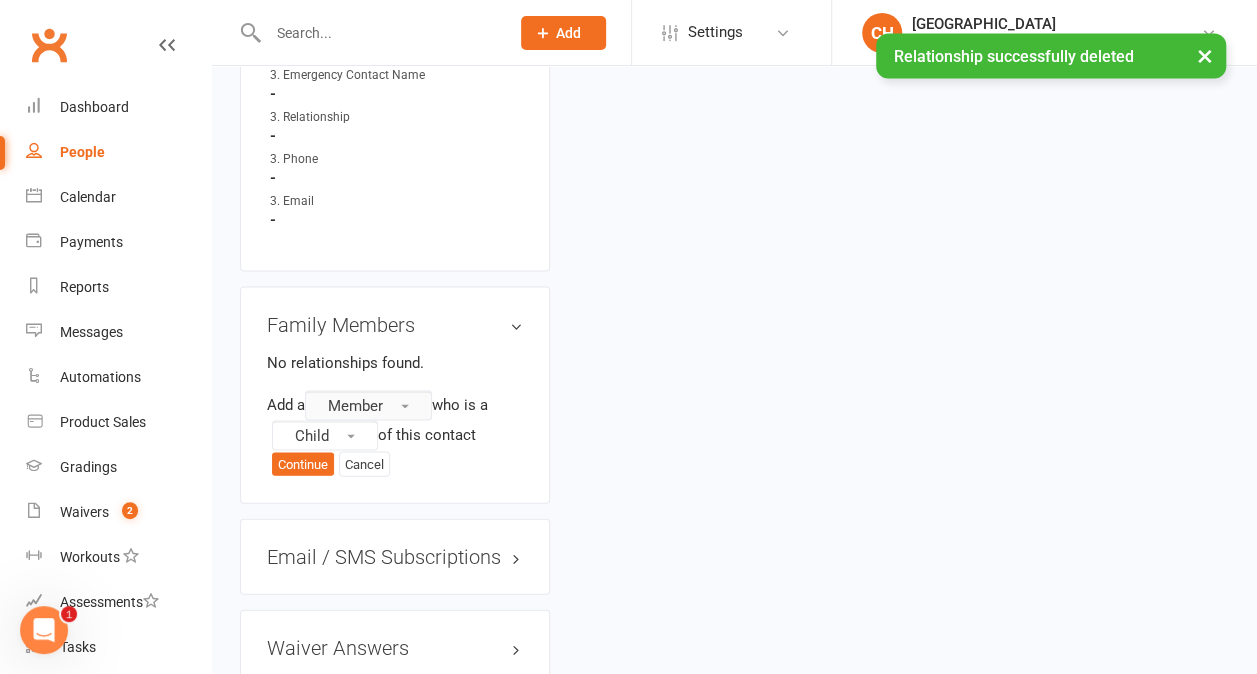 click on "Member" at bounding box center (368, 406) 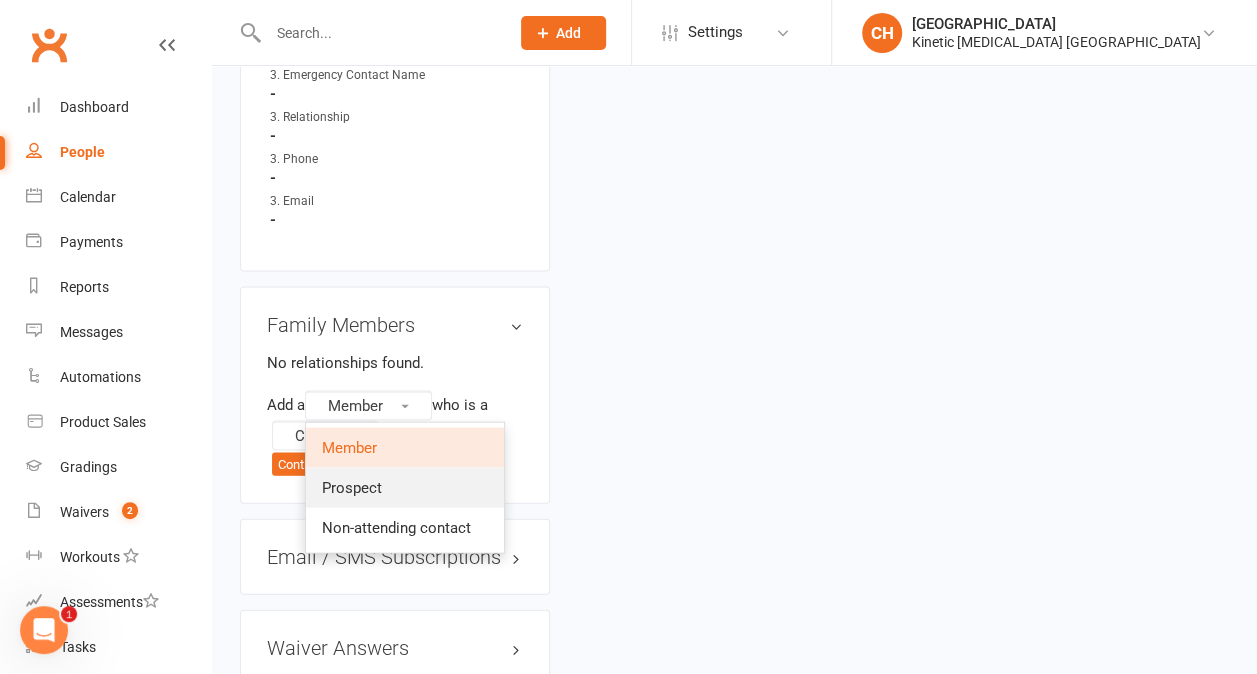 click on "Prospect" at bounding box center (352, 488) 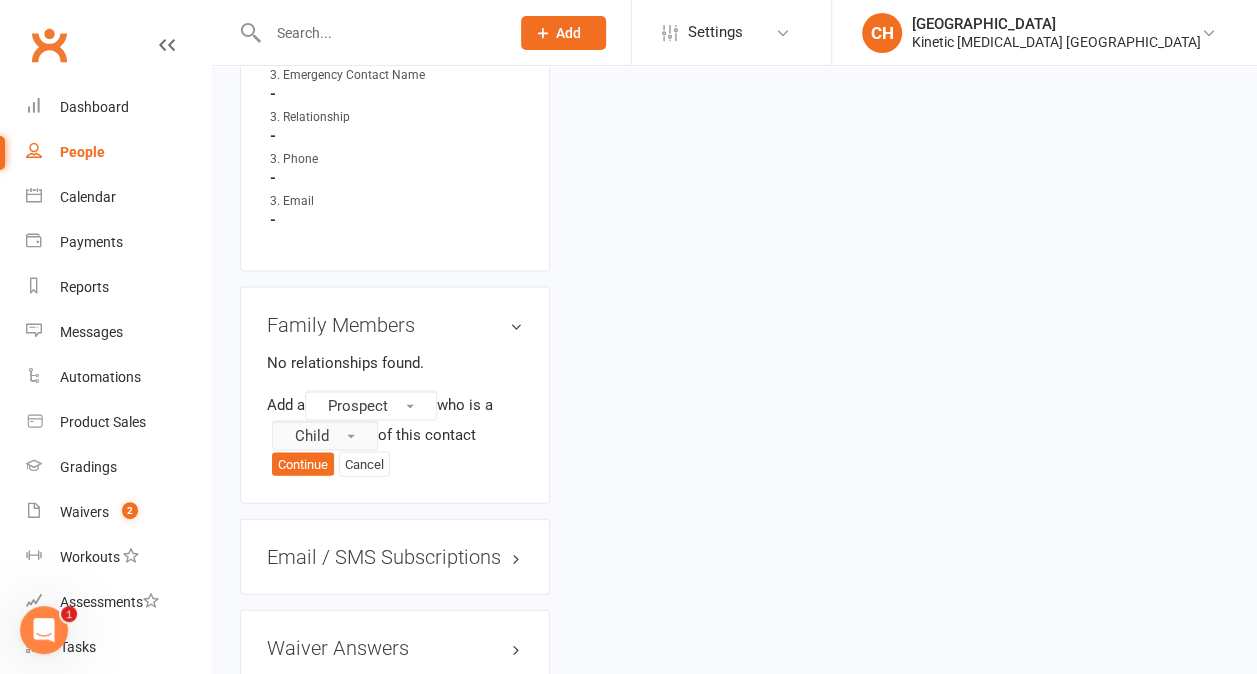 click on "Child" at bounding box center [325, 436] 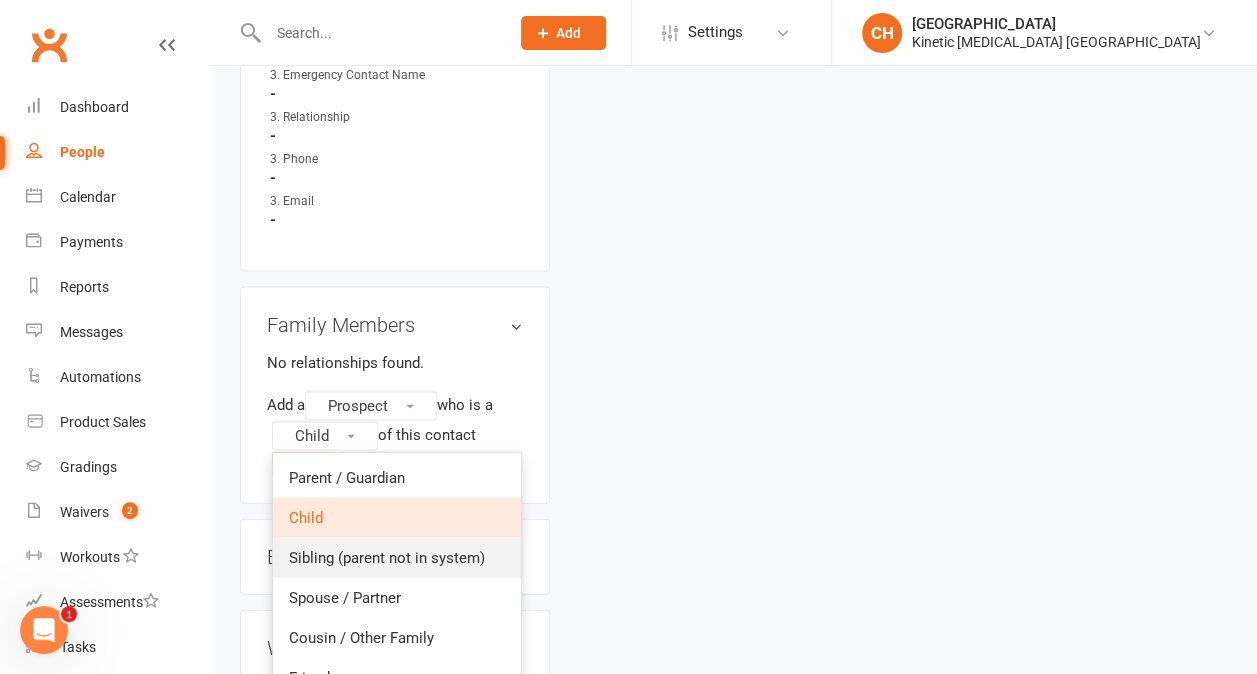 click on "Sibling (parent not in system)" at bounding box center (387, 558) 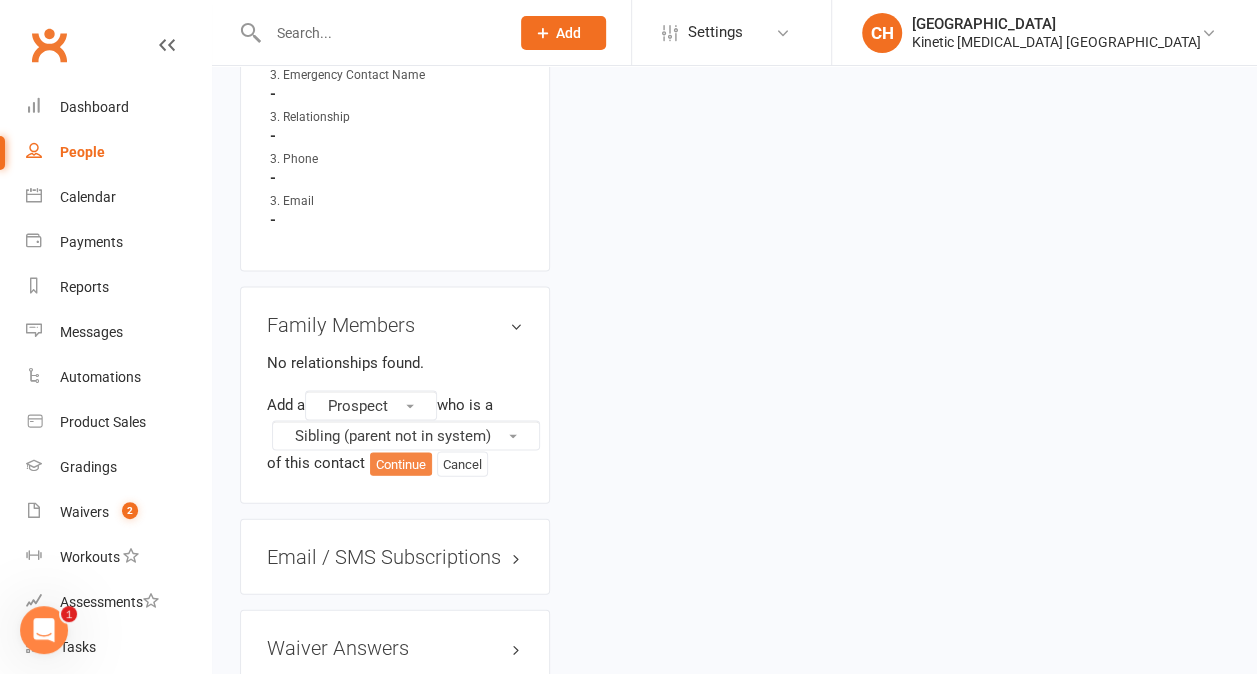 click on "Continue" at bounding box center (401, 465) 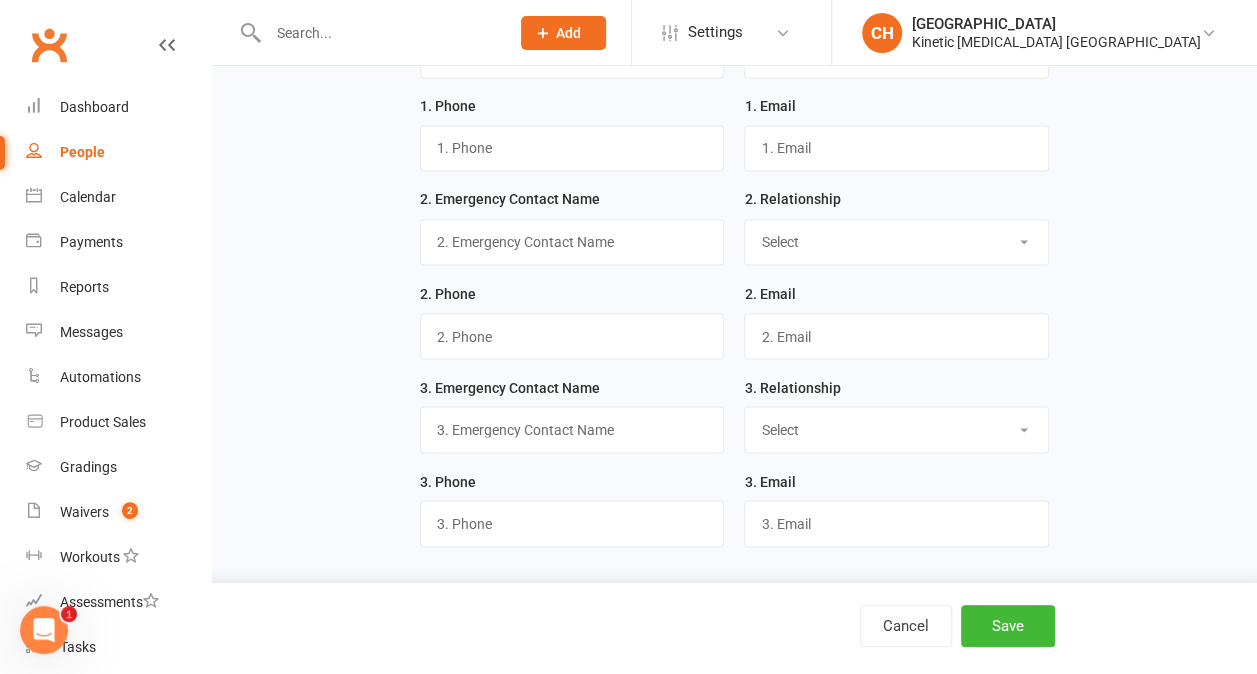 scroll, scrollTop: 0, scrollLeft: 0, axis: both 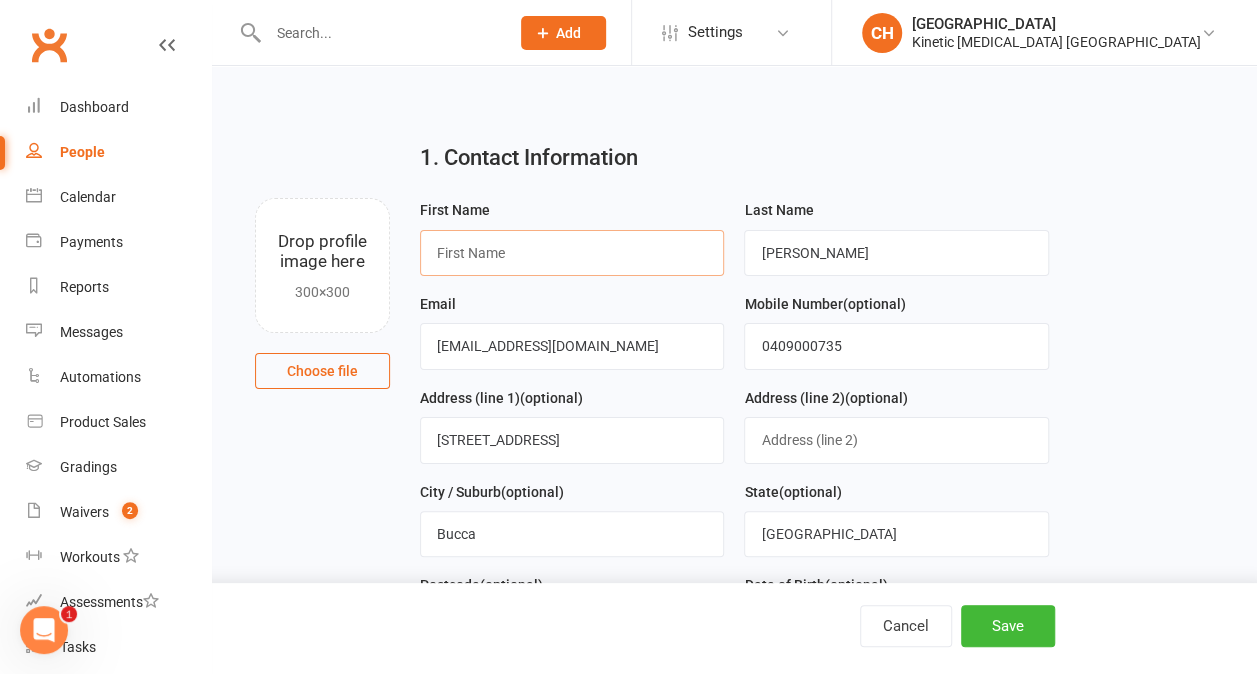 click at bounding box center [572, 253] 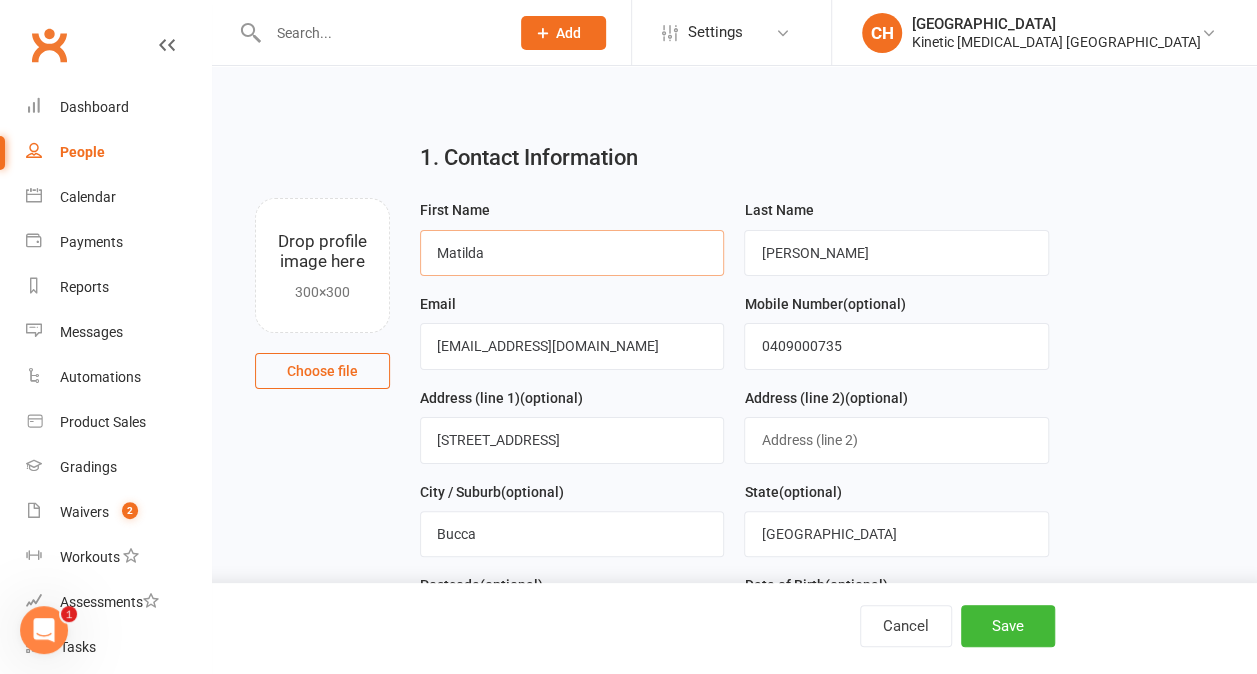 type on "[PERSON_NAME]" 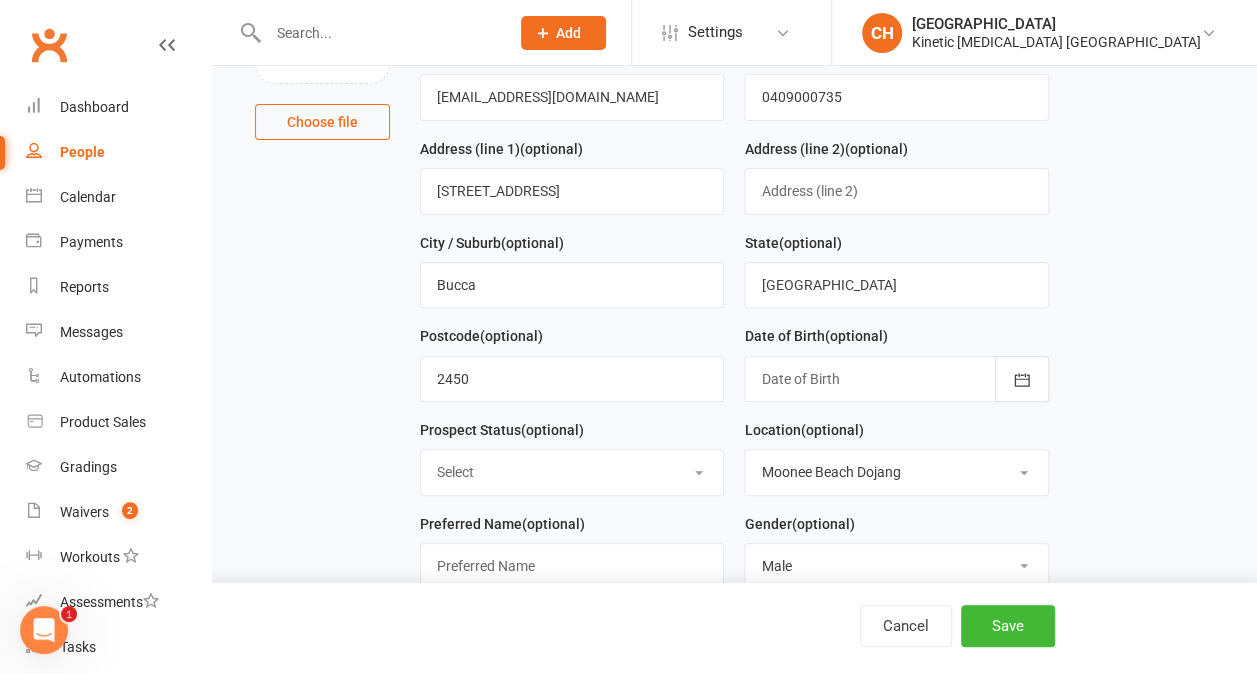 scroll, scrollTop: 273, scrollLeft: 0, axis: vertical 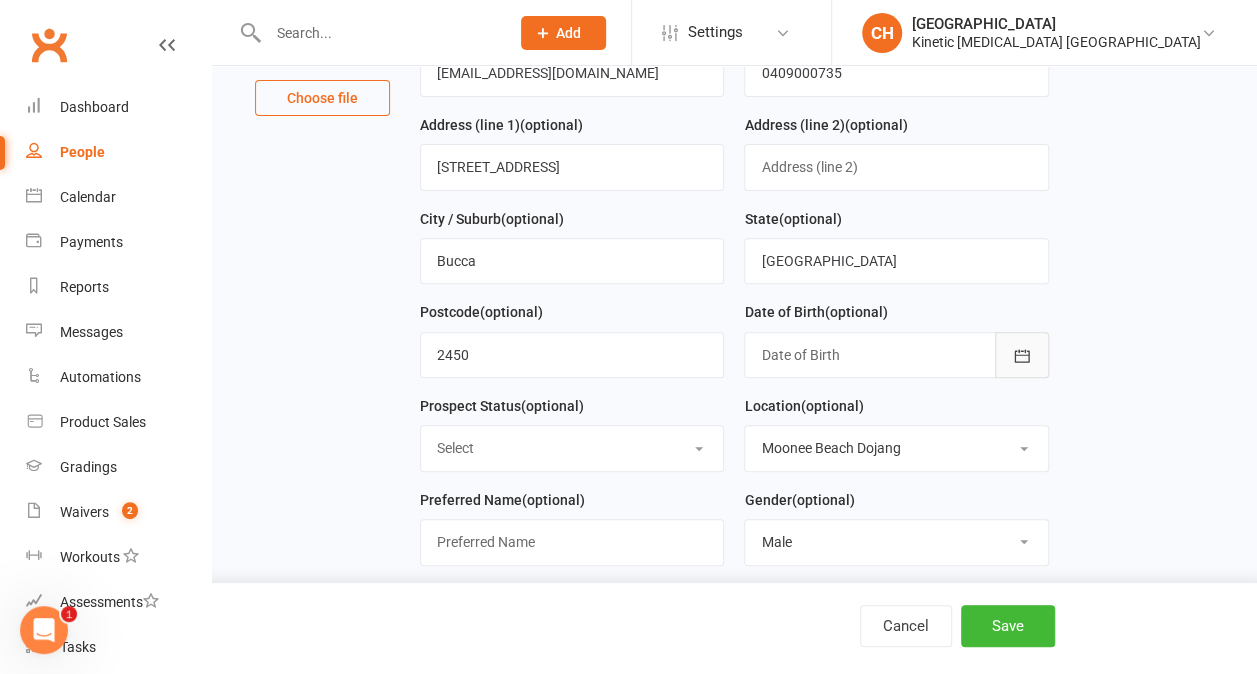 click at bounding box center (1022, 355) 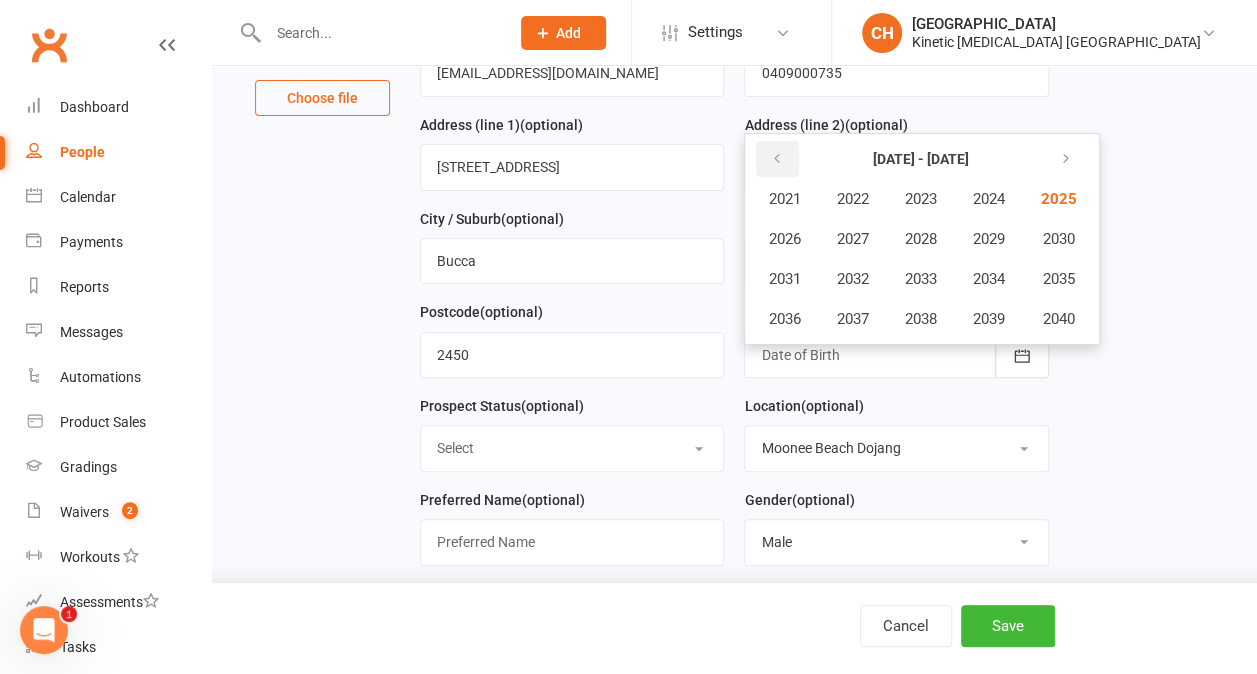 click at bounding box center [777, 159] 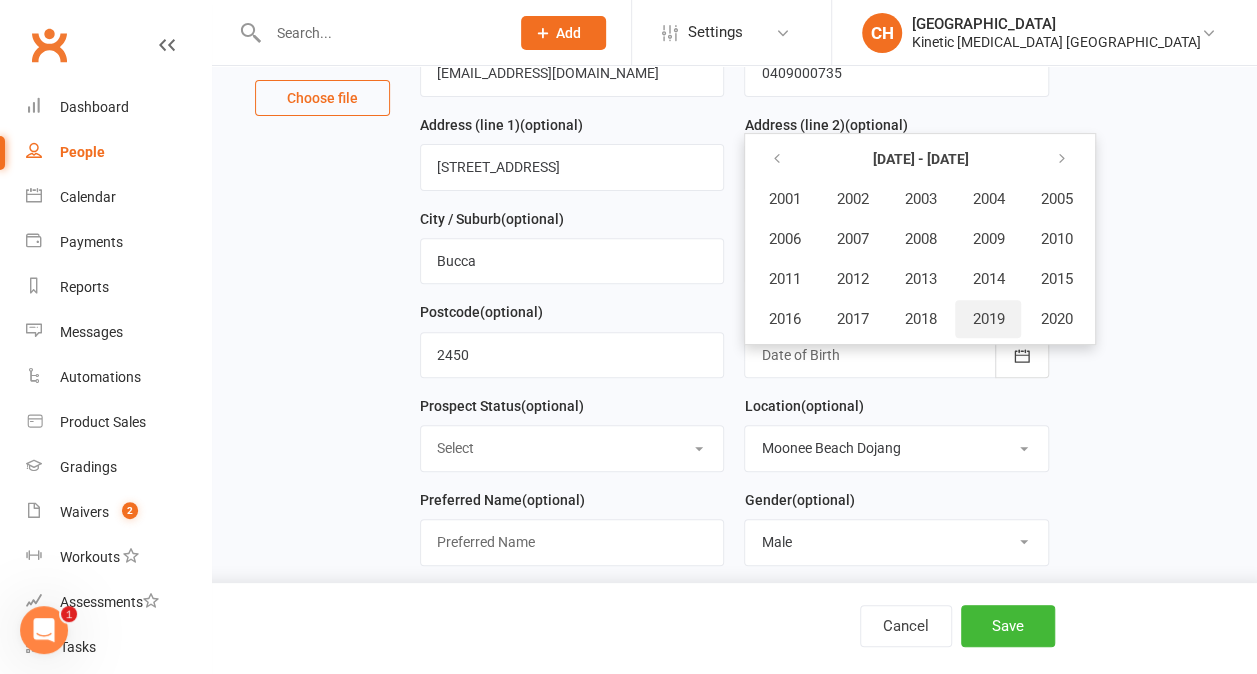 click on "2019" at bounding box center (988, 319) 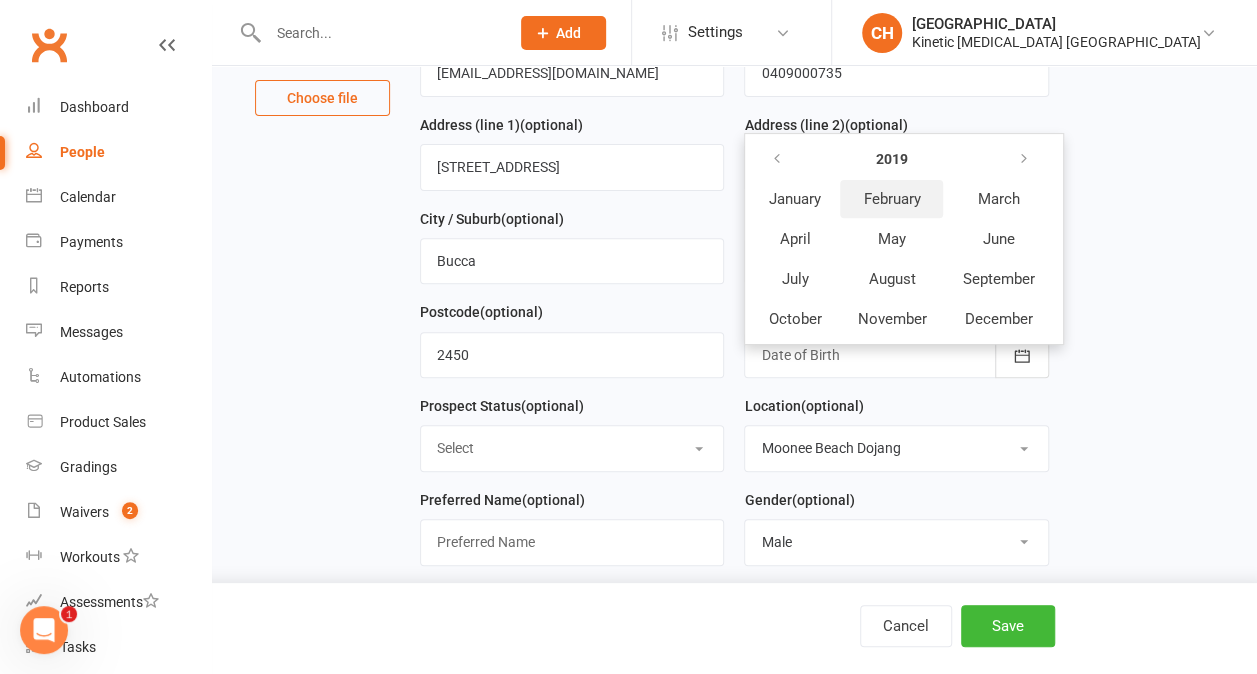 click on "February" at bounding box center (891, 199) 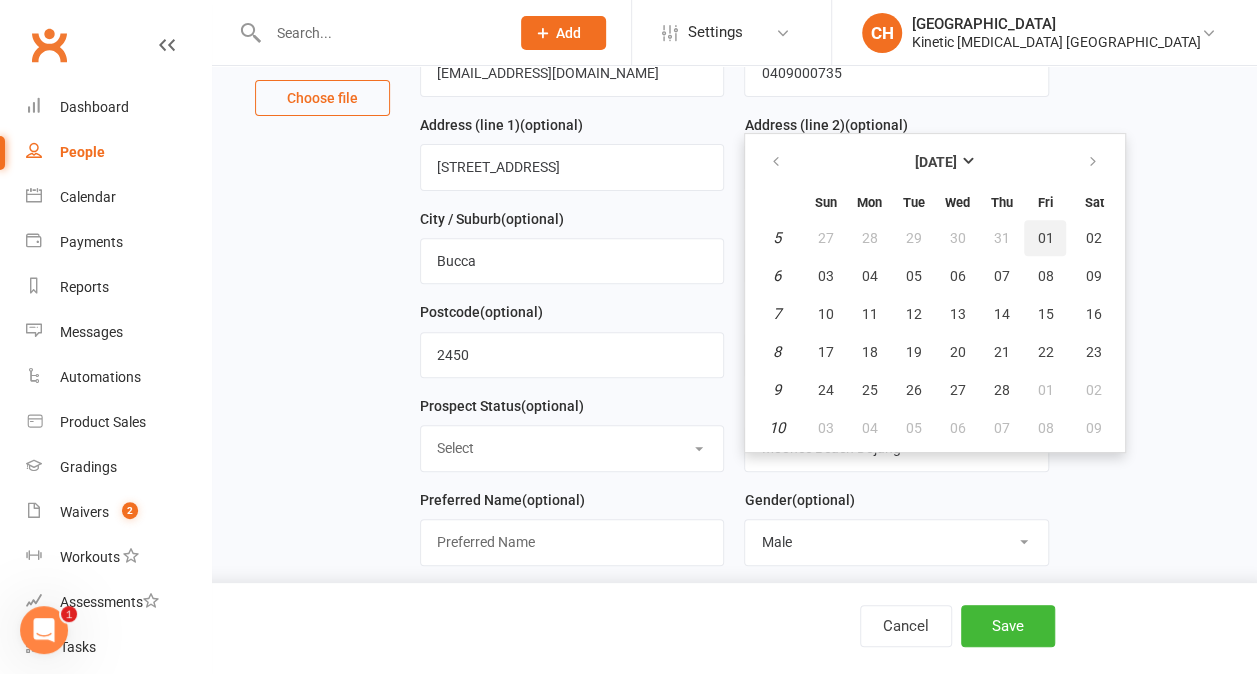 click on "01" at bounding box center (1045, 238) 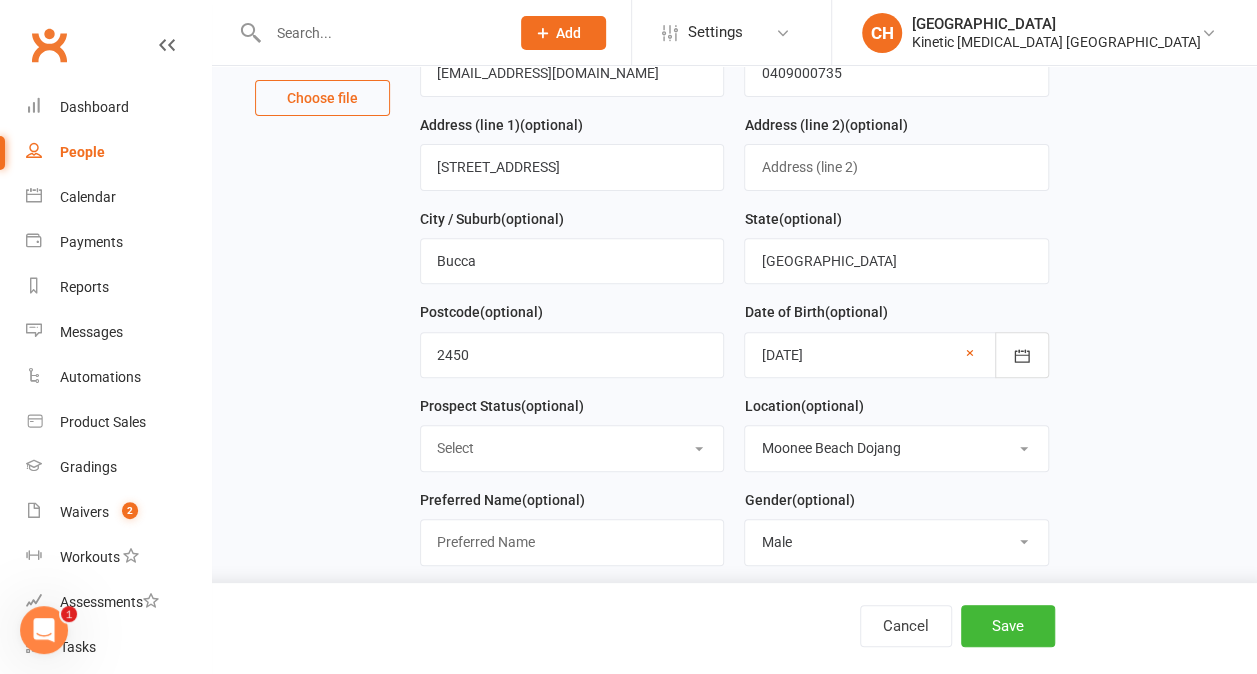 scroll, scrollTop: 416, scrollLeft: 0, axis: vertical 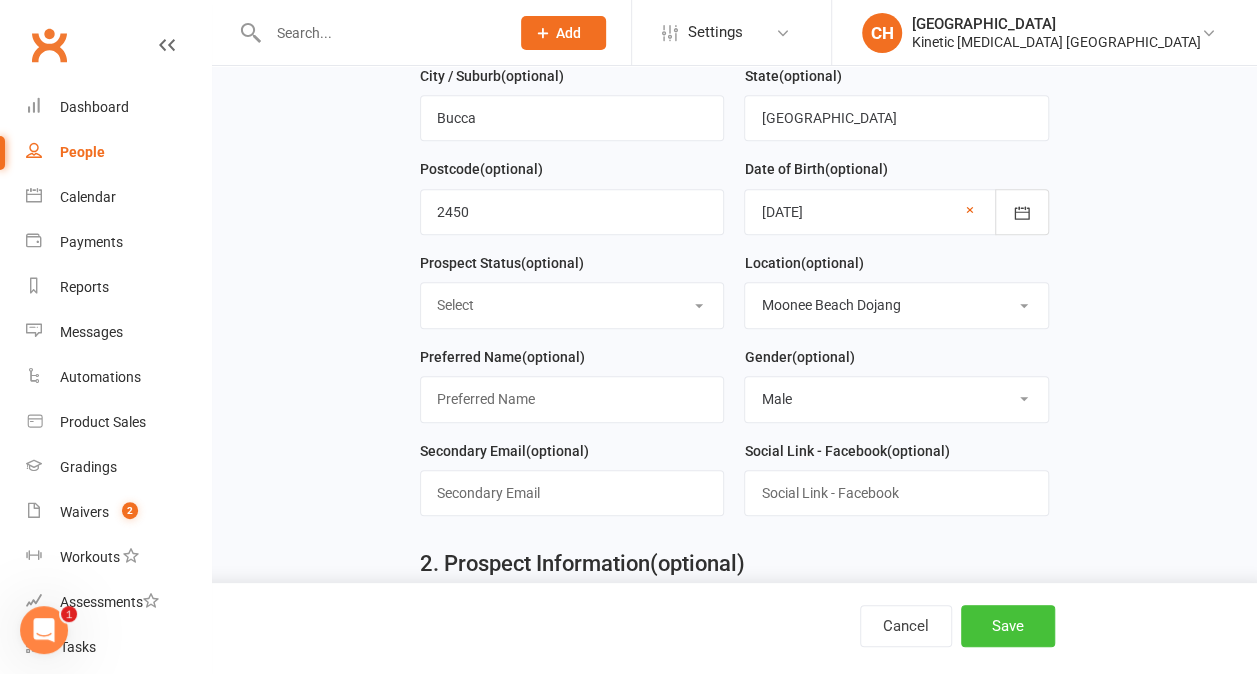 click on "Save" at bounding box center [1008, 626] 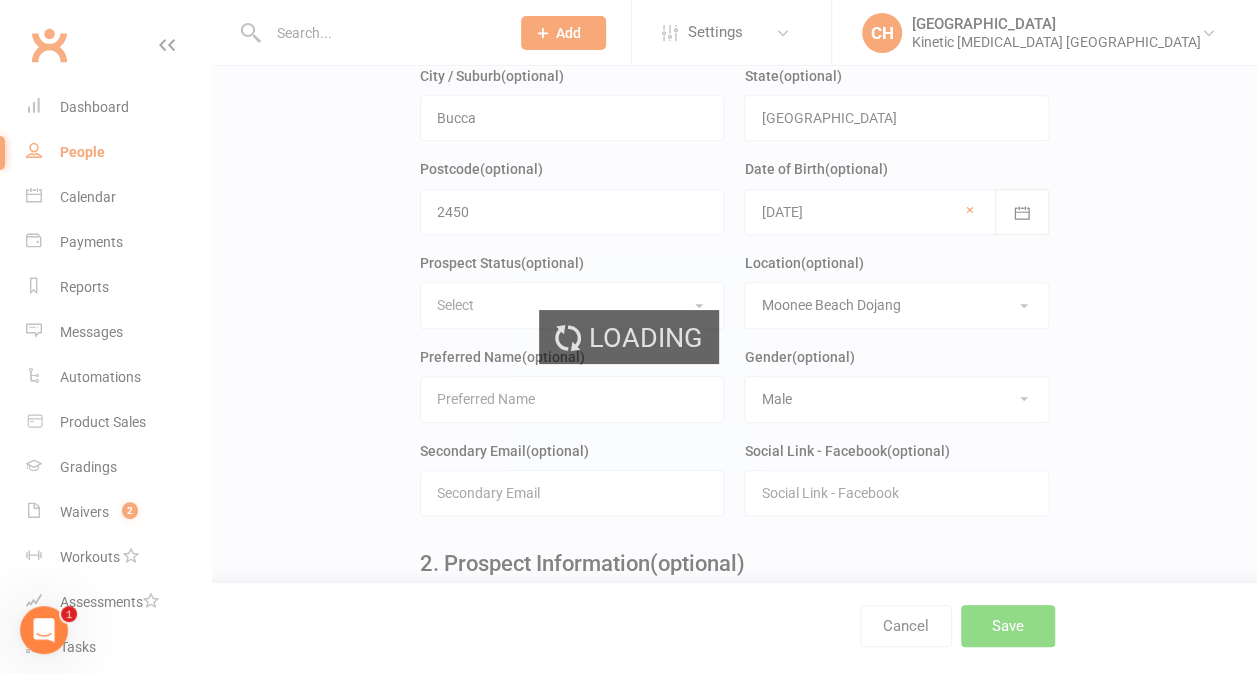 scroll, scrollTop: 0, scrollLeft: 0, axis: both 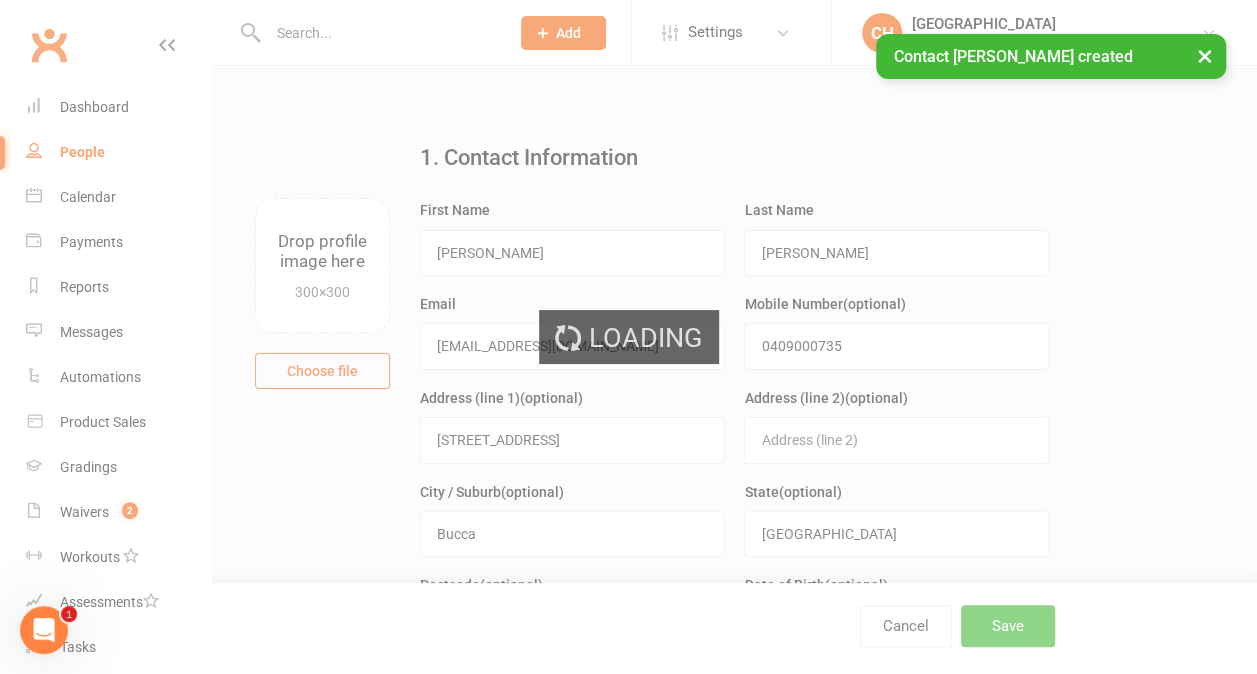 click on "Prospect
Member
Non-attending contact
Class / event
Appointment
Grading event
Task
Membership plan
Bulk message
Add
Settings Membership Plans Event Templates Appointment Types Website Customize Contacts Account Profile CH Charntal Hall Kinetic [MEDICAL_DATA] Moonee Beach Signed in as: Kinetic [MEDICAL_DATA] Moonee Beach Switch to: Kinetic [MEDICAL_DATA] Heathcote Switch to: Kinetic [MEDICAL_DATA] Narellan My profile Help Terms & conditions  Privacy policy  Sign out Clubworx Dashboard People Calendar Payments Reports Messages   Automations   Product Sales Gradings   Waivers   2 Workouts   Assessments  Tasks   What's New 1 Check-in Kiosk modes General attendance Roll call Class check-in Signed in successfully. × × Contact [PERSON_NAME] created ×" at bounding box center [628, 1142] 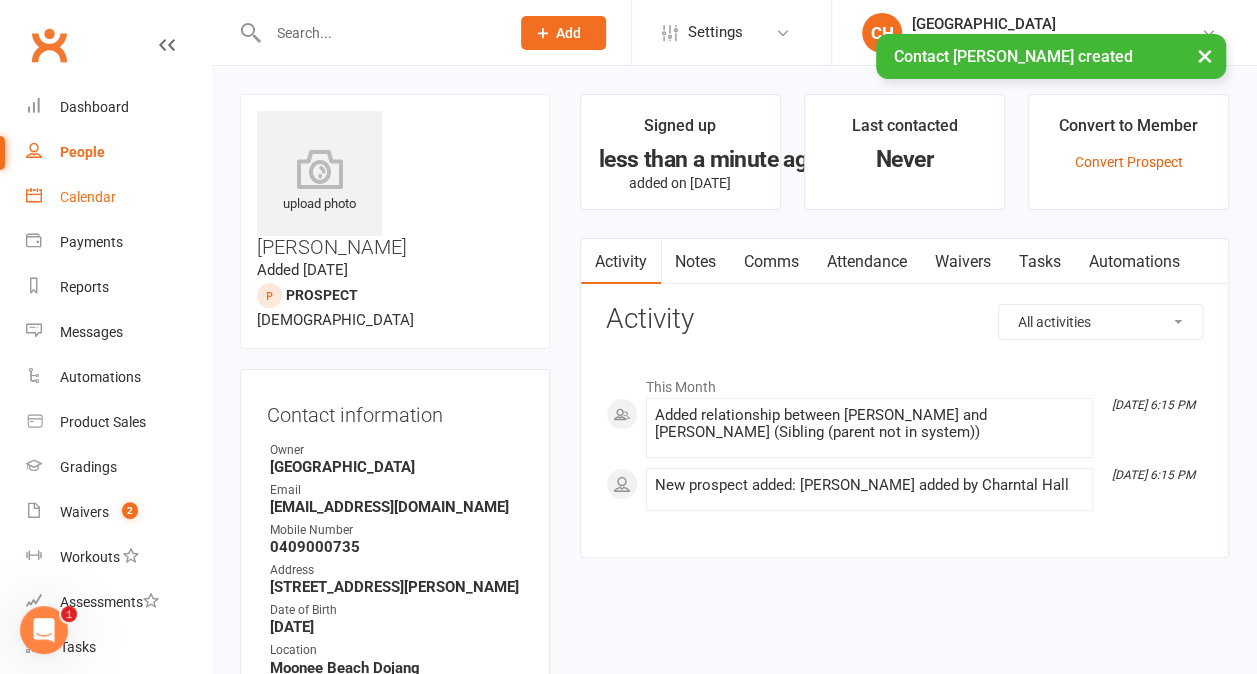 click on "Calendar" at bounding box center [88, 197] 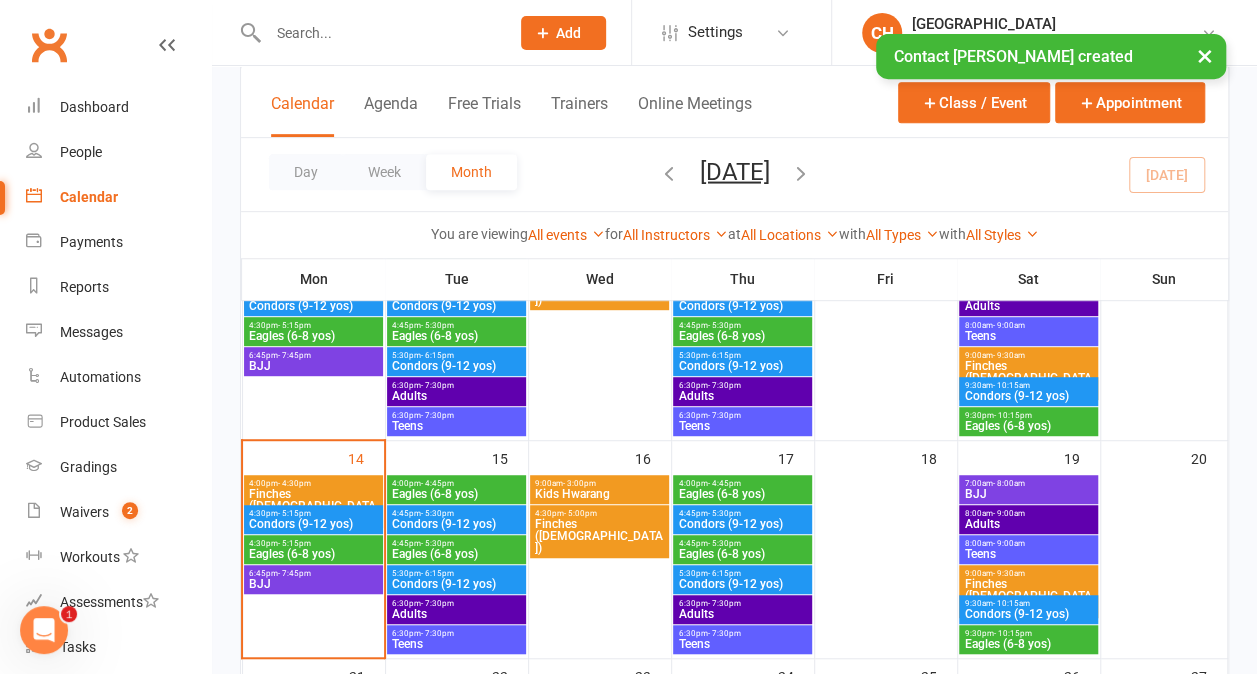 scroll, scrollTop: 422, scrollLeft: 0, axis: vertical 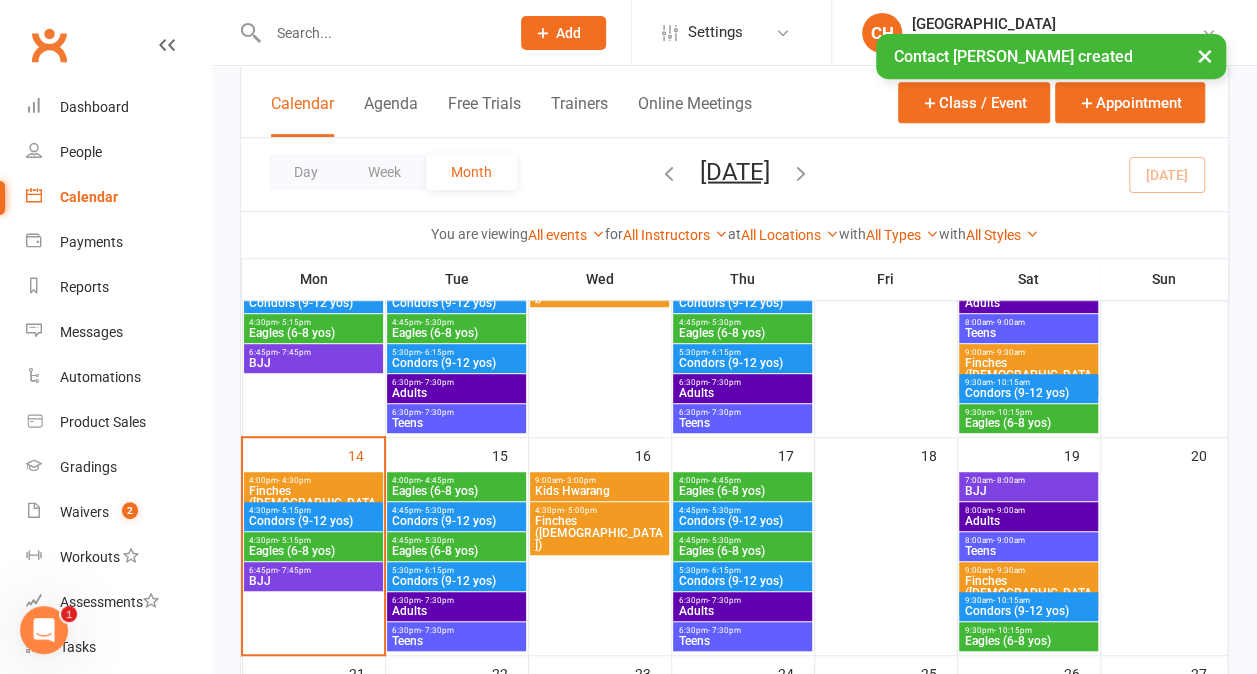 click on "Kids Hwarang" at bounding box center (599, 491) 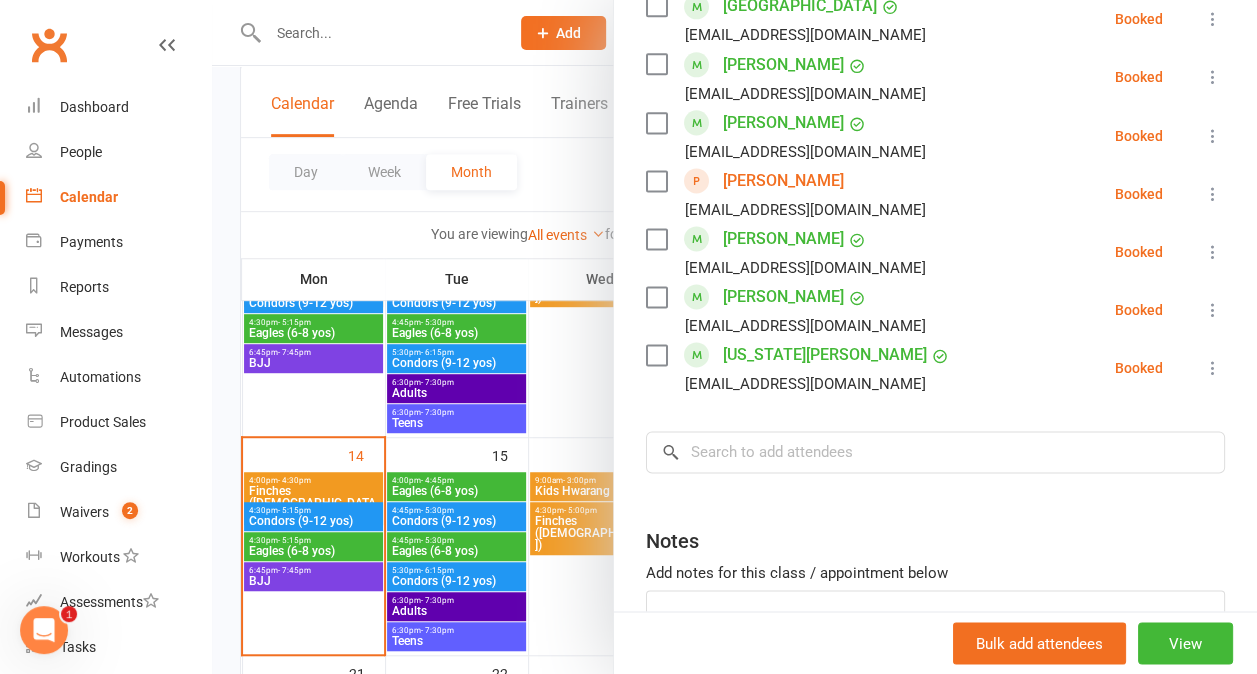 scroll, scrollTop: 1285, scrollLeft: 0, axis: vertical 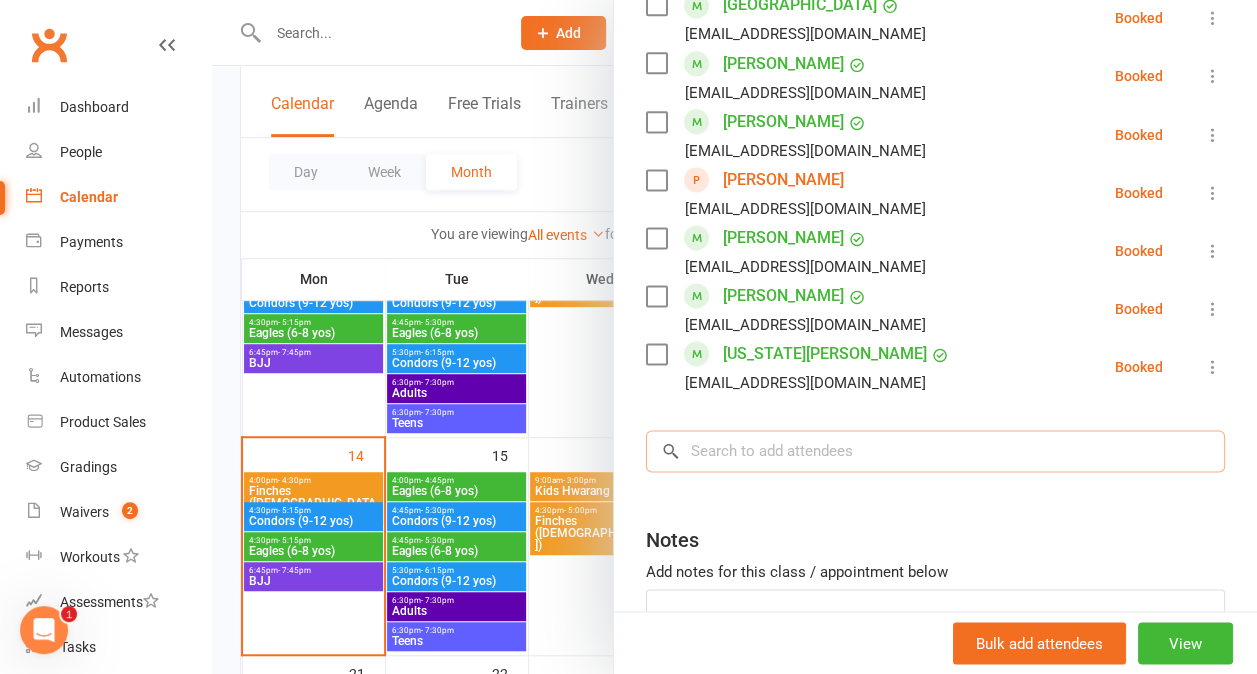 click at bounding box center (935, 451) 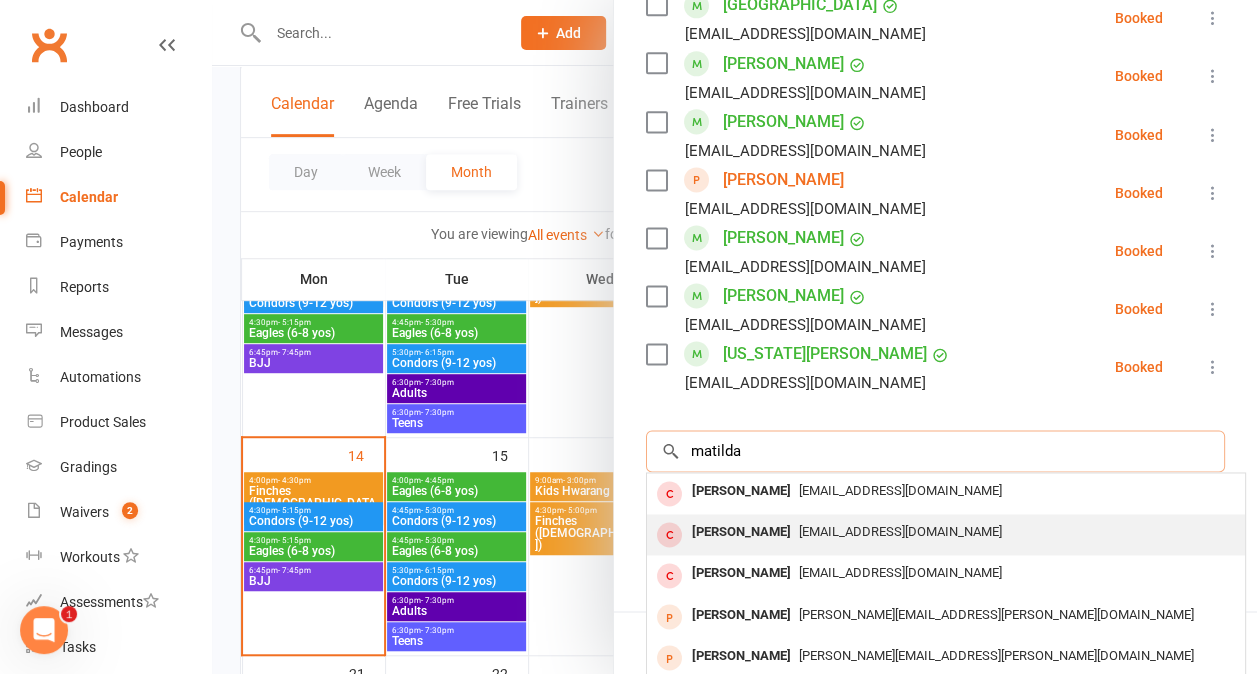 type on "matilda" 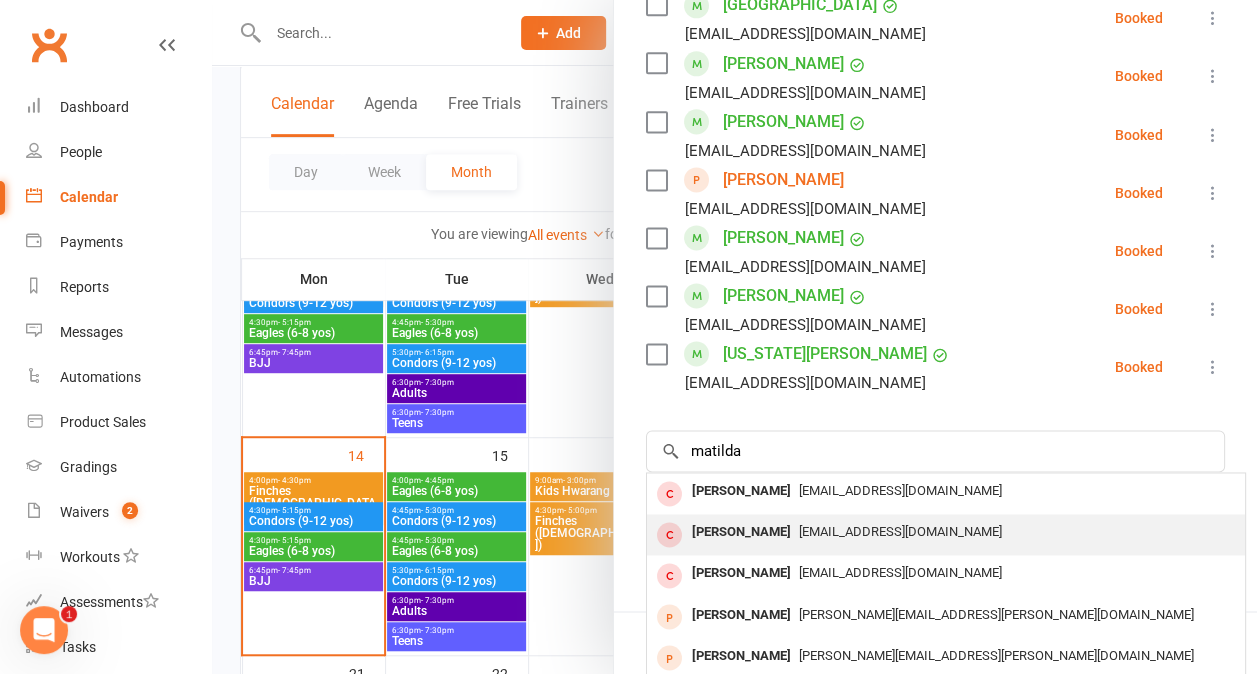 click on "[PERSON_NAME]" at bounding box center (741, 532) 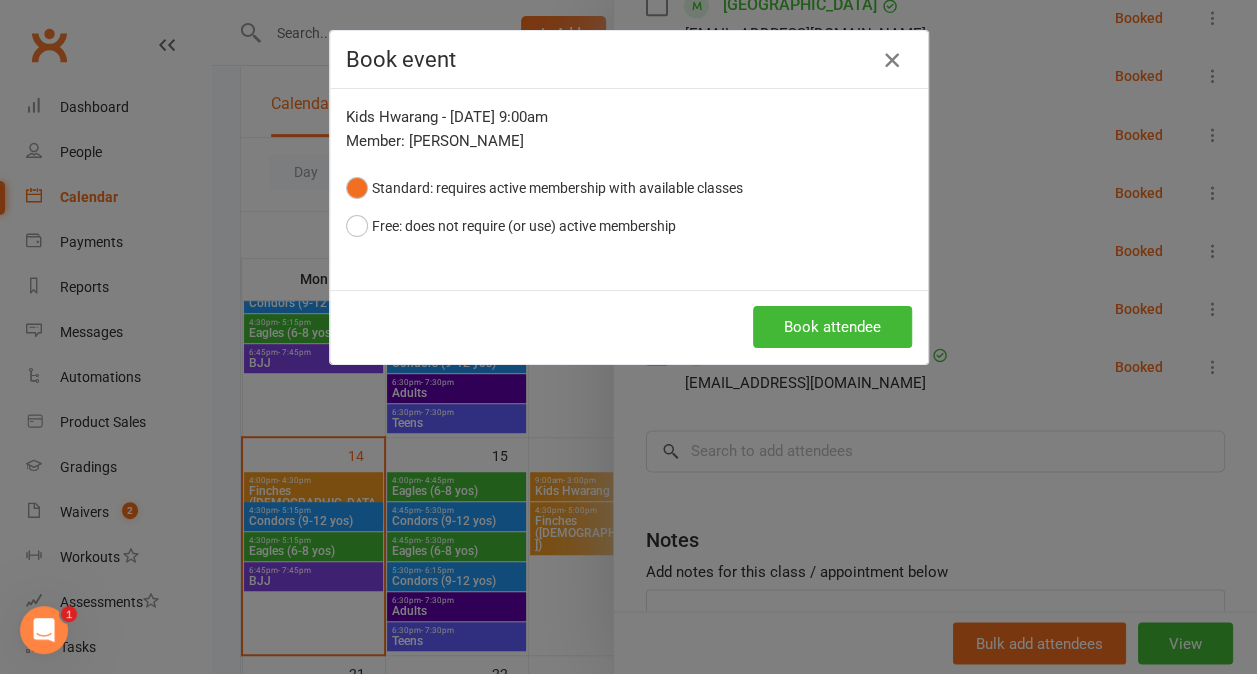 click at bounding box center [892, 60] 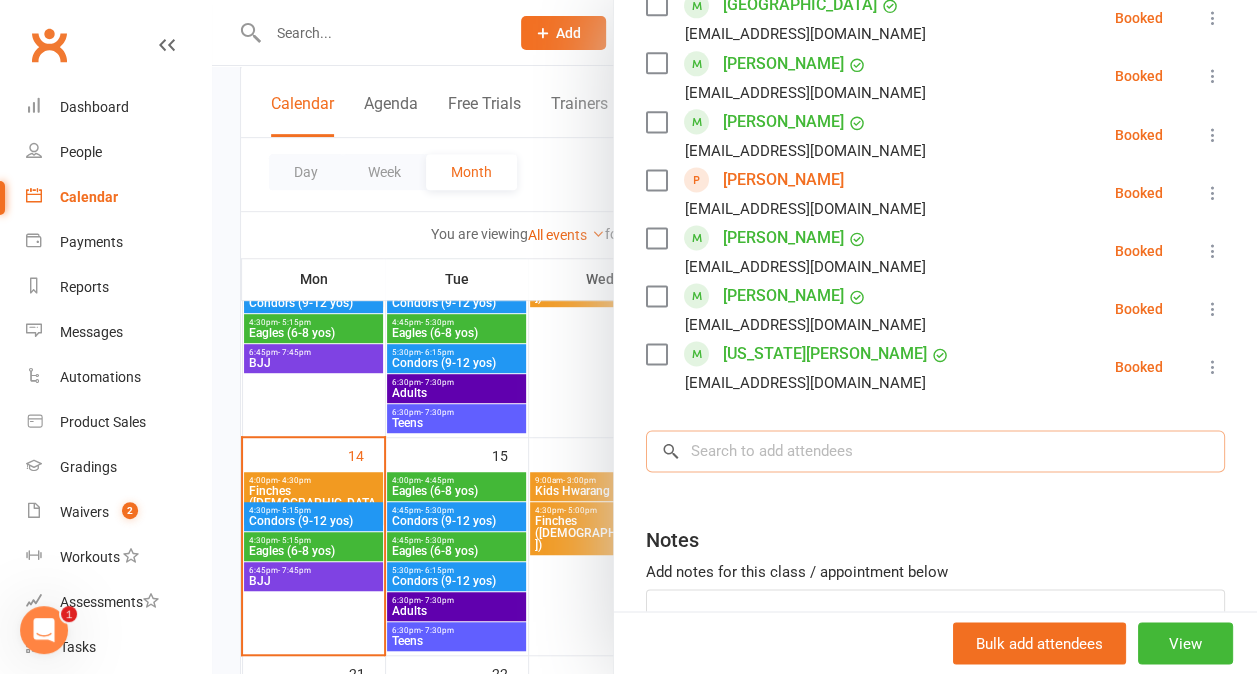 click at bounding box center (935, 451) 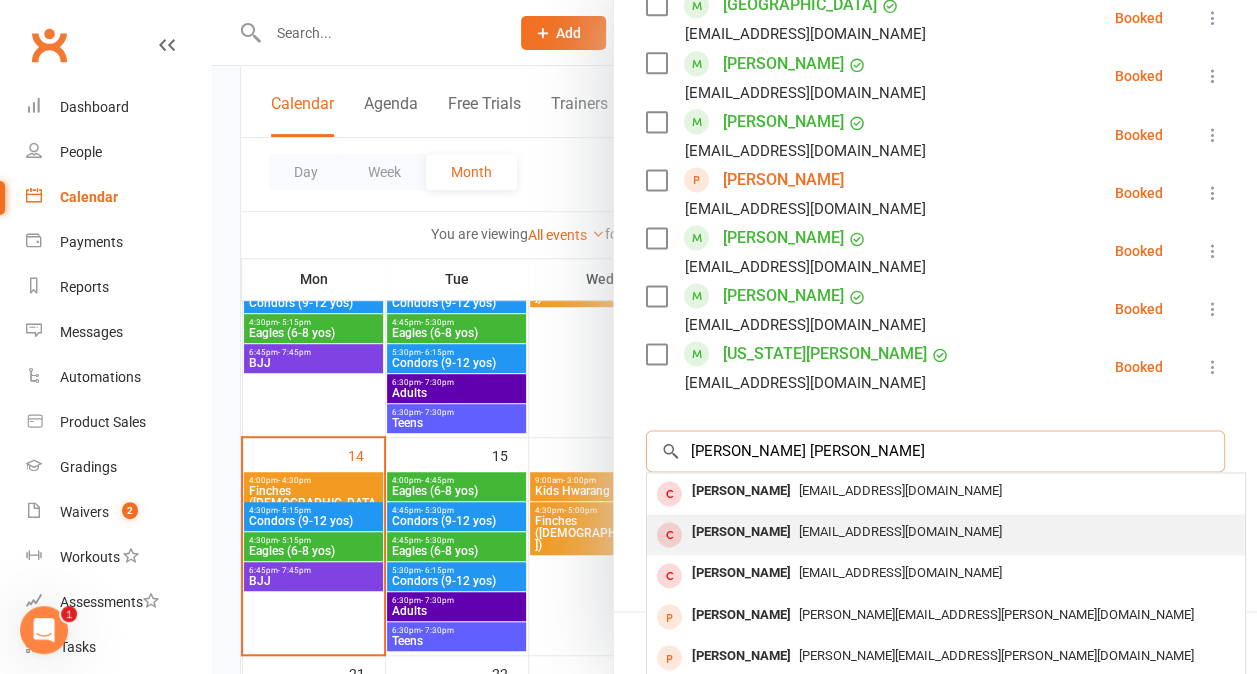 scroll, scrollTop: 1409, scrollLeft: 0, axis: vertical 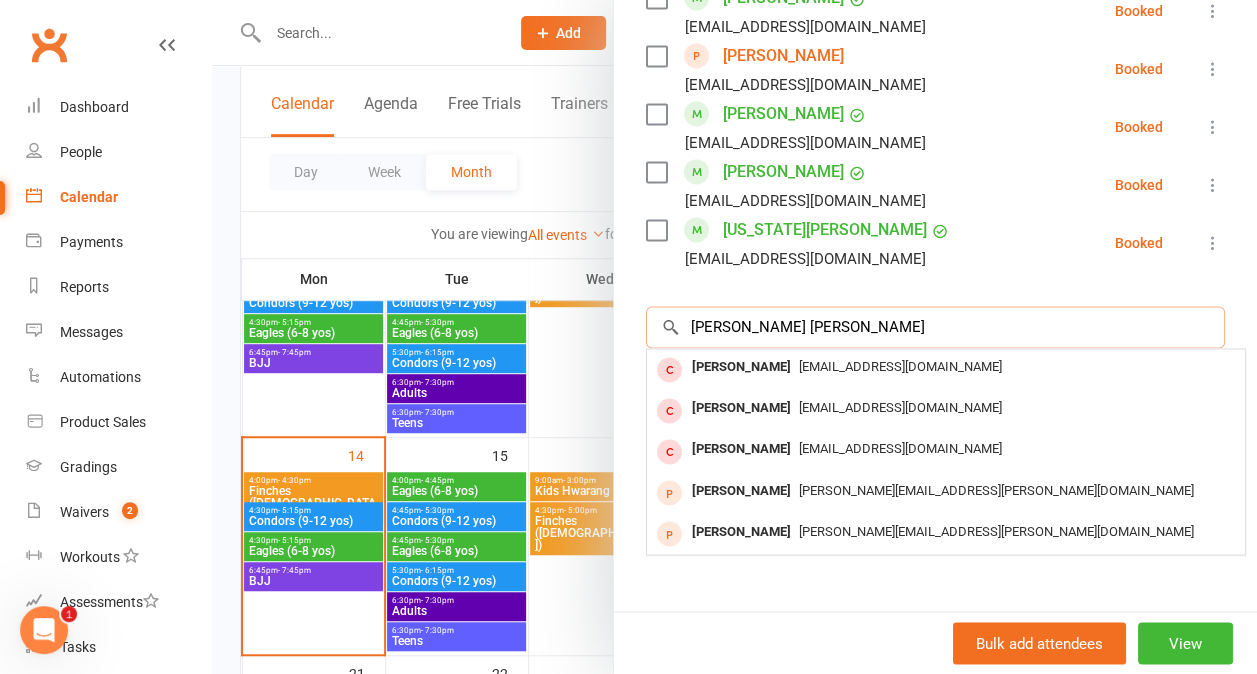 type on "[PERSON_NAME] [PERSON_NAME]" 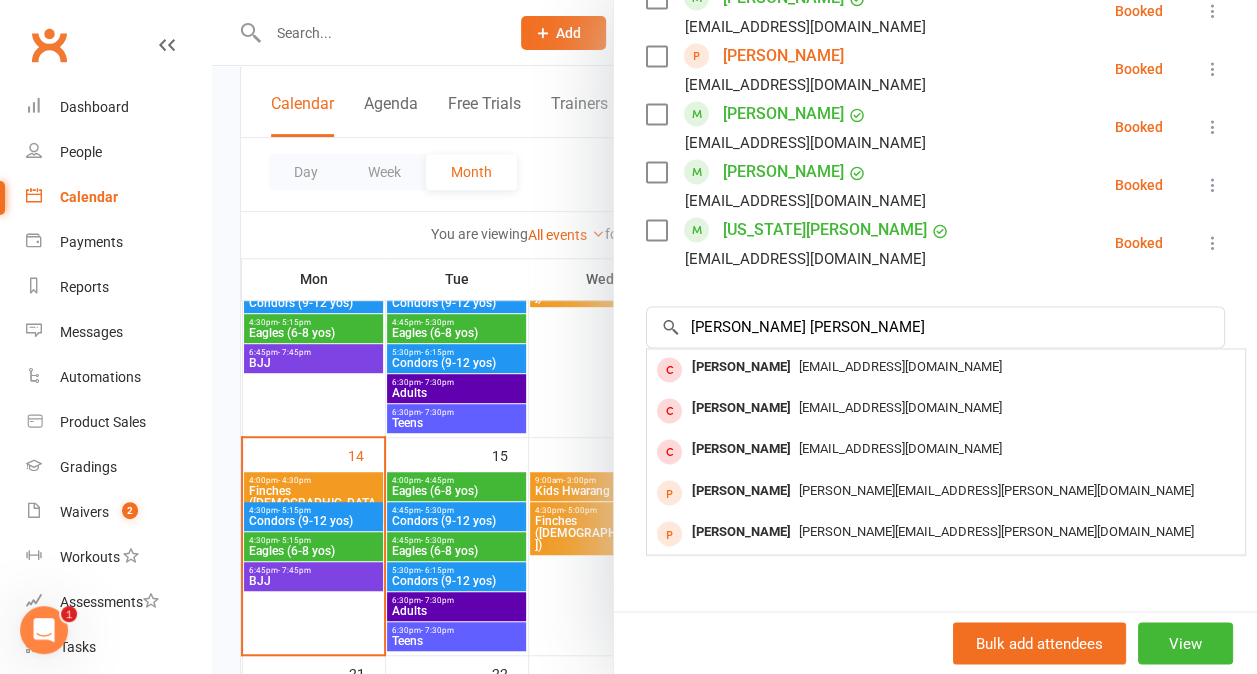 click at bounding box center (734, 337) 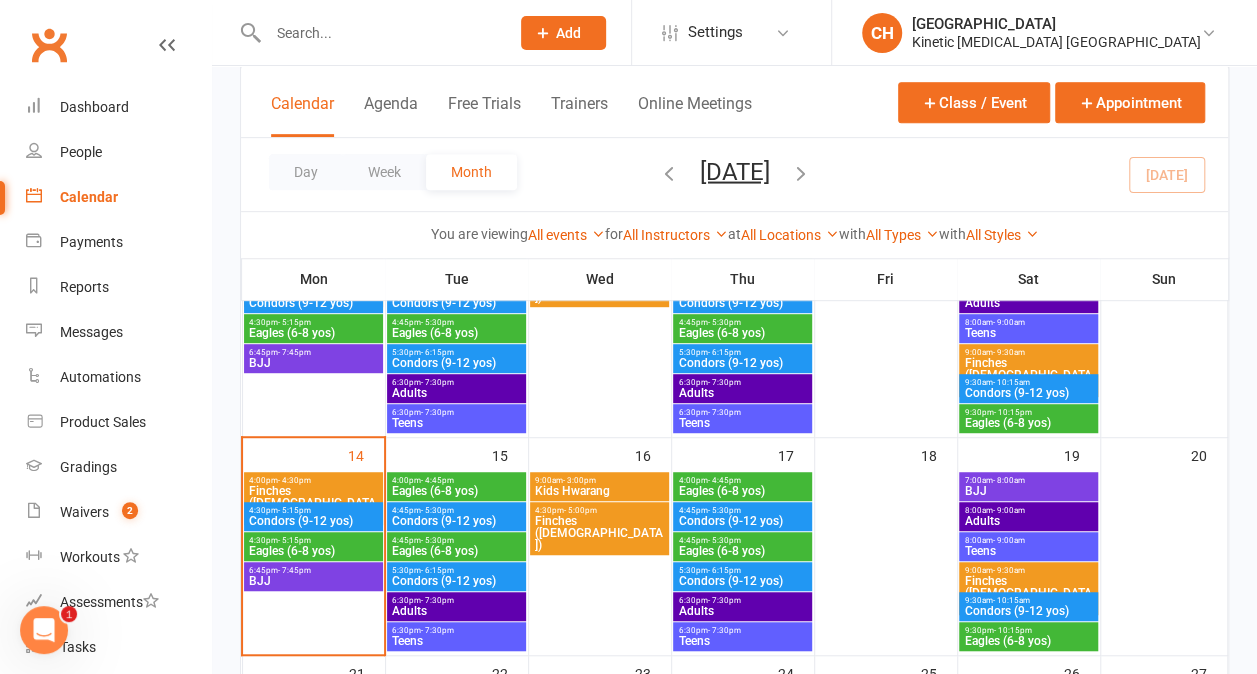 click at bounding box center (378, 33) 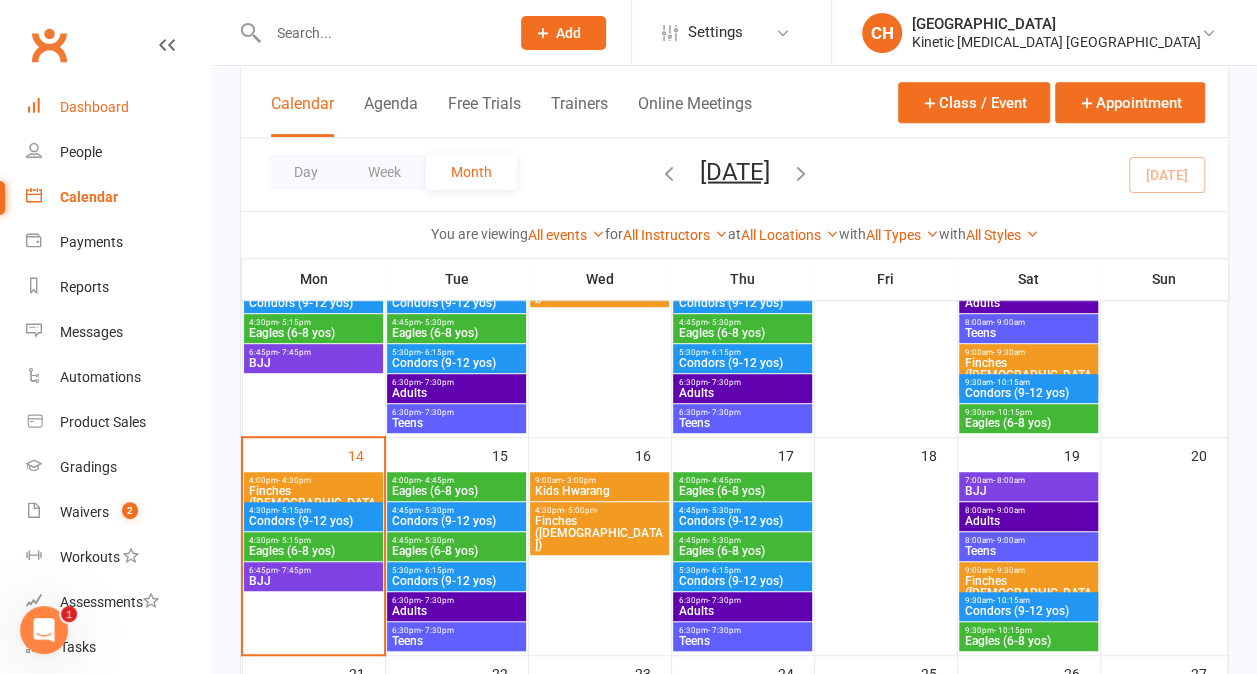 click on "Dashboard" at bounding box center (94, 107) 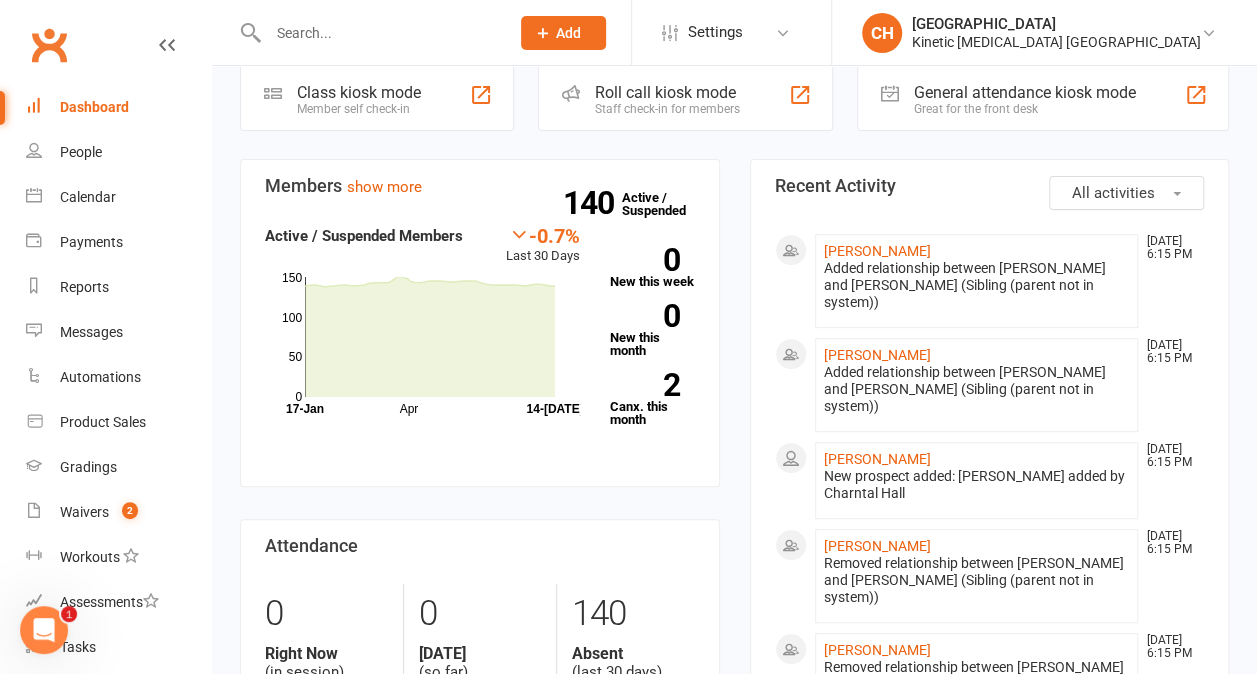 scroll, scrollTop: 284, scrollLeft: 0, axis: vertical 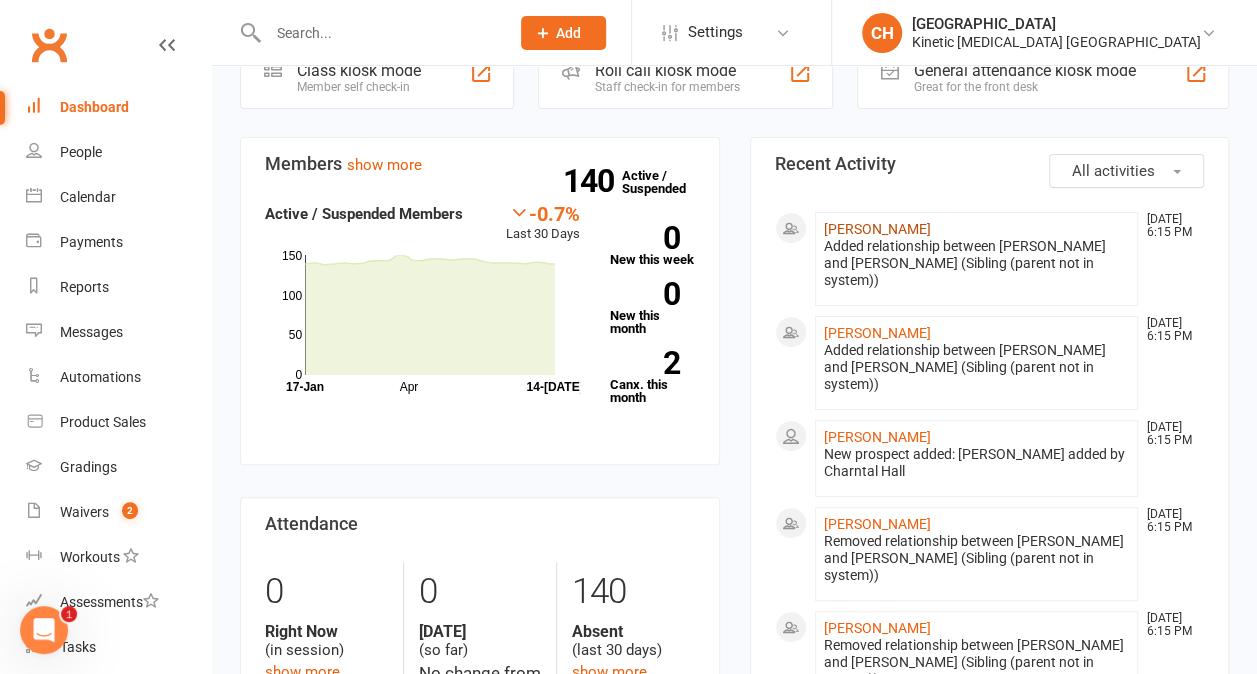 click on "[PERSON_NAME]" 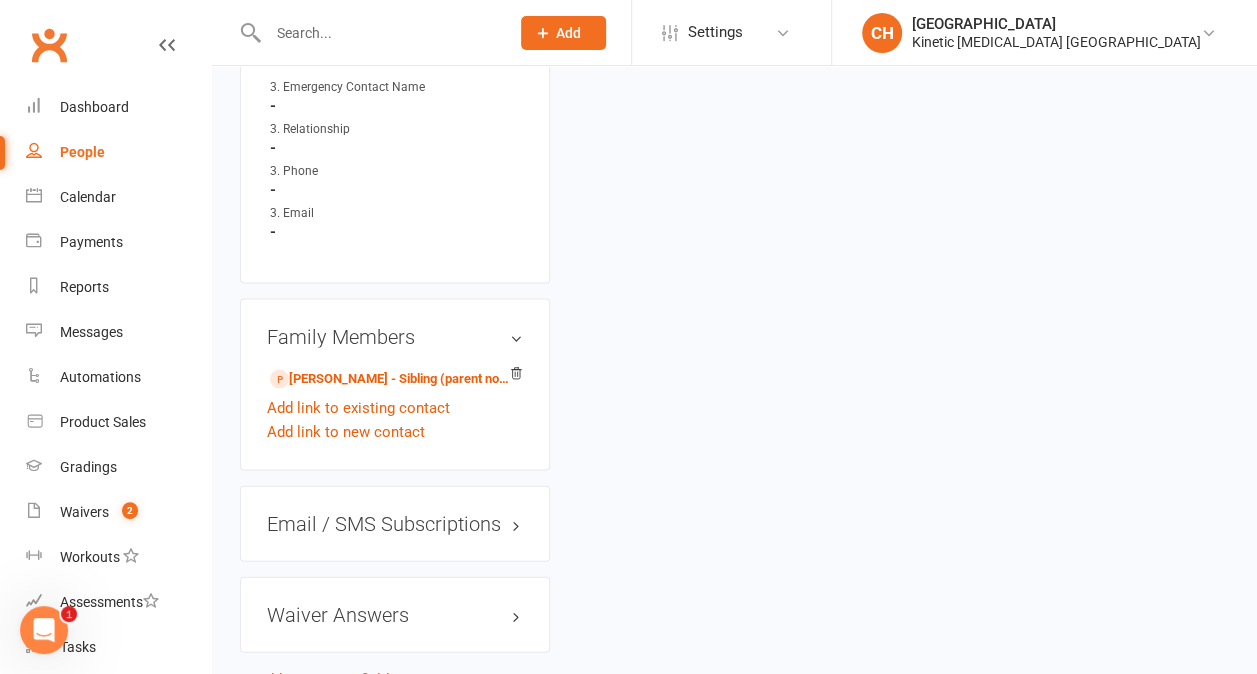 scroll, scrollTop: 1881, scrollLeft: 0, axis: vertical 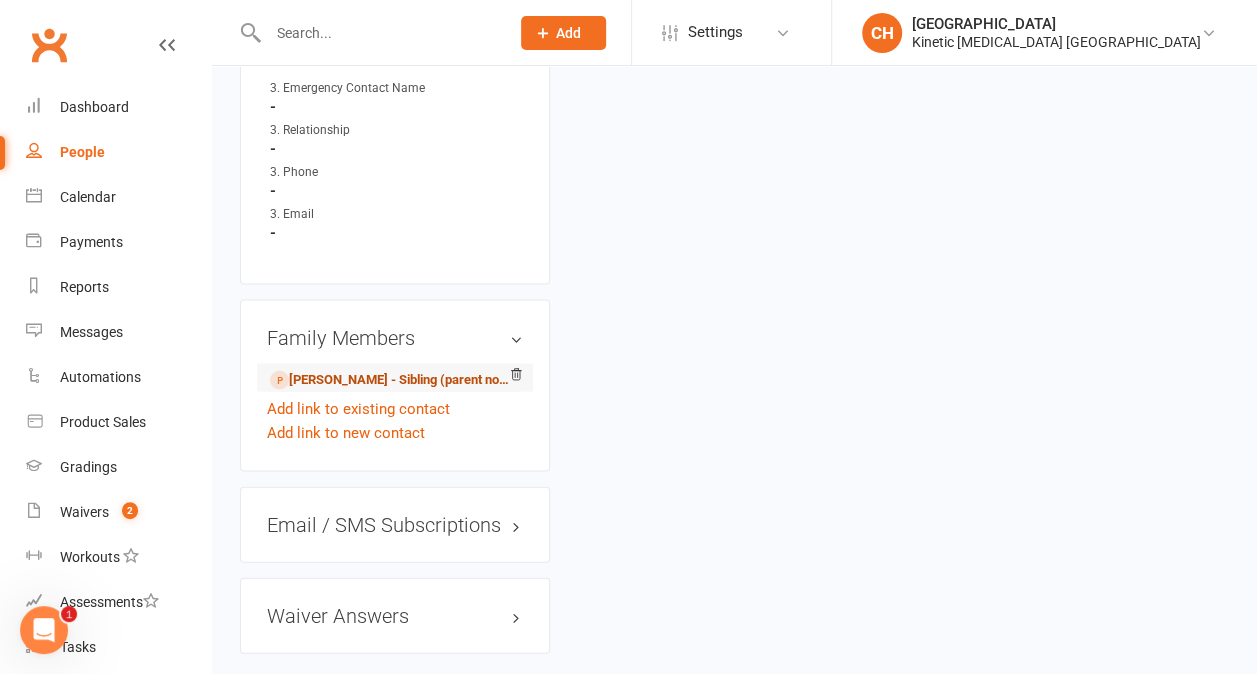 click on "[PERSON_NAME] - Sibling (parent not in system)" at bounding box center (391, 379) 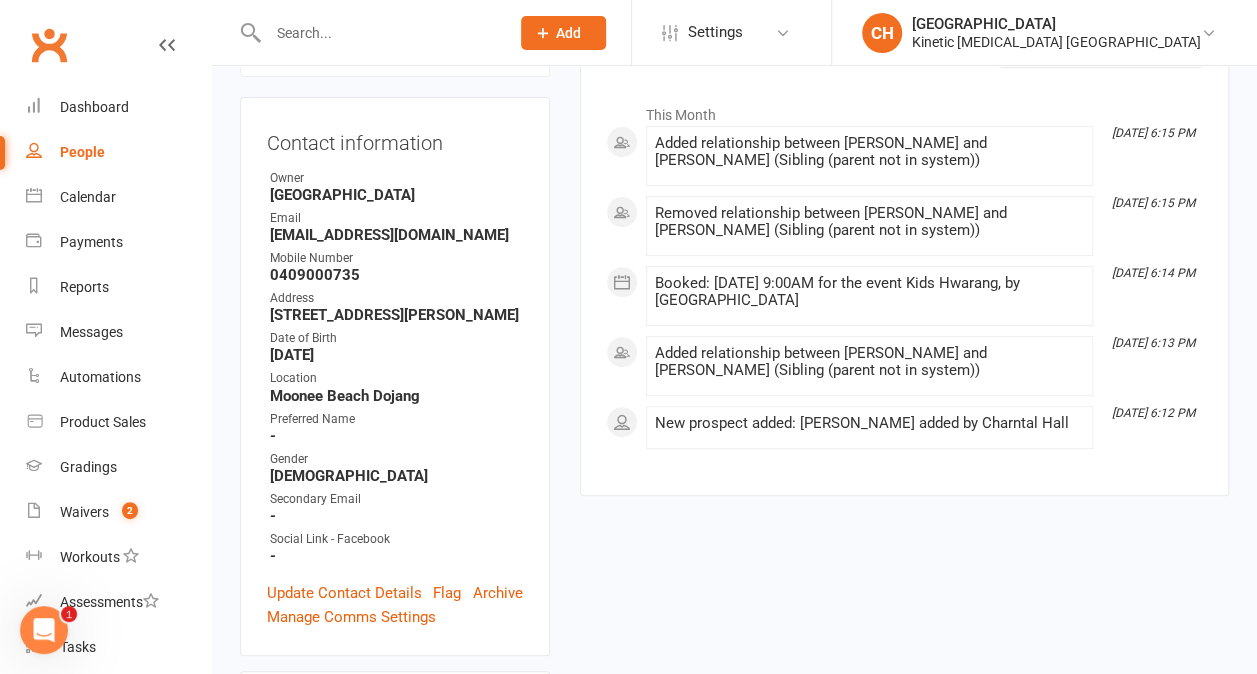 scroll, scrollTop: 274, scrollLeft: 0, axis: vertical 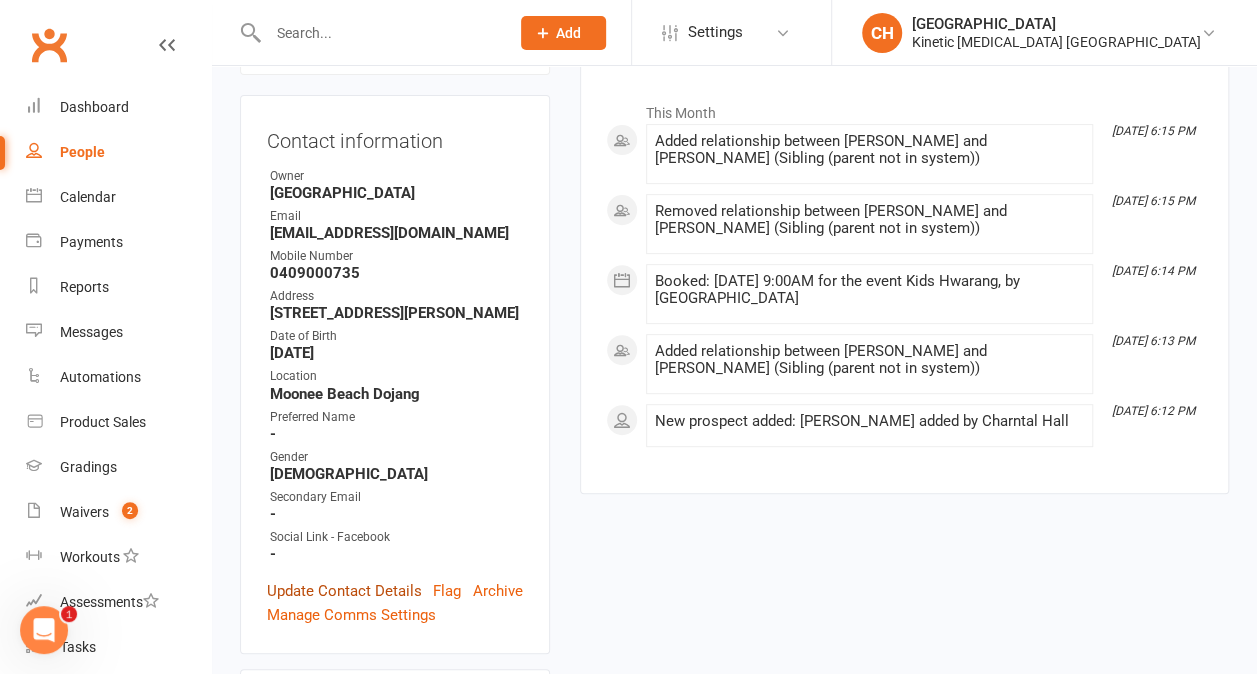 click on "Update Contact Details" at bounding box center (344, 591) 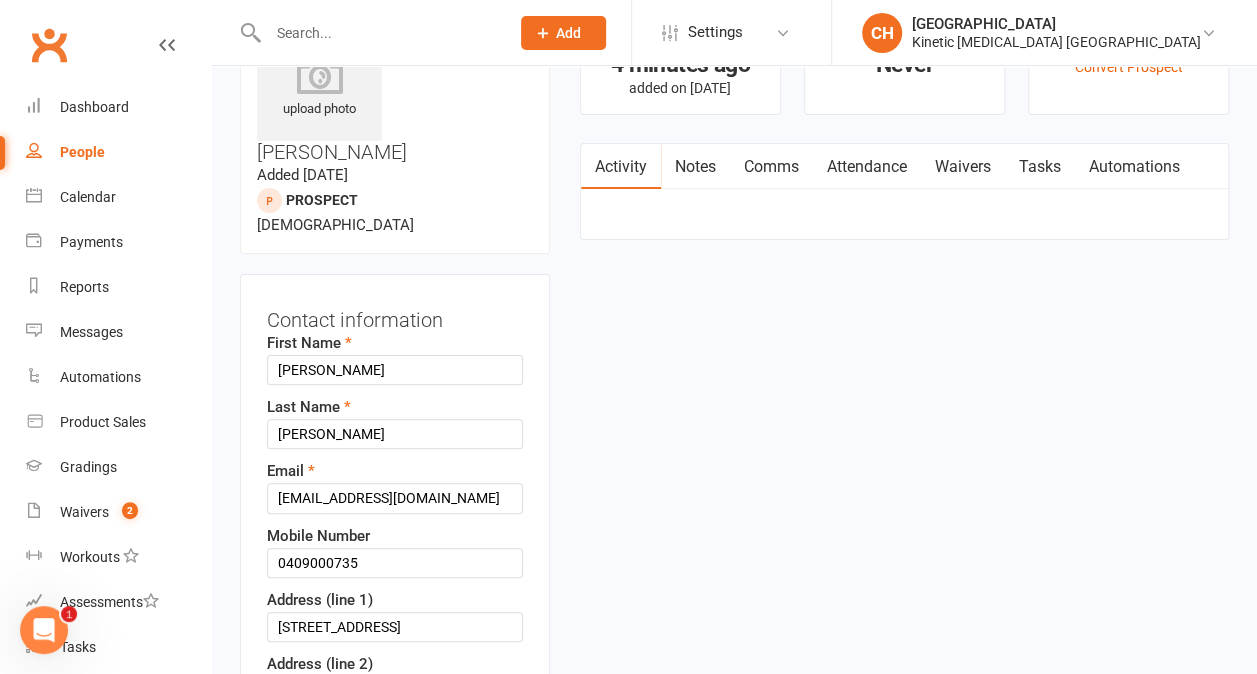 scroll, scrollTop: 94, scrollLeft: 0, axis: vertical 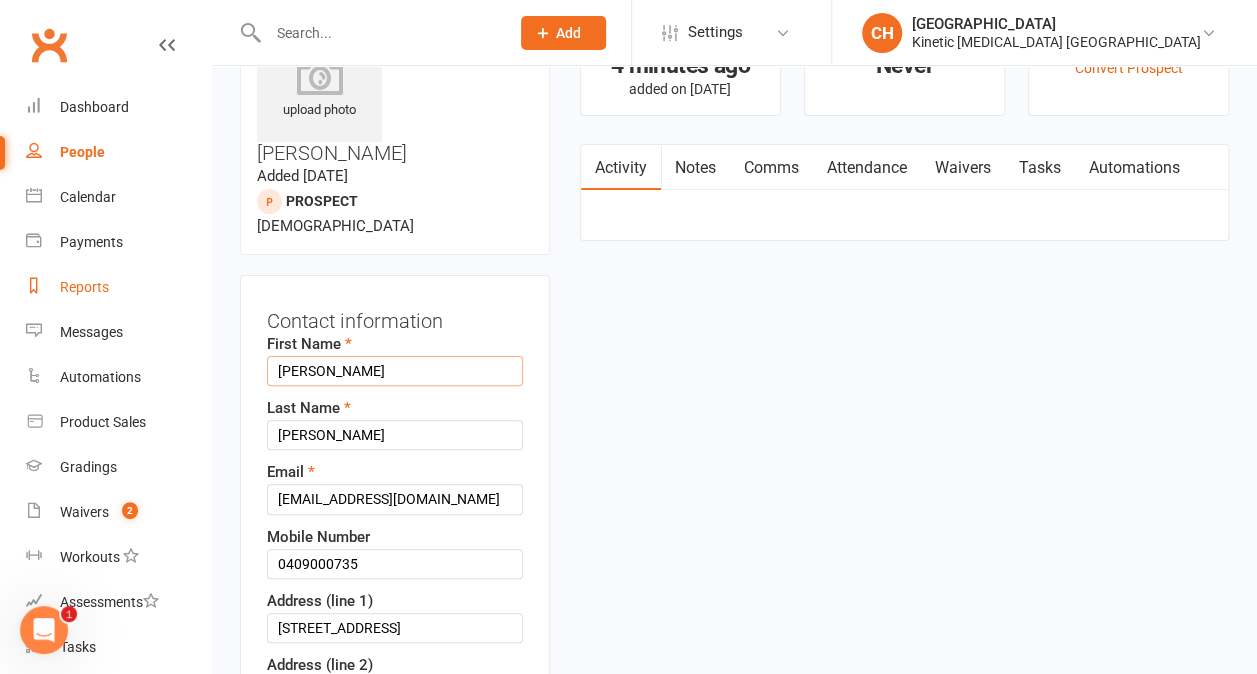 drag, startPoint x: 341, startPoint y: 274, endPoint x: 194, endPoint y: 275, distance: 147.0034 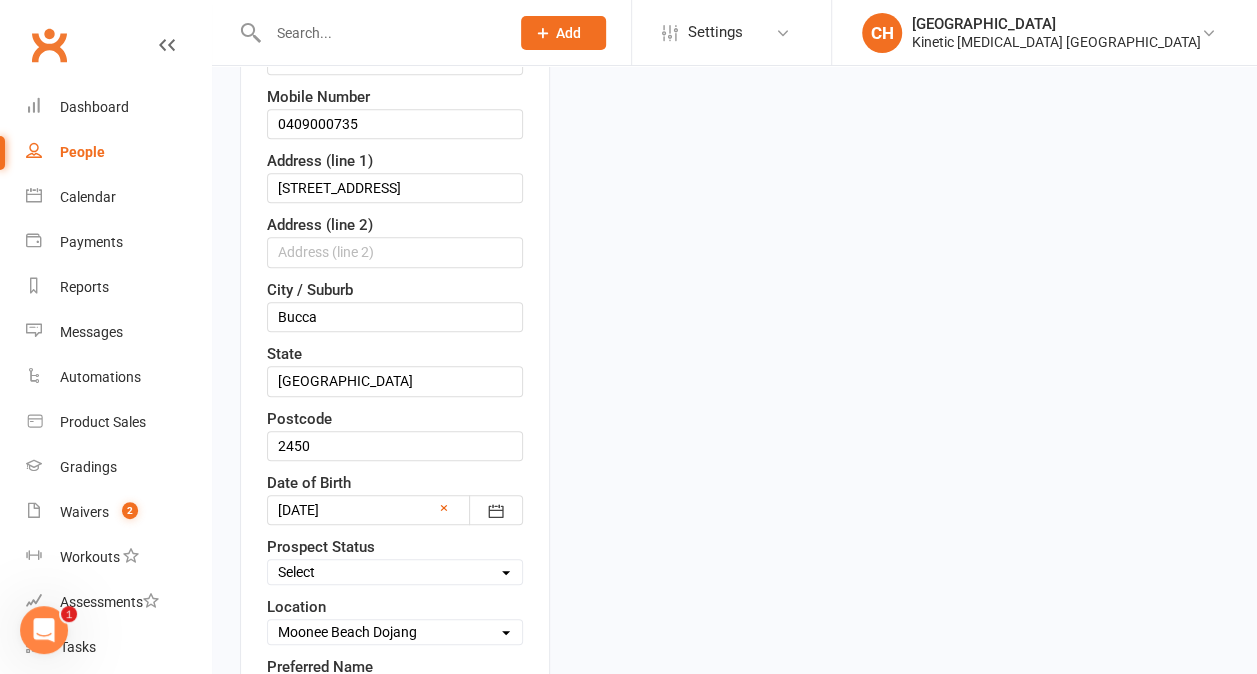scroll, scrollTop: 611, scrollLeft: 0, axis: vertical 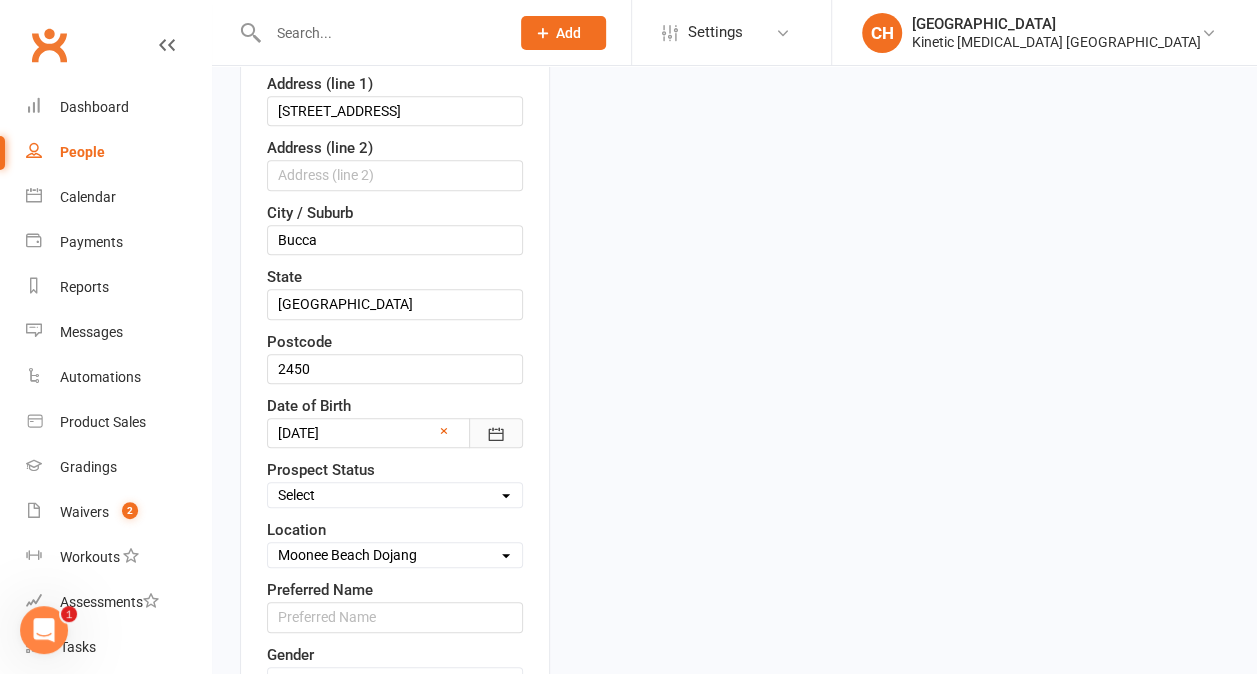 type on "Matilda" 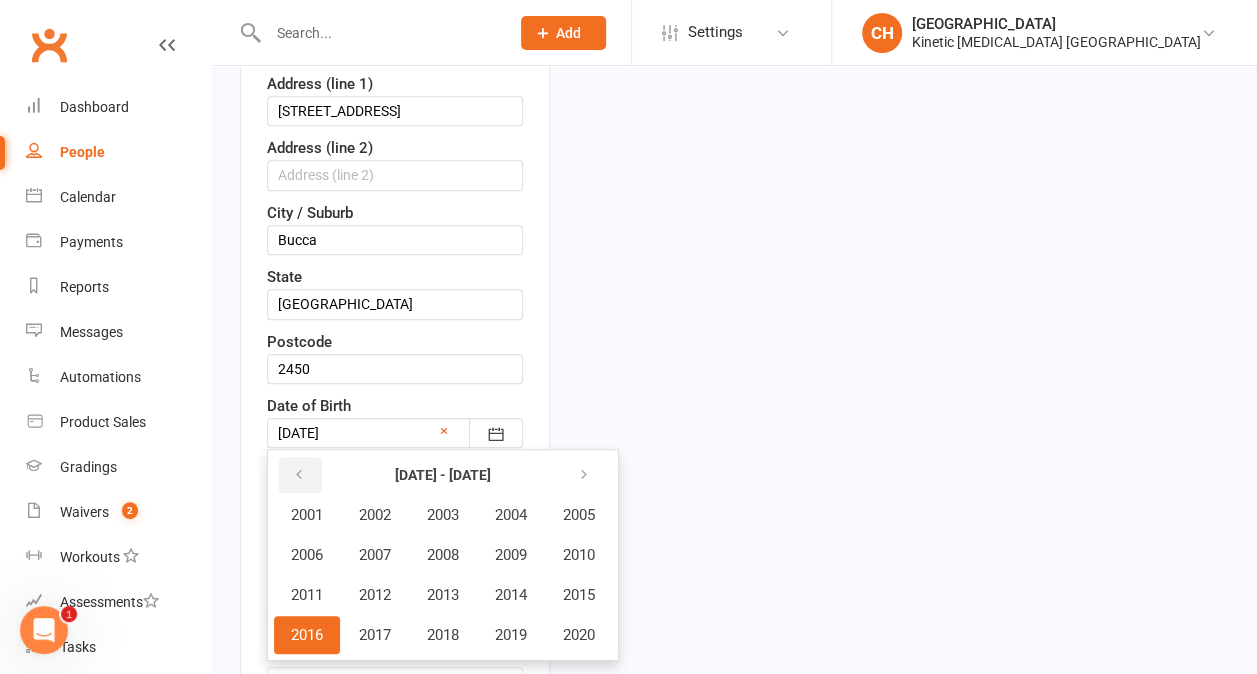 click at bounding box center [299, 475] 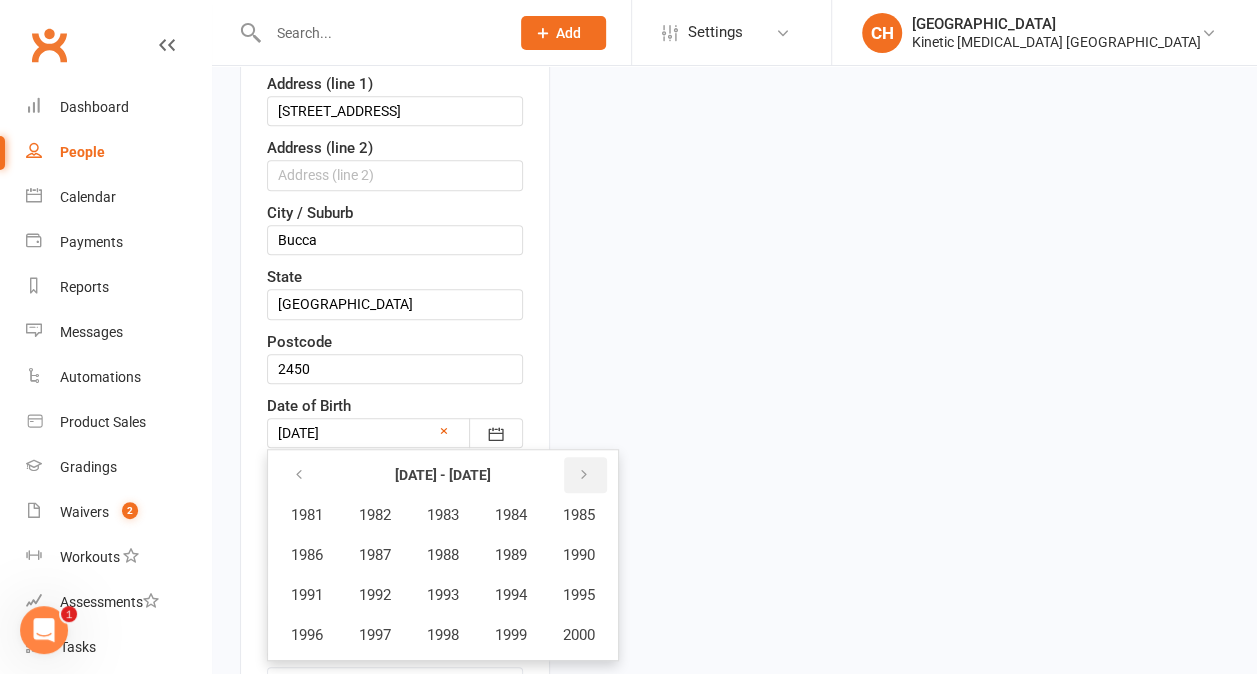 click at bounding box center [584, 475] 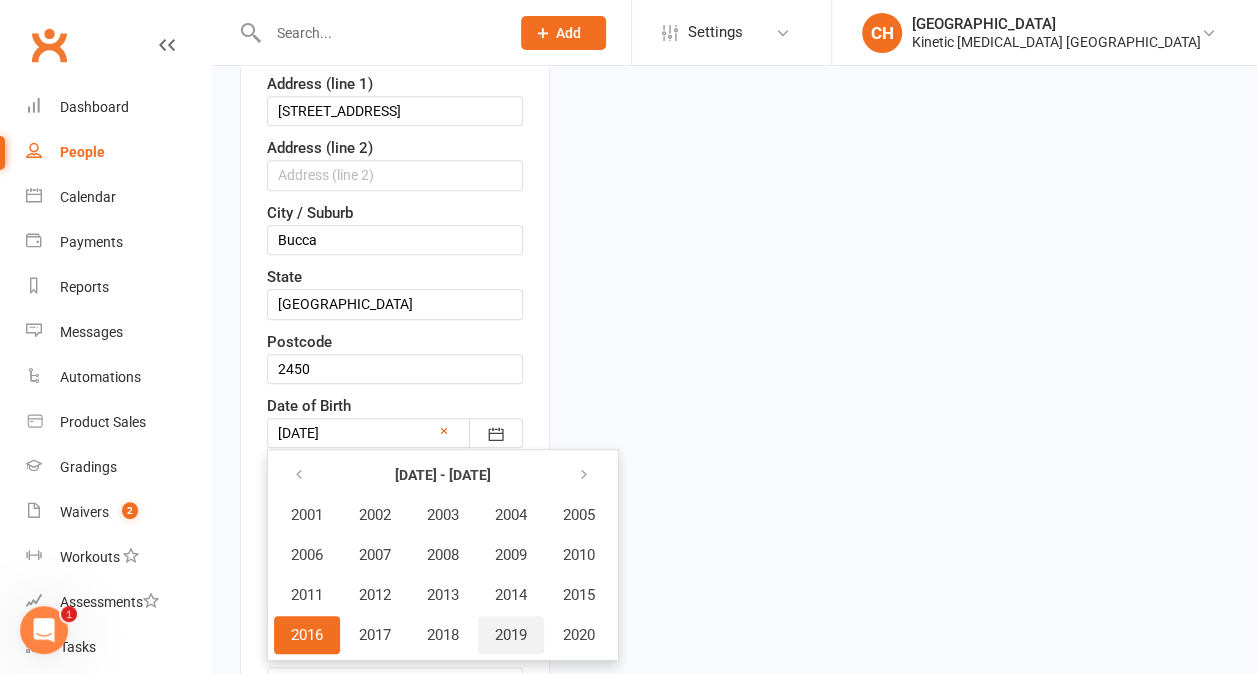 click on "2019" at bounding box center [511, 635] 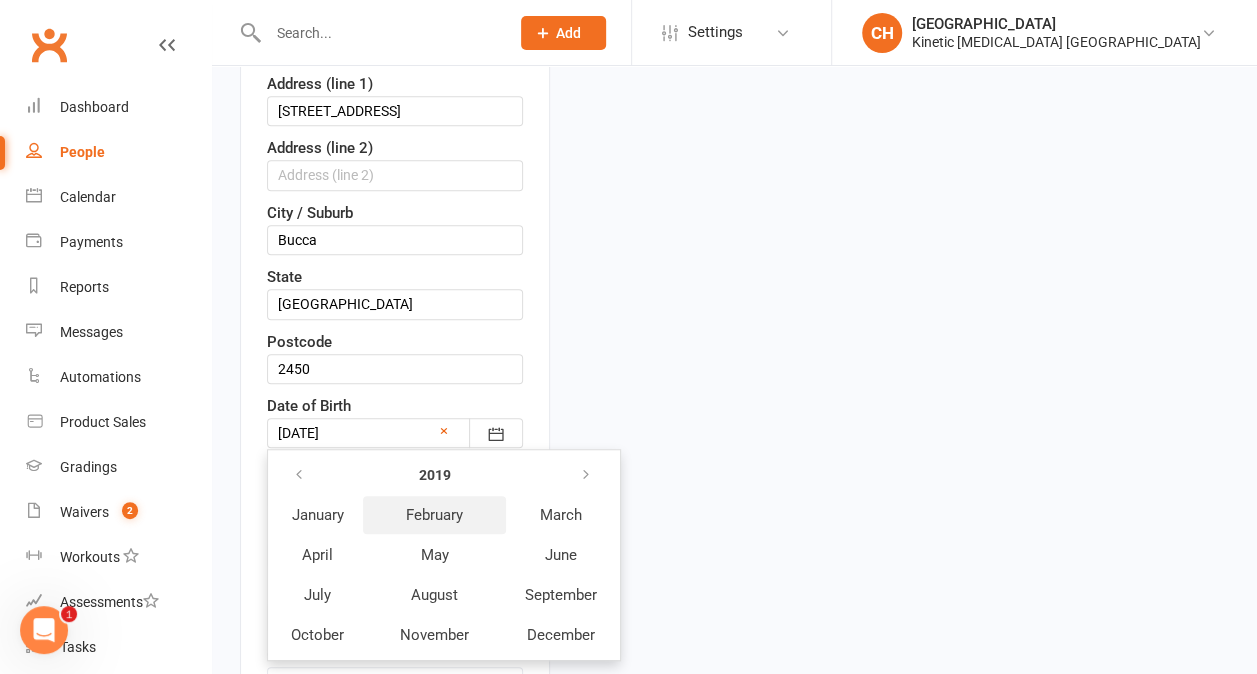 click on "February" at bounding box center (434, 515) 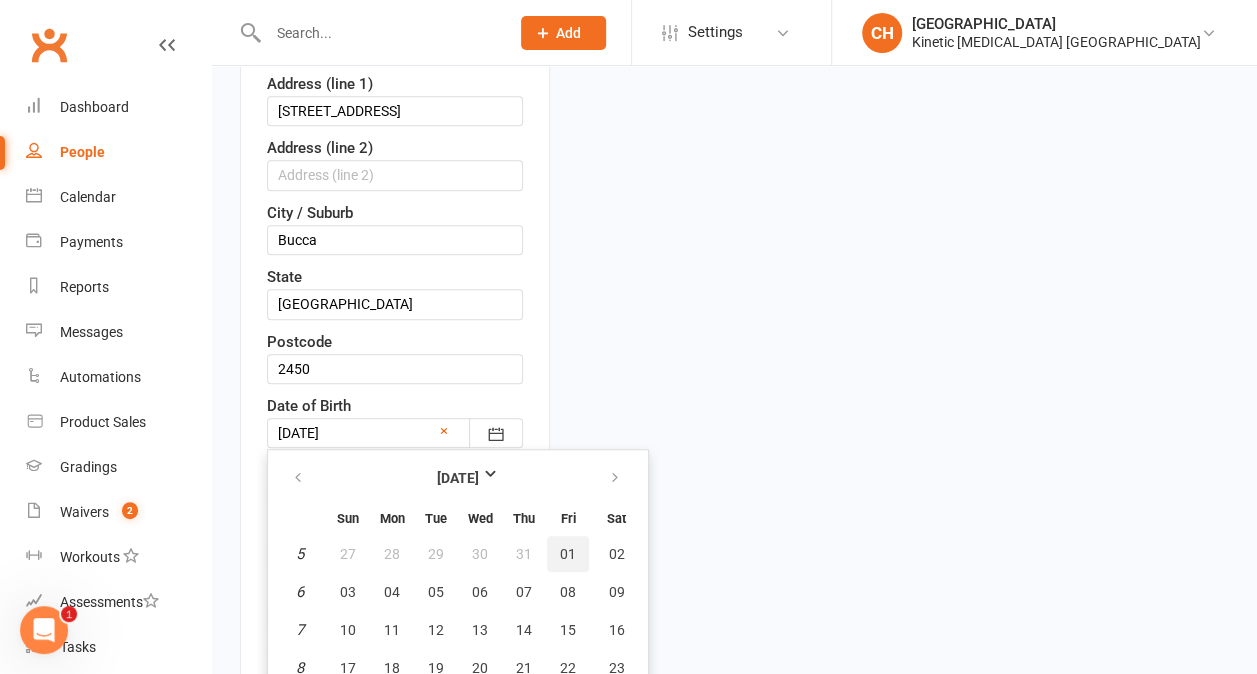 click on "01" at bounding box center (568, 554) 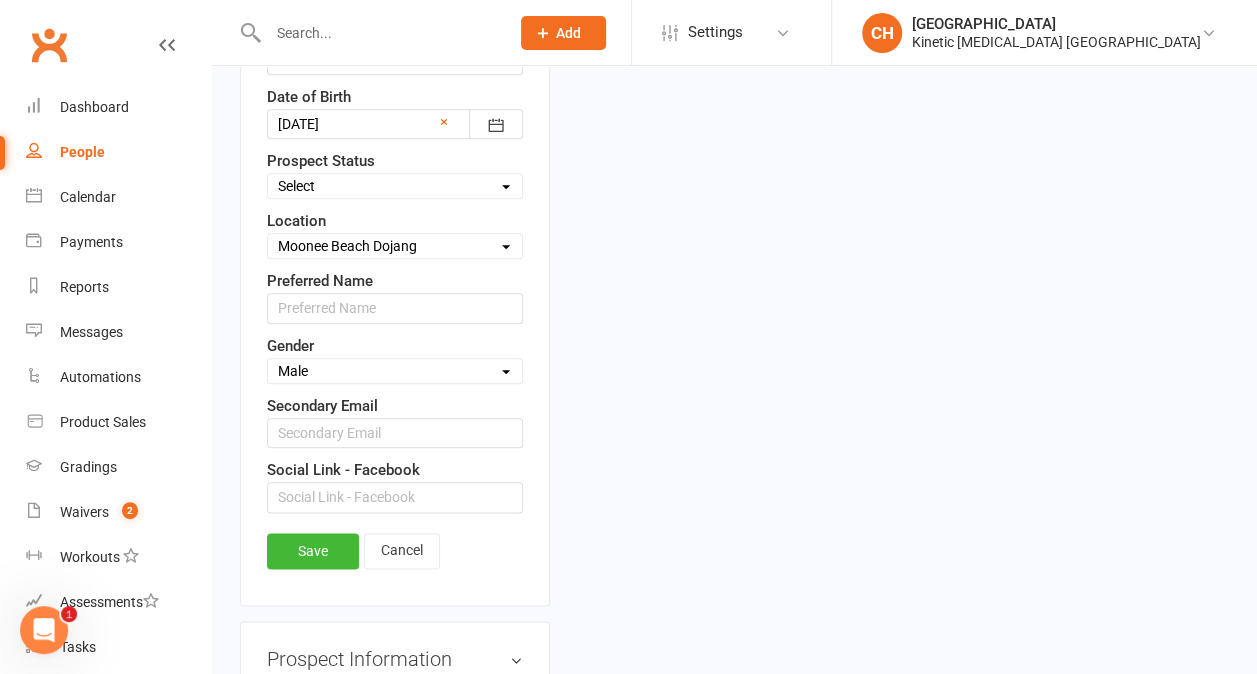 scroll, scrollTop: 922, scrollLeft: 0, axis: vertical 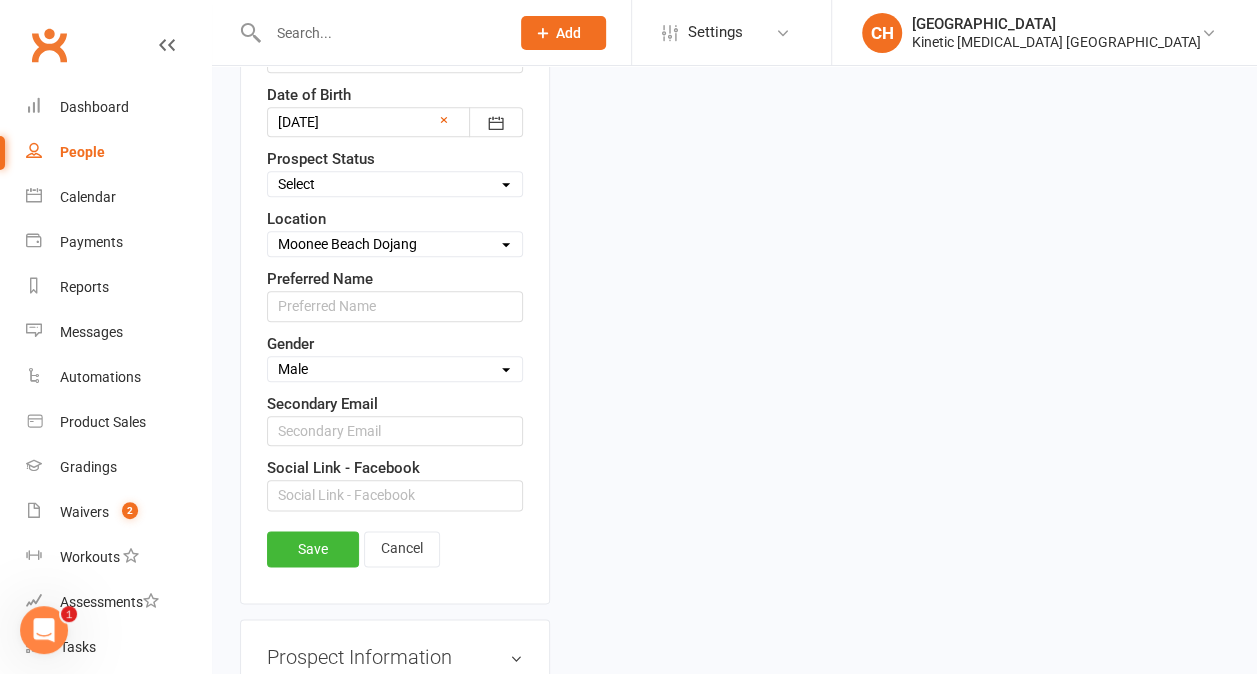 click on "Select [DEMOGRAPHIC_DATA] [DEMOGRAPHIC_DATA] Other" at bounding box center (395, 369) 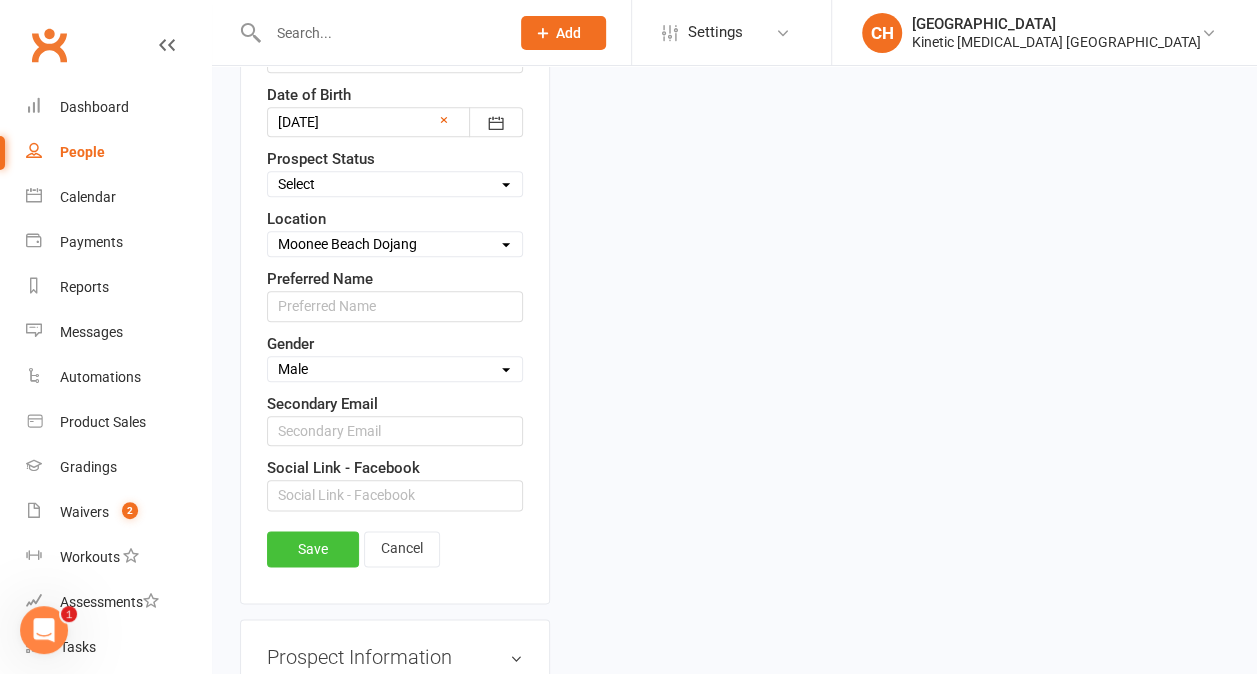 click on "Save" at bounding box center (313, 549) 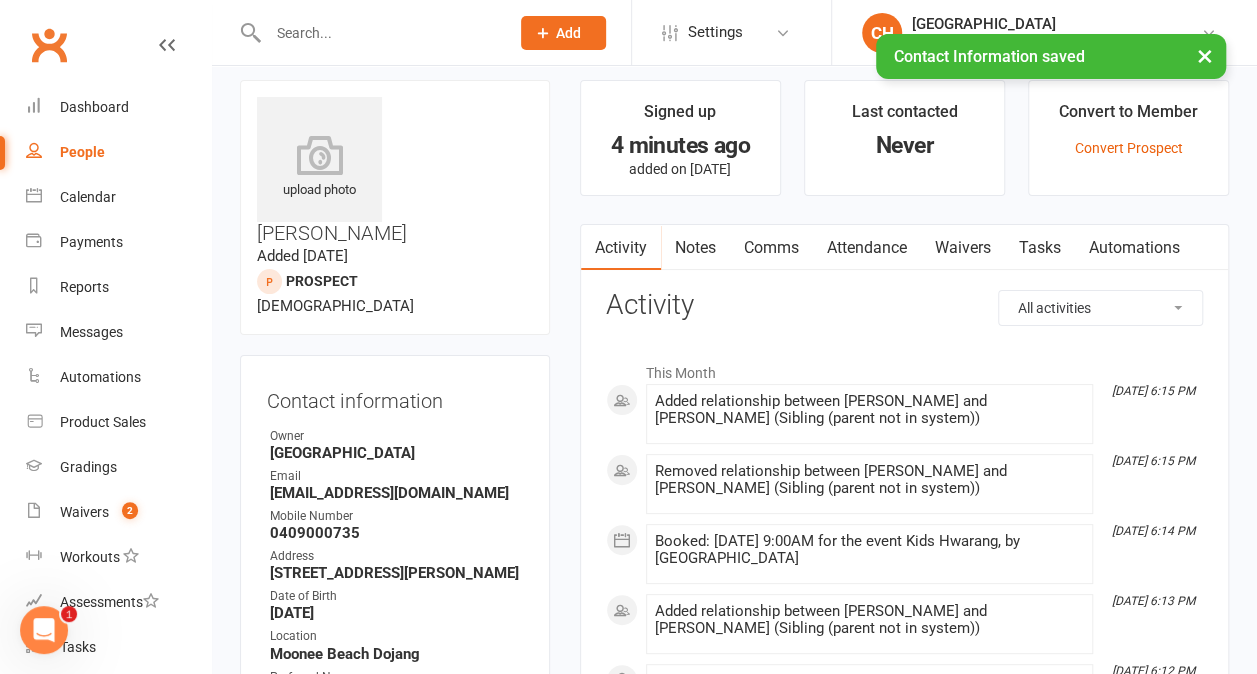 scroll, scrollTop: 0, scrollLeft: 0, axis: both 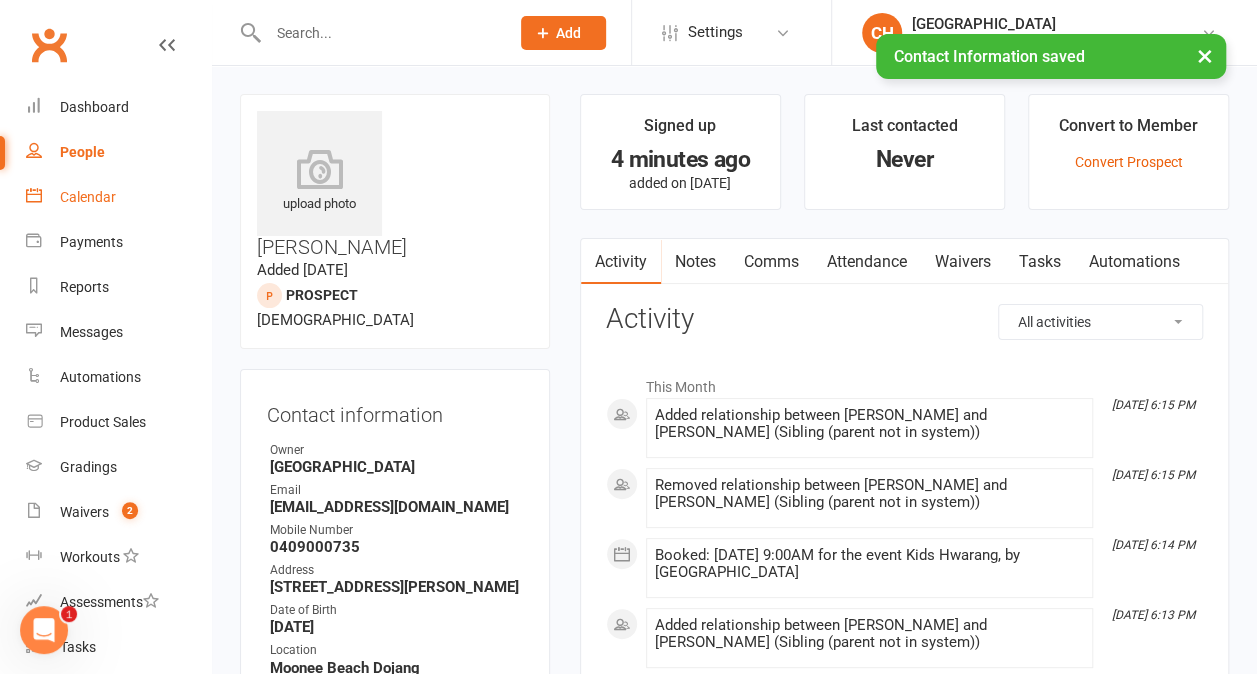 click on "Calendar" at bounding box center [118, 197] 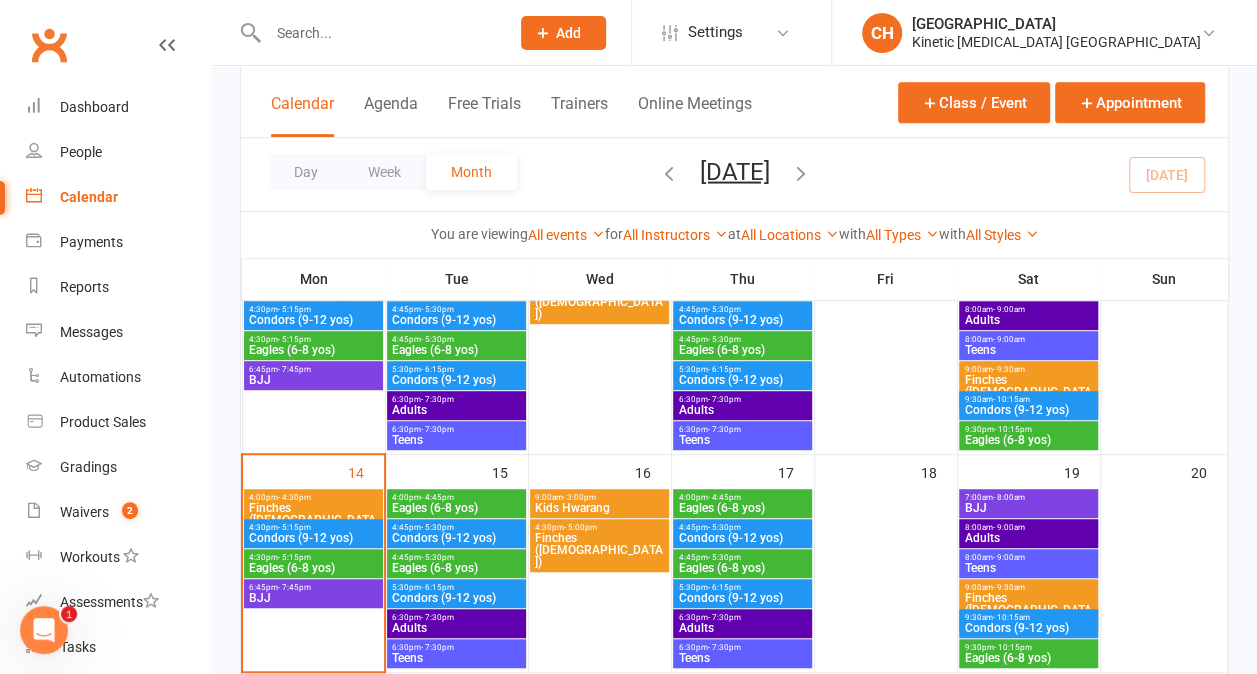 scroll, scrollTop: 518, scrollLeft: 0, axis: vertical 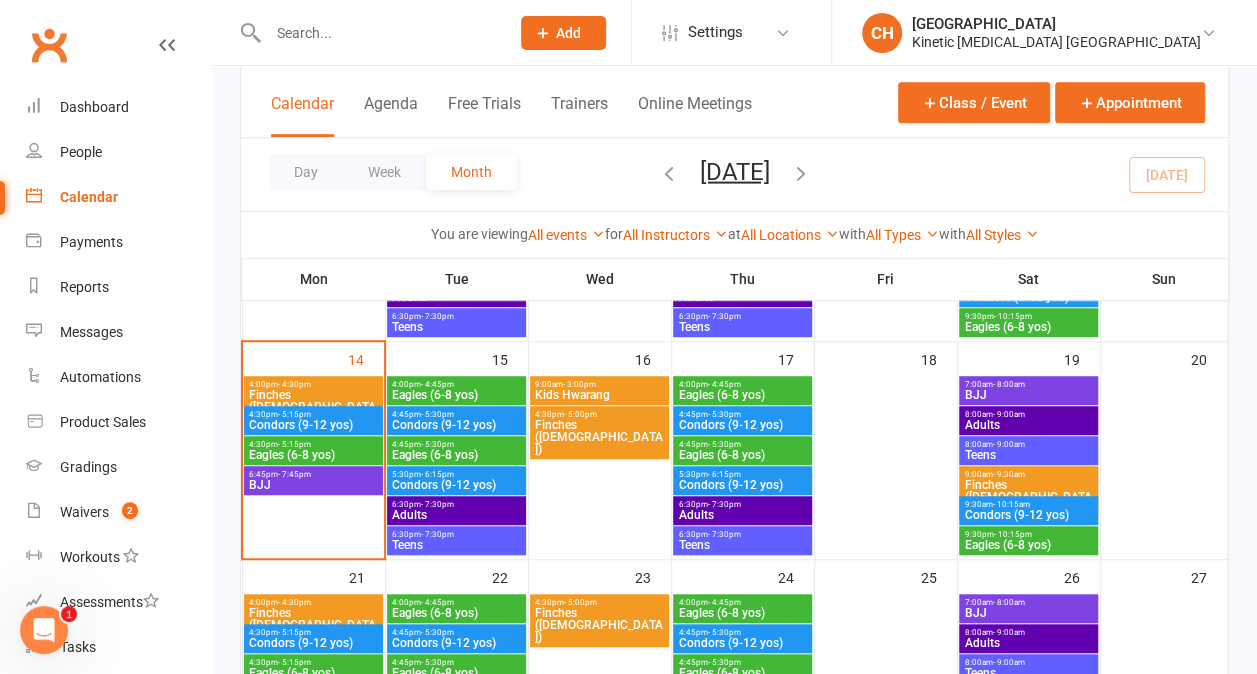 click on "Kids Hwarang" at bounding box center (599, 395) 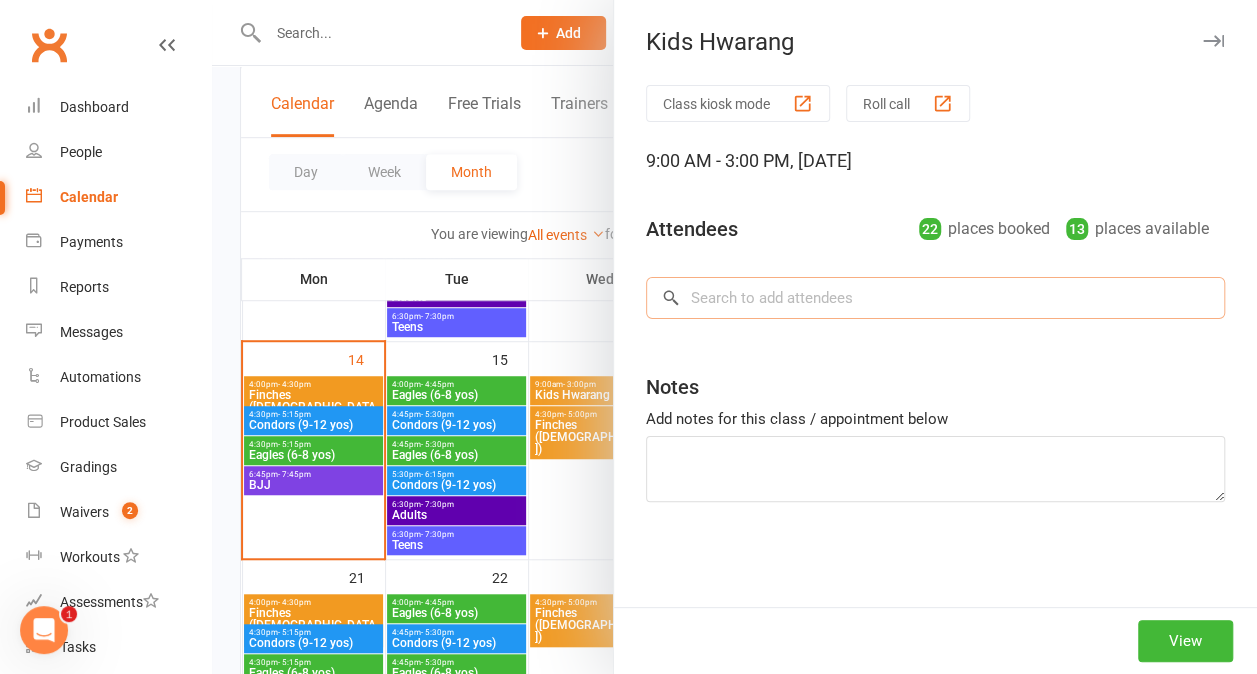 click at bounding box center [935, 298] 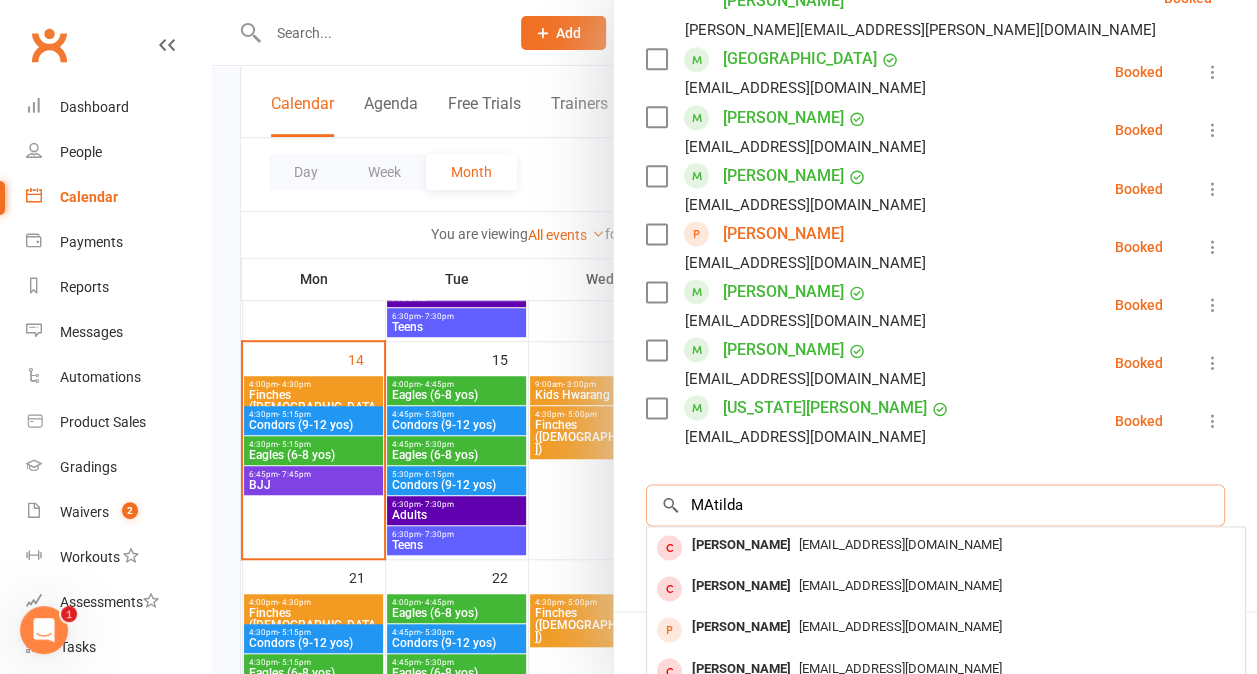 scroll, scrollTop: 1409, scrollLeft: 0, axis: vertical 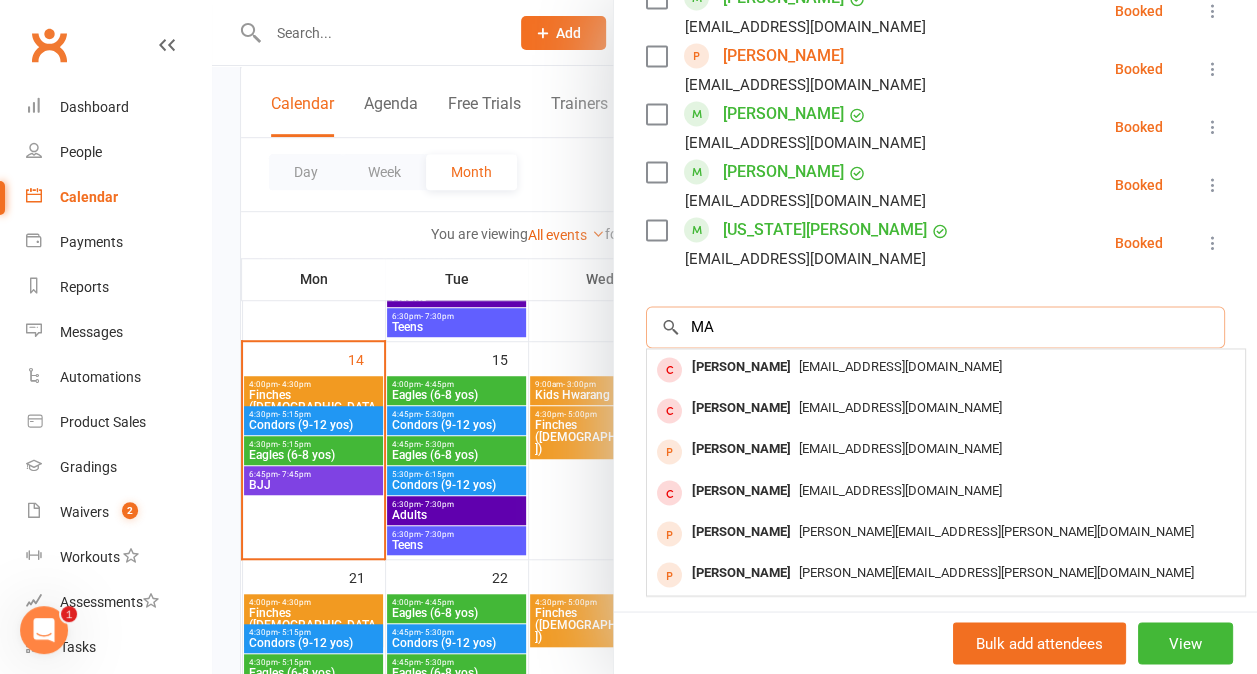 type on "M" 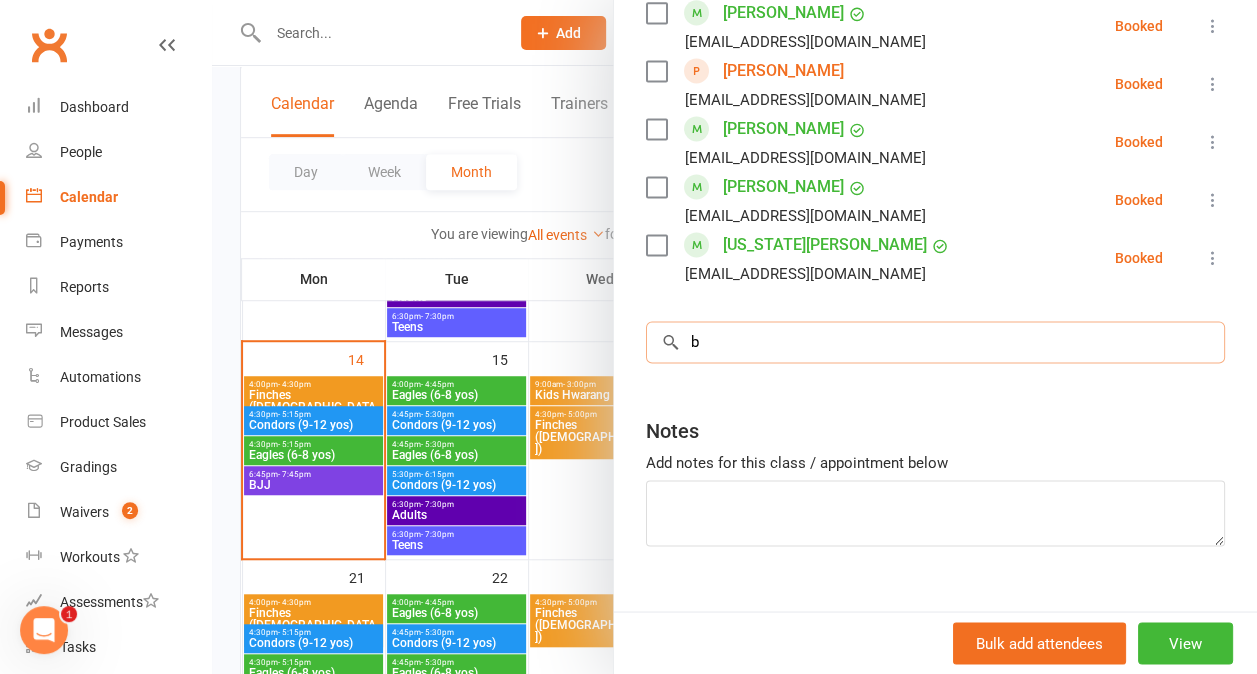 scroll, scrollTop: 1409, scrollLeft: 0, axis: vertical 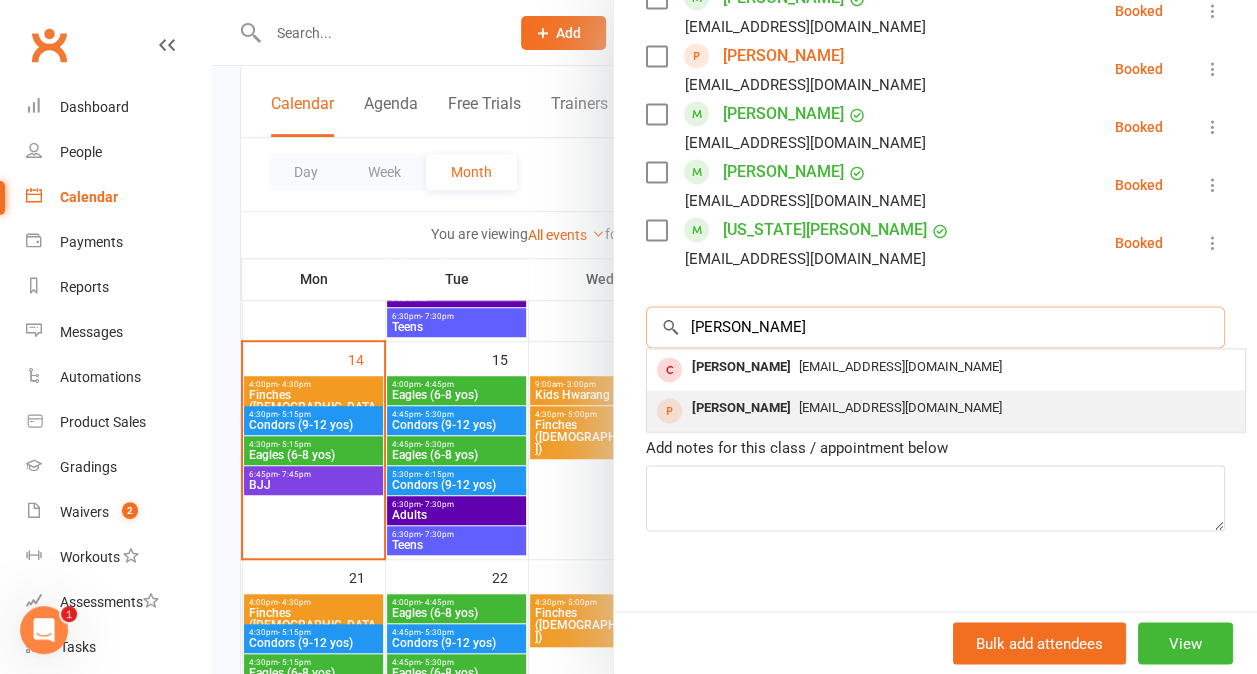 type on "[PERSON_NAME]" 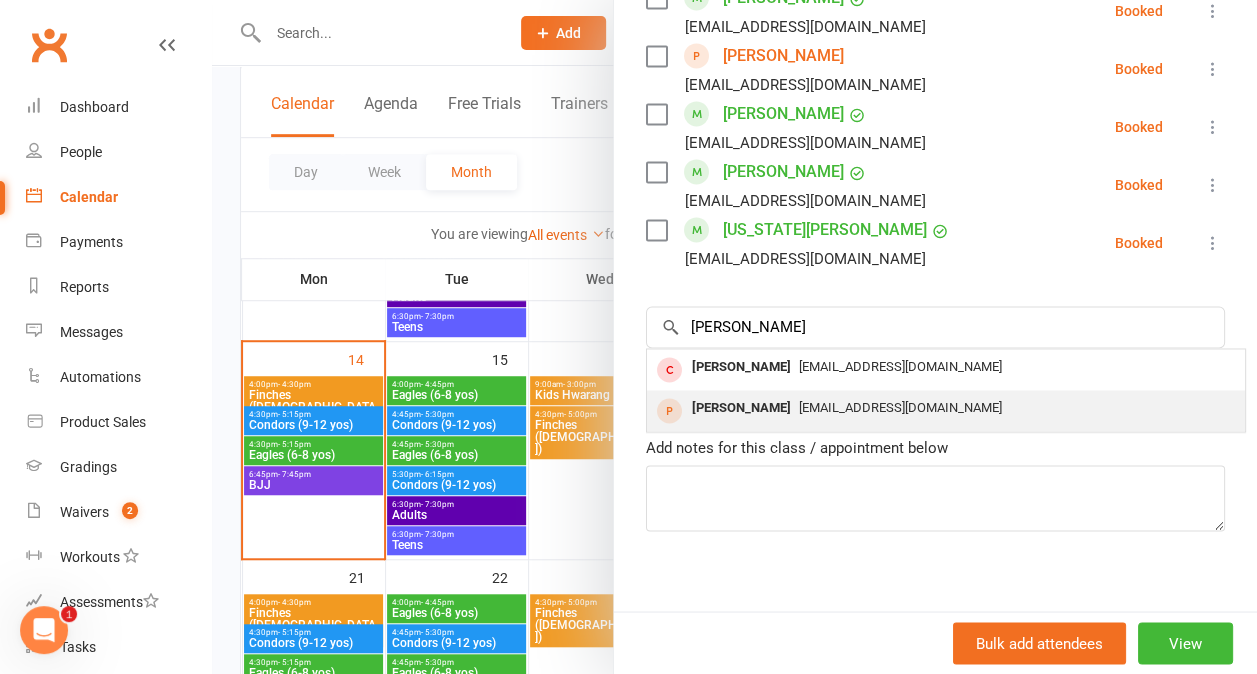 click on "[PERSON_NAME]" at bounding box center (741, 408) 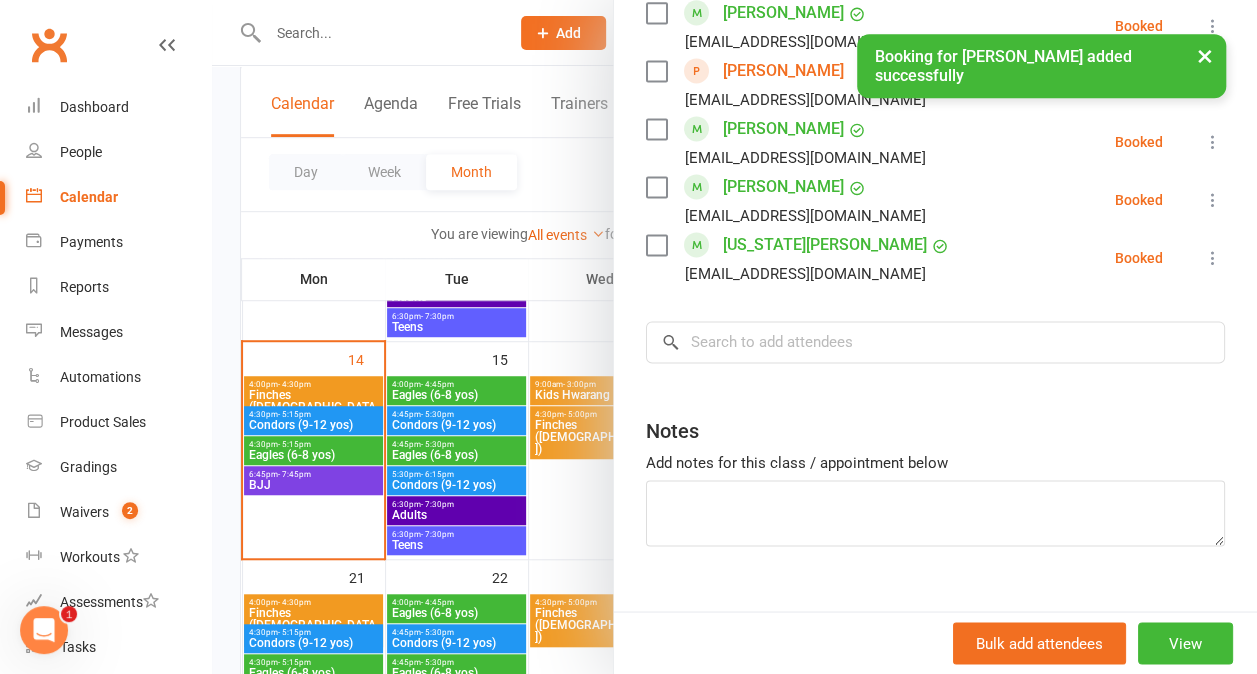 scroll, scrollTop: 1409, scrollLeft: 0, axis: vertical 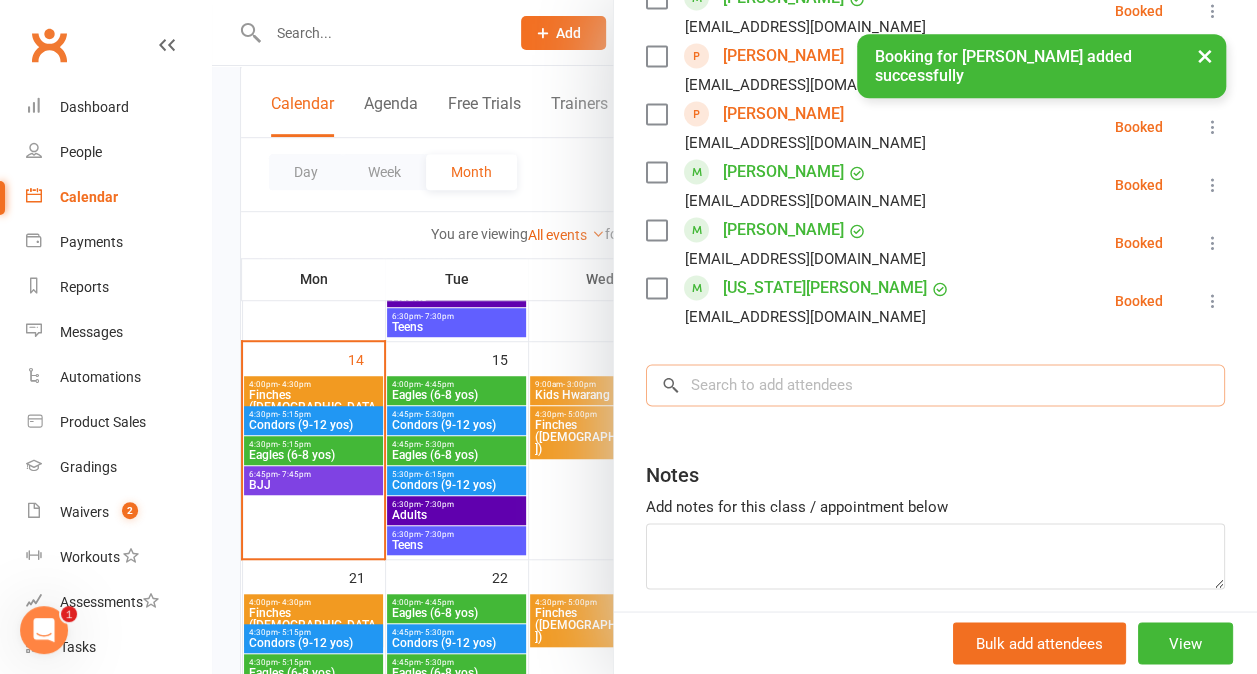 click at bounding box center (935, 385) 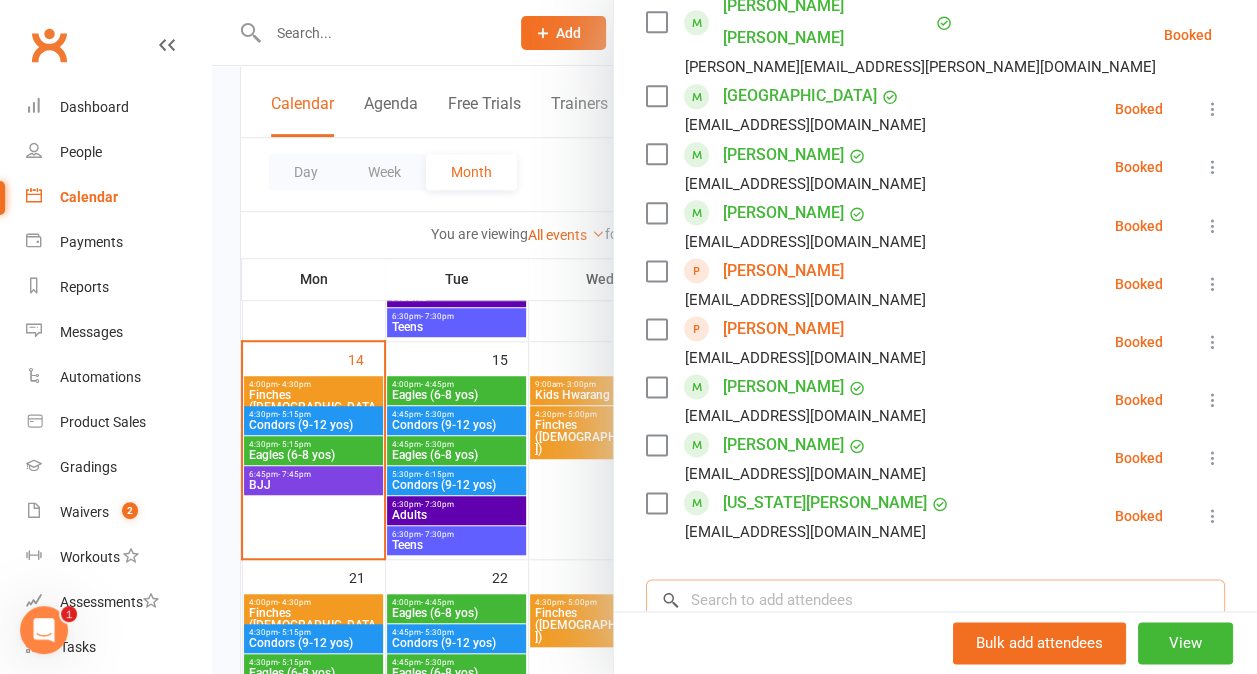 scroll, scrollTop: 1195, scrollLeft: 0, axis: vertical 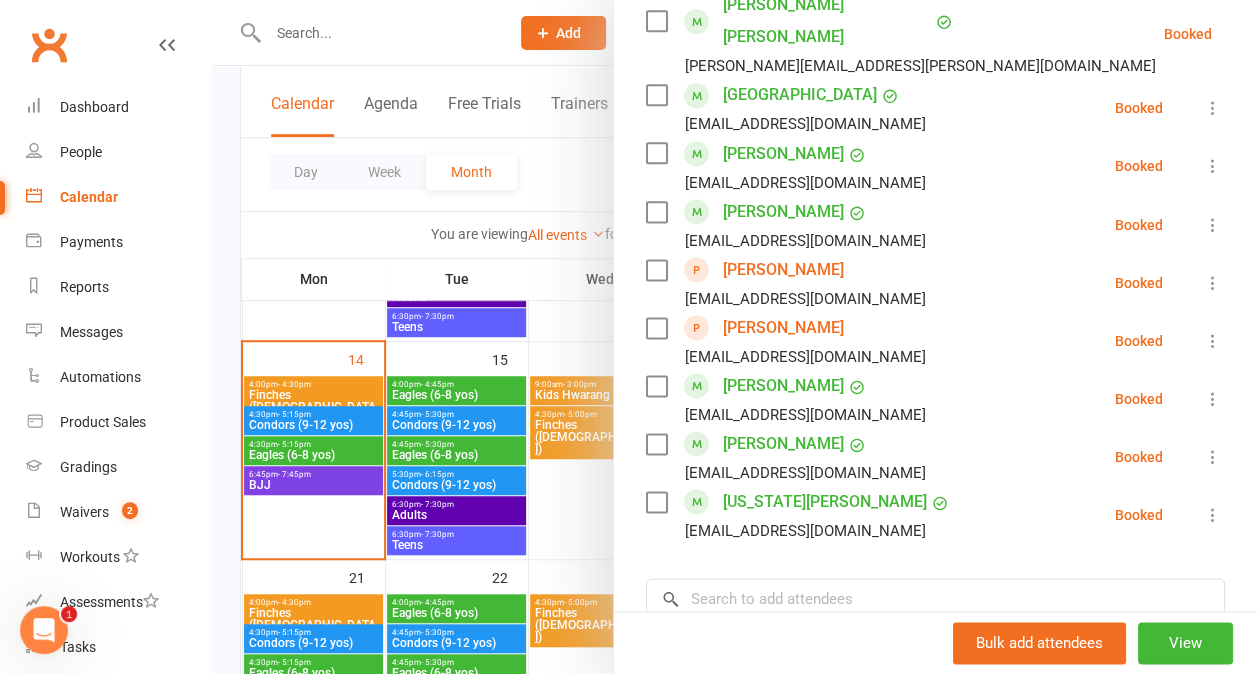 click at bounding box center (1213, 166) 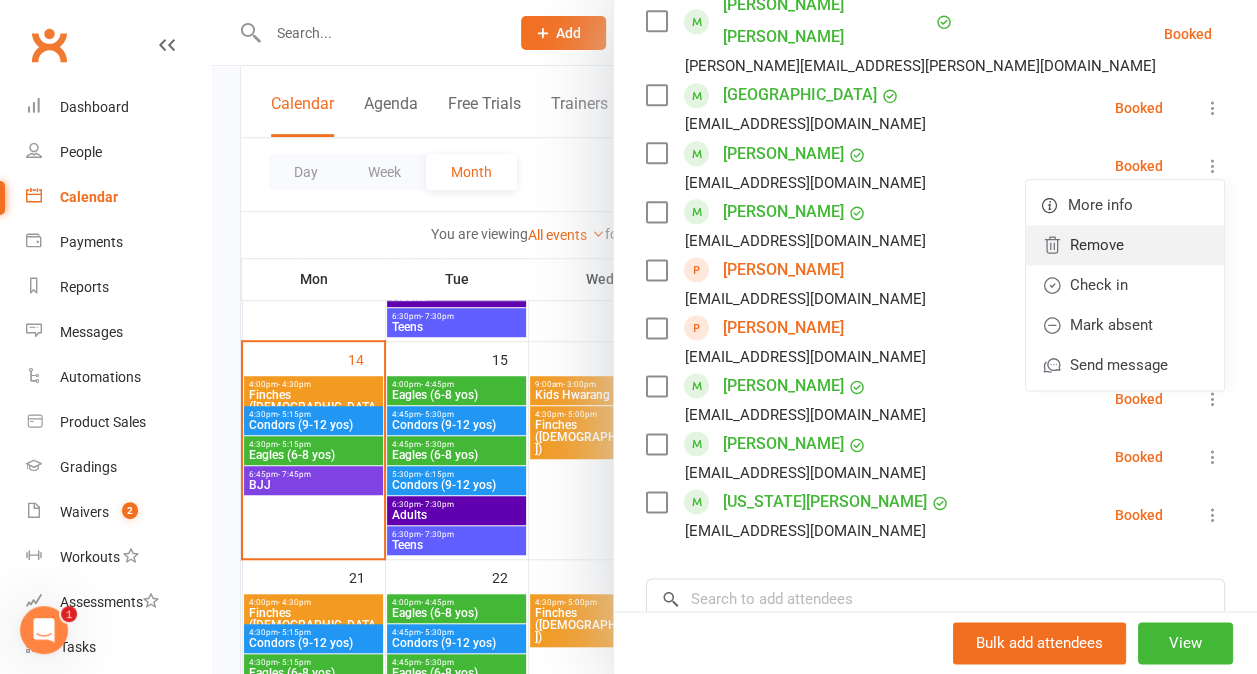 click on "Remove" at bounding box center [1125, 245] 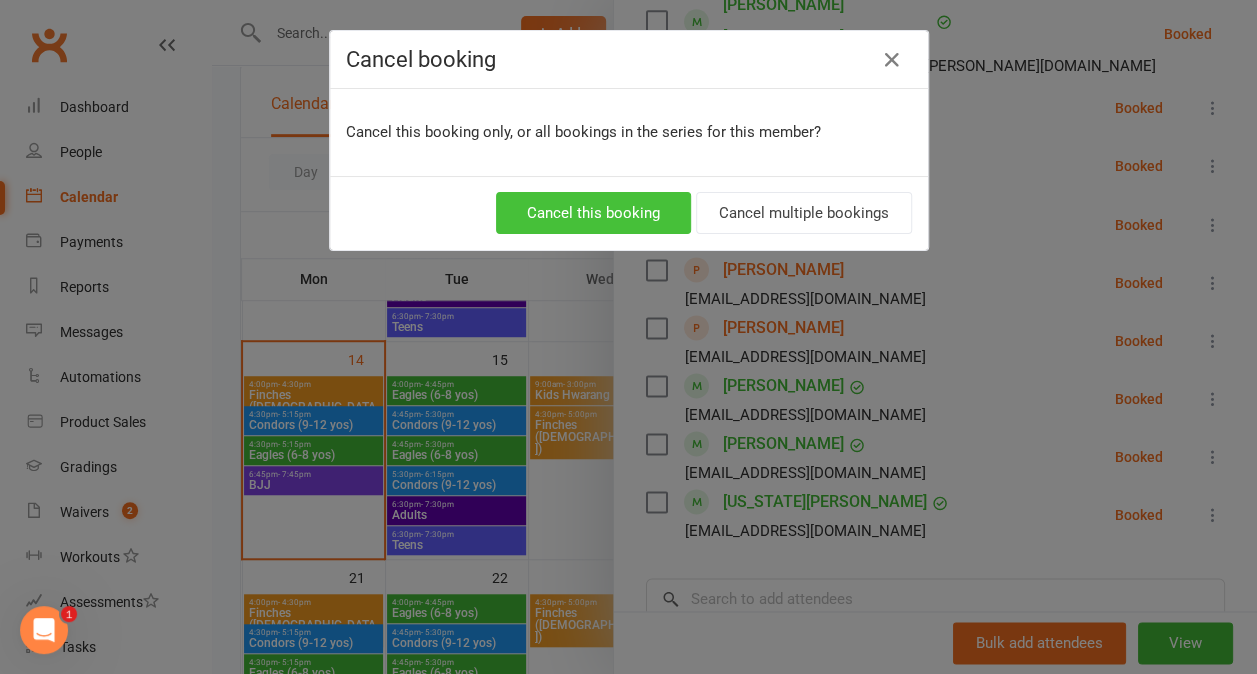 click on "Cancel this booking" at bounding box center [593, 213] 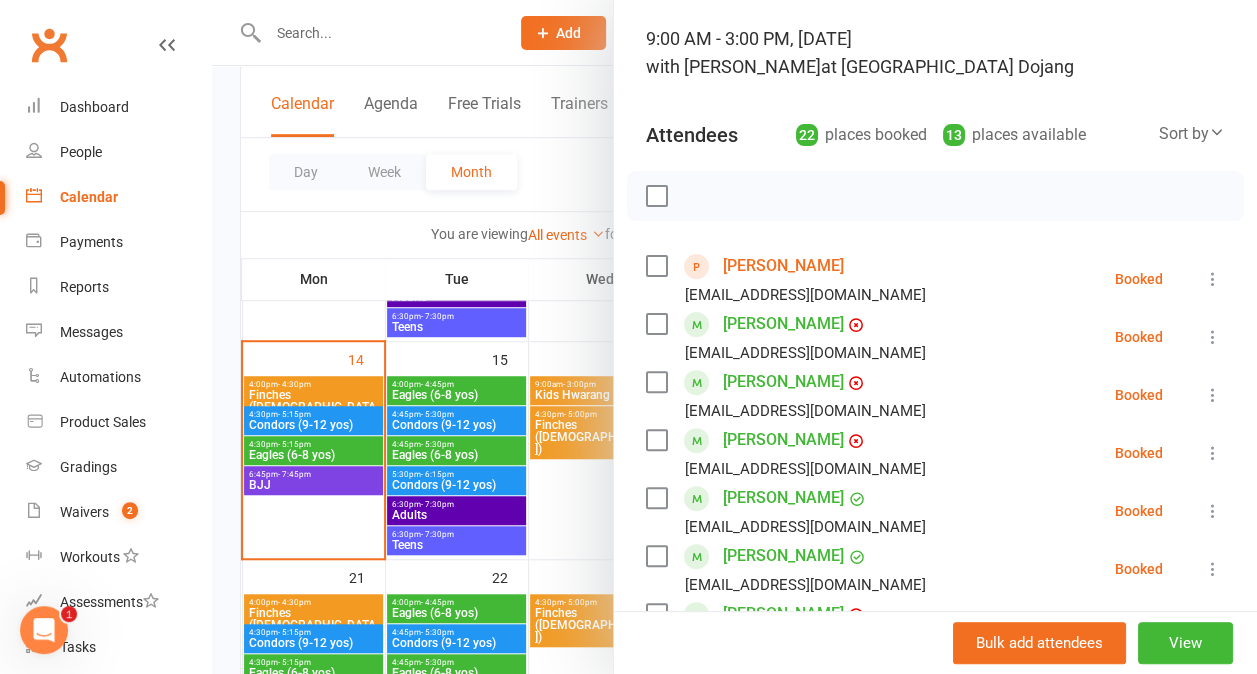scroll, scrollTop: 121, scrollLeft: 0, axis: vertical 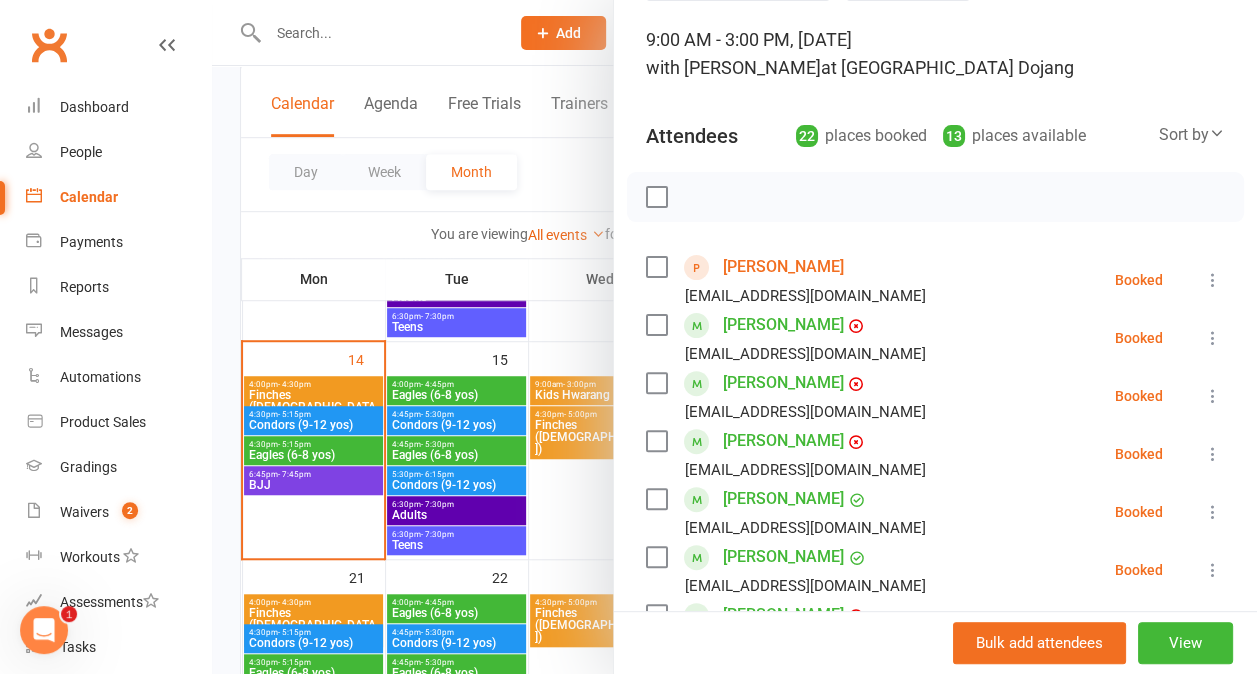 click at bounding box center [734, 337] 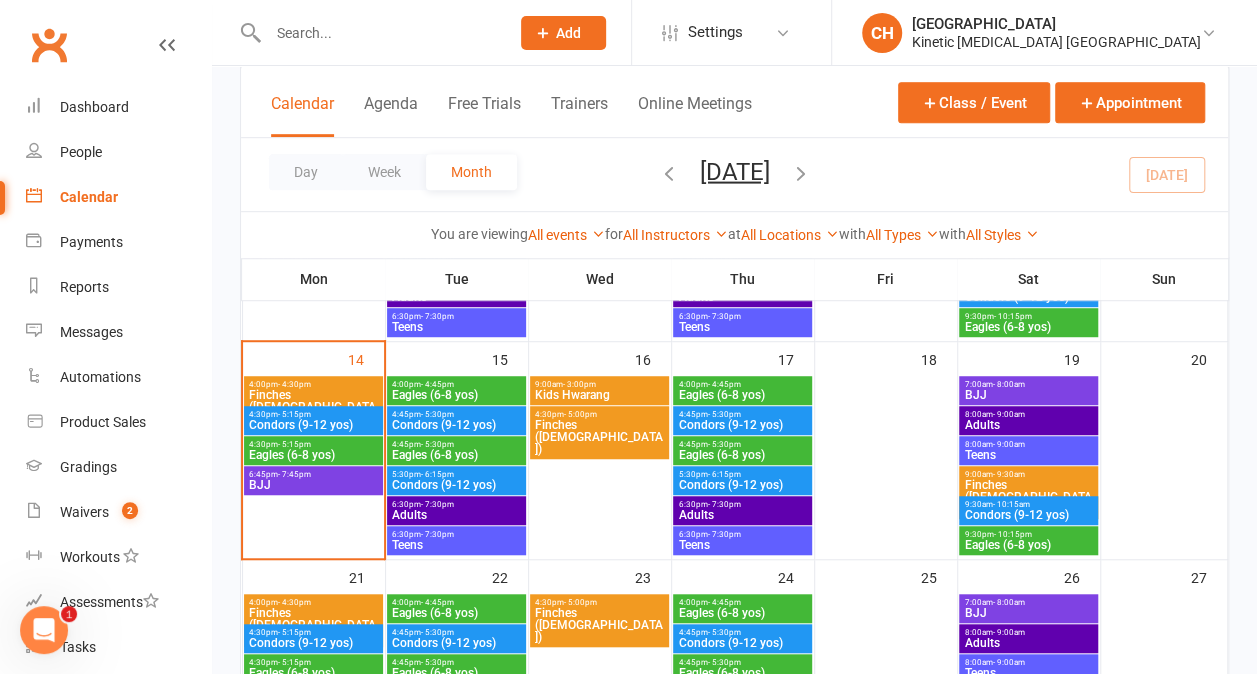 click at bounding box center [378, 33] 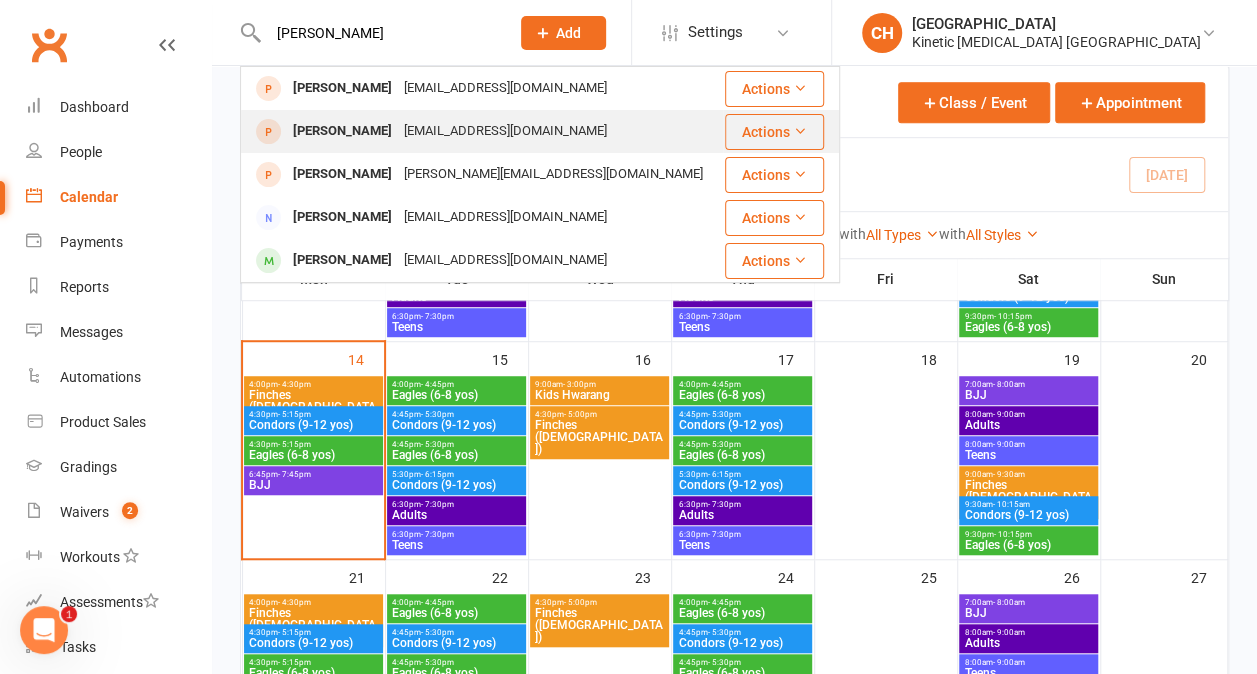 type on "[PERSON_NAME]" 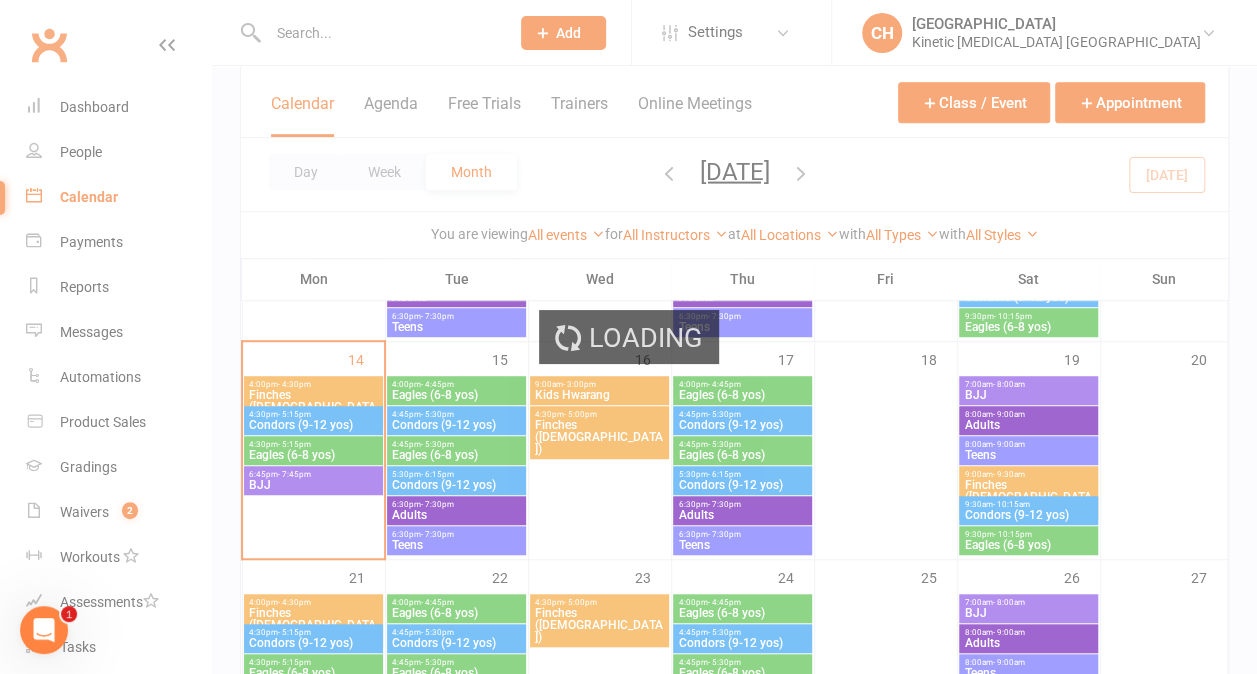 scroll, scrollTop: 0, scrollLeft: 0, axis: both 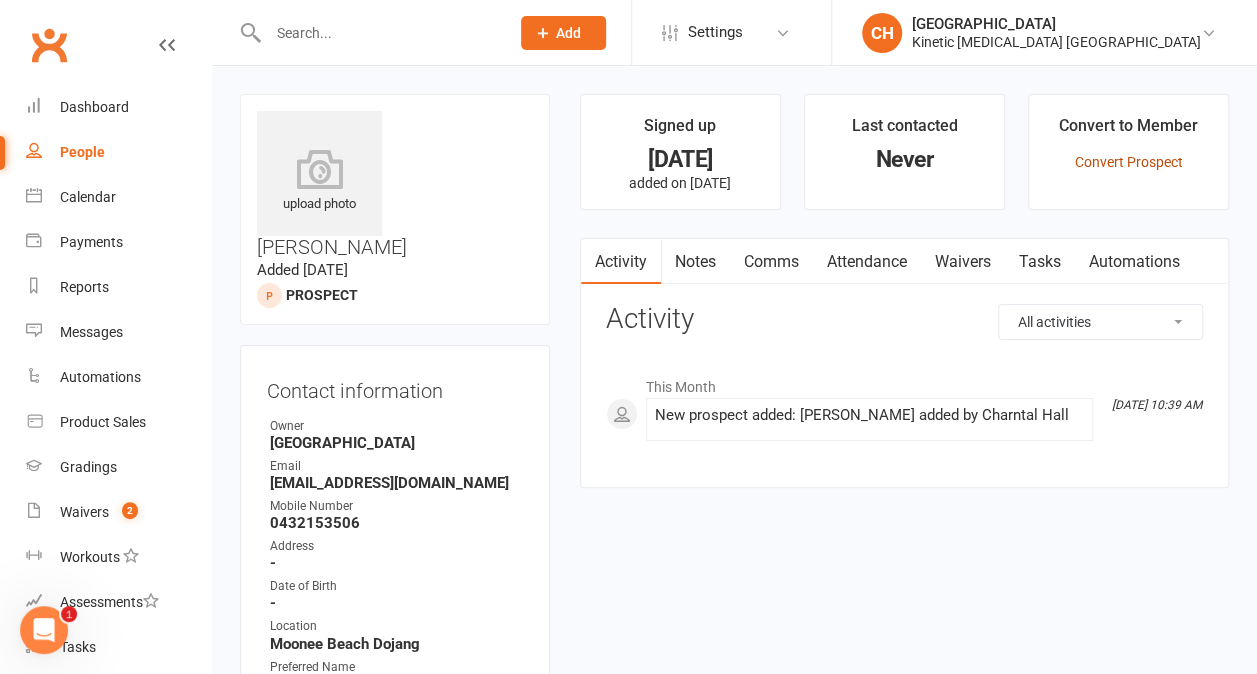 click on "Convert Prospect" at bounding box center (1128, 162) 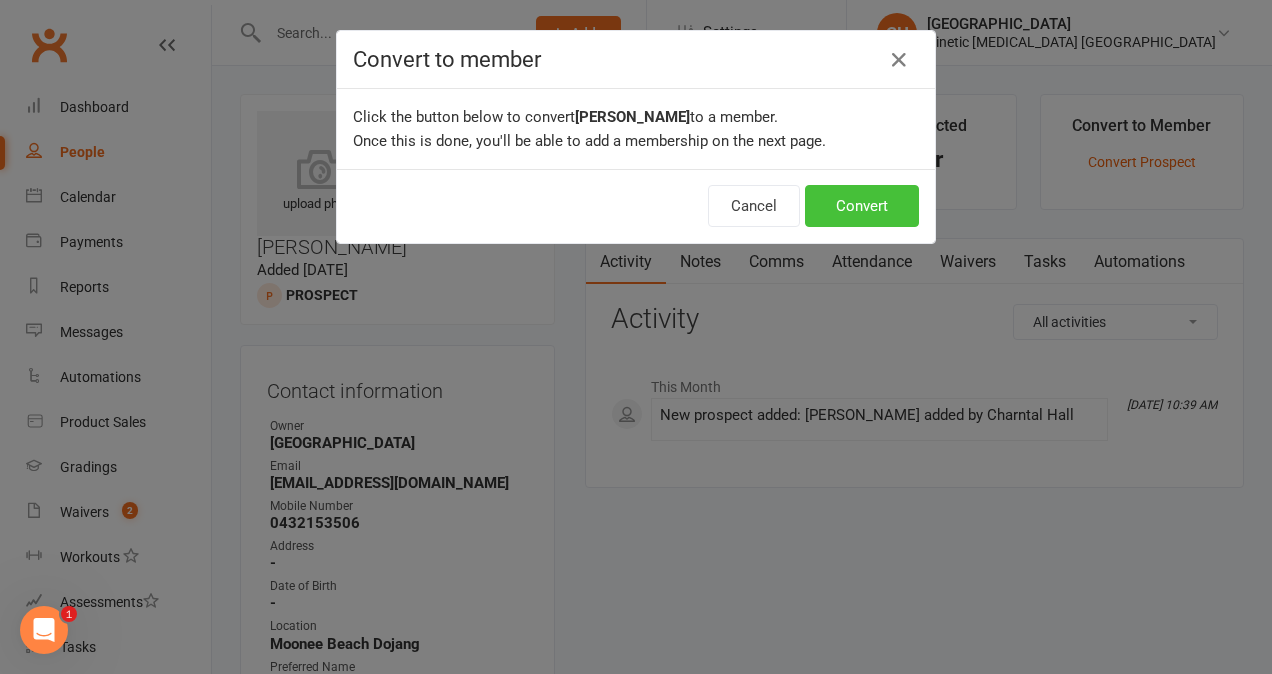 click on "Convert" at bounding box center [862, 206] 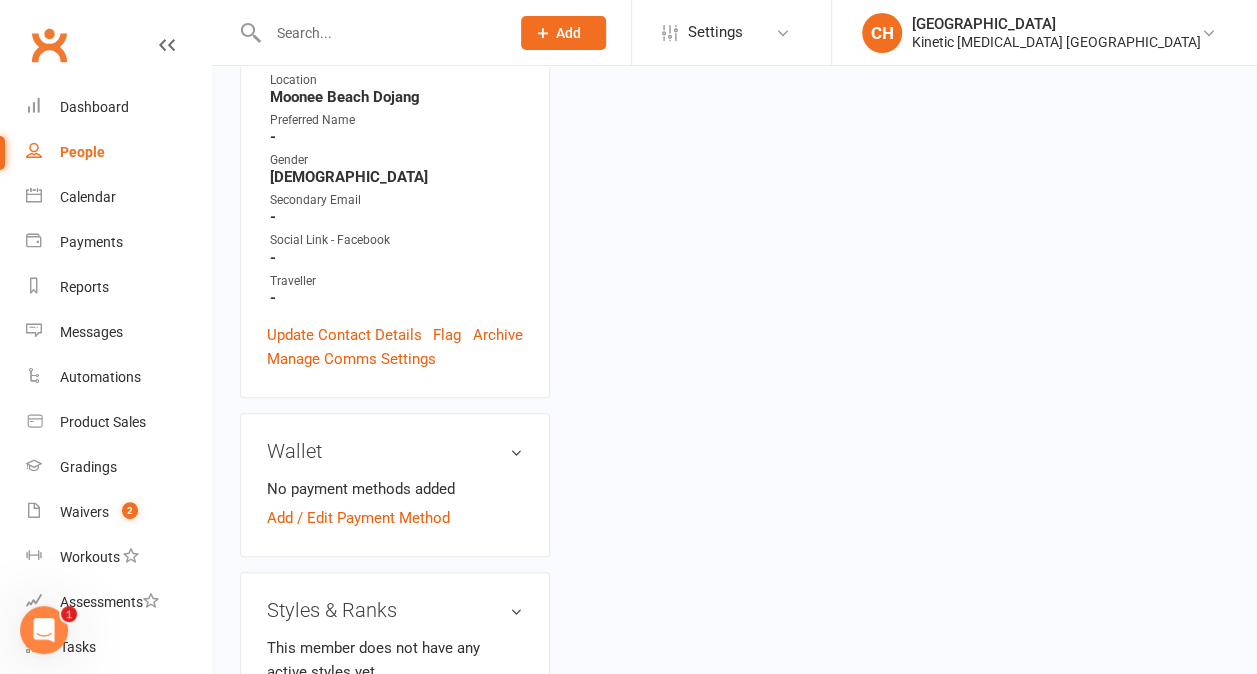 scroll, scrollTop: 628, scrollLeft: 0, axis: vertical 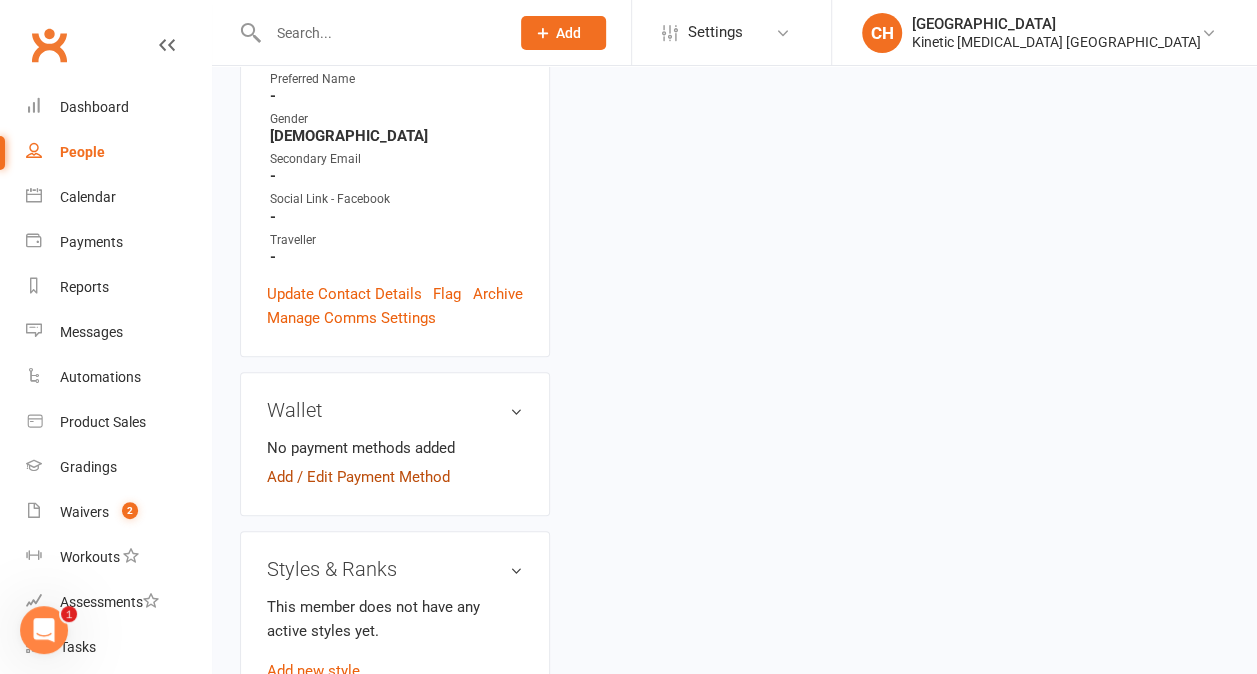 click on "Add / Edit Payment Method" at bounding box center (358, 477) 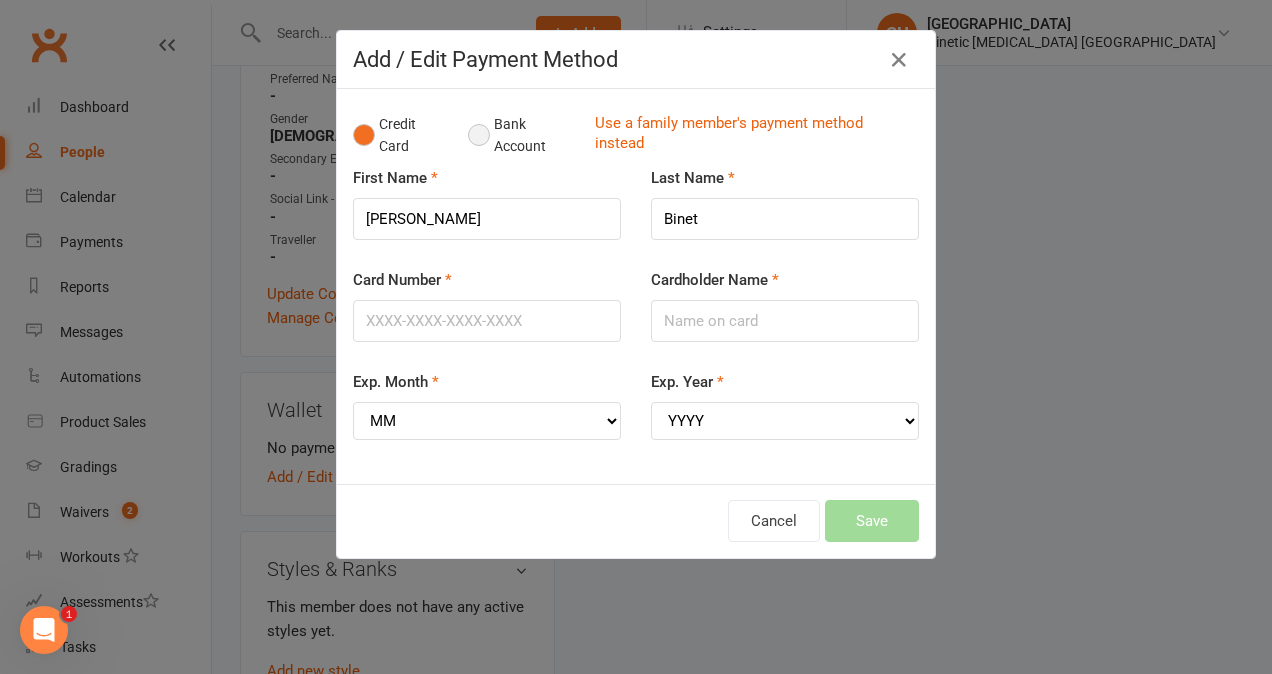 click on "Bank Account" at bounding box center (523, 135) 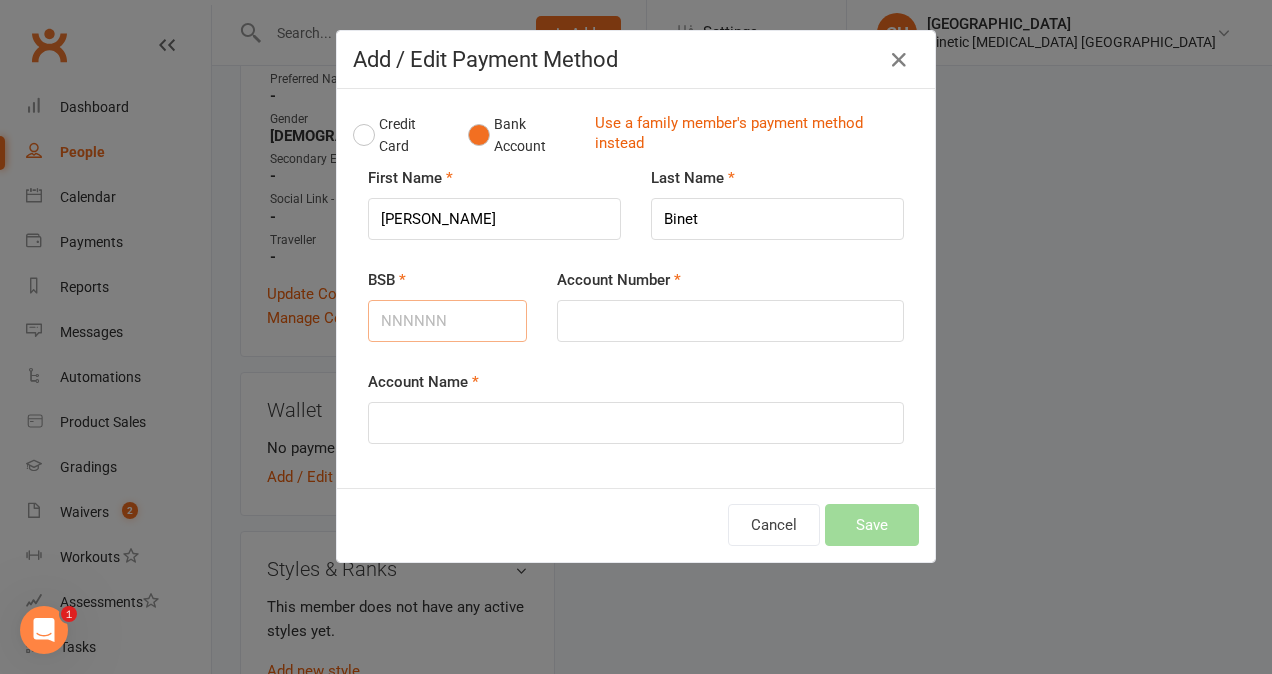 click on "BSB" at bounding box center (447, 321) 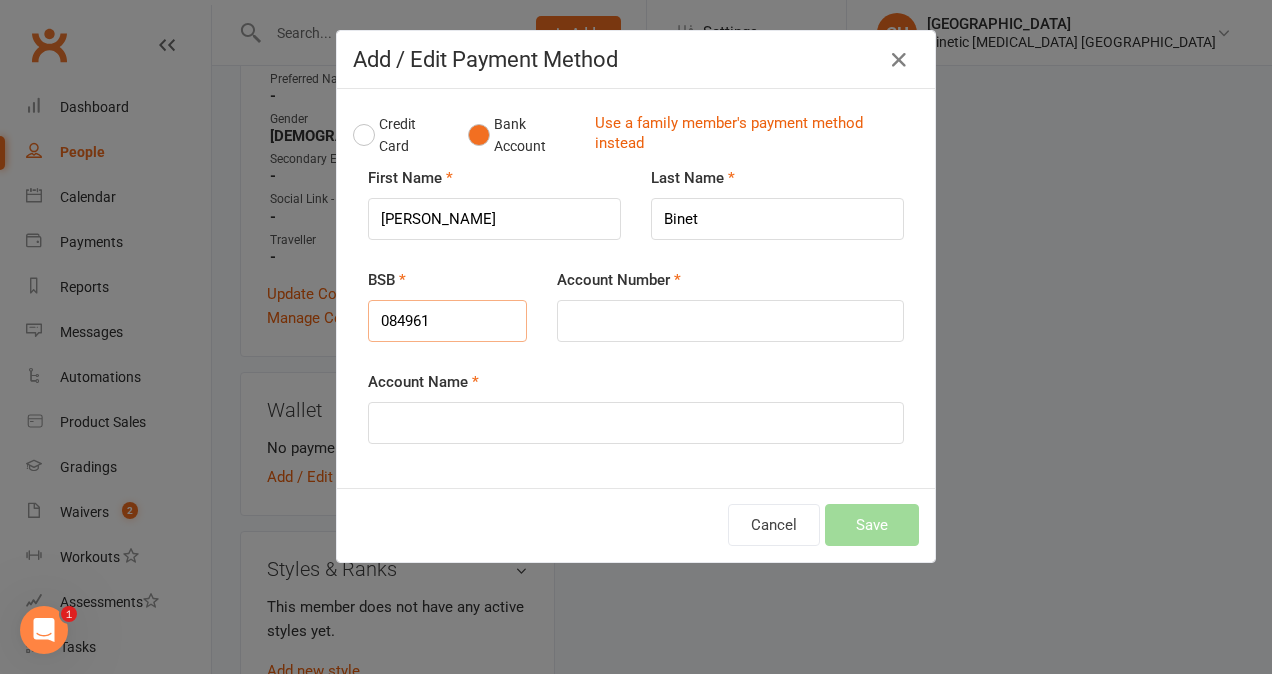 type on "084961" 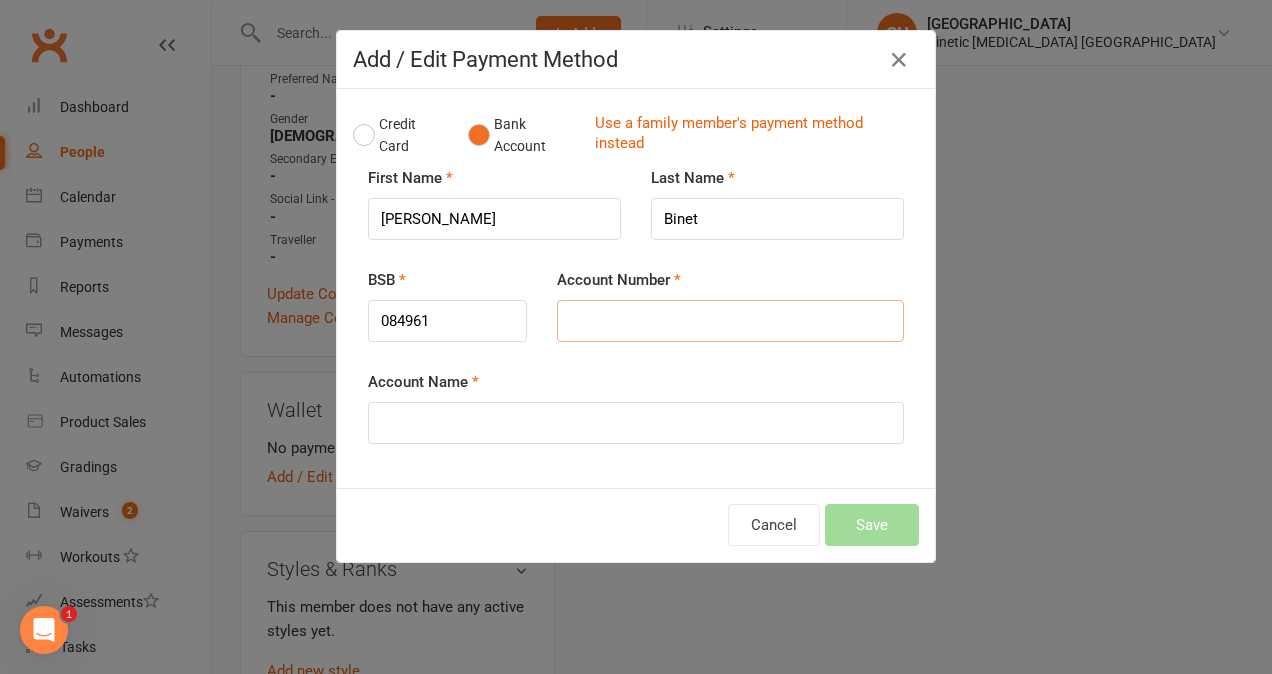 click on "Account Number" at bounding box center (730, 321) 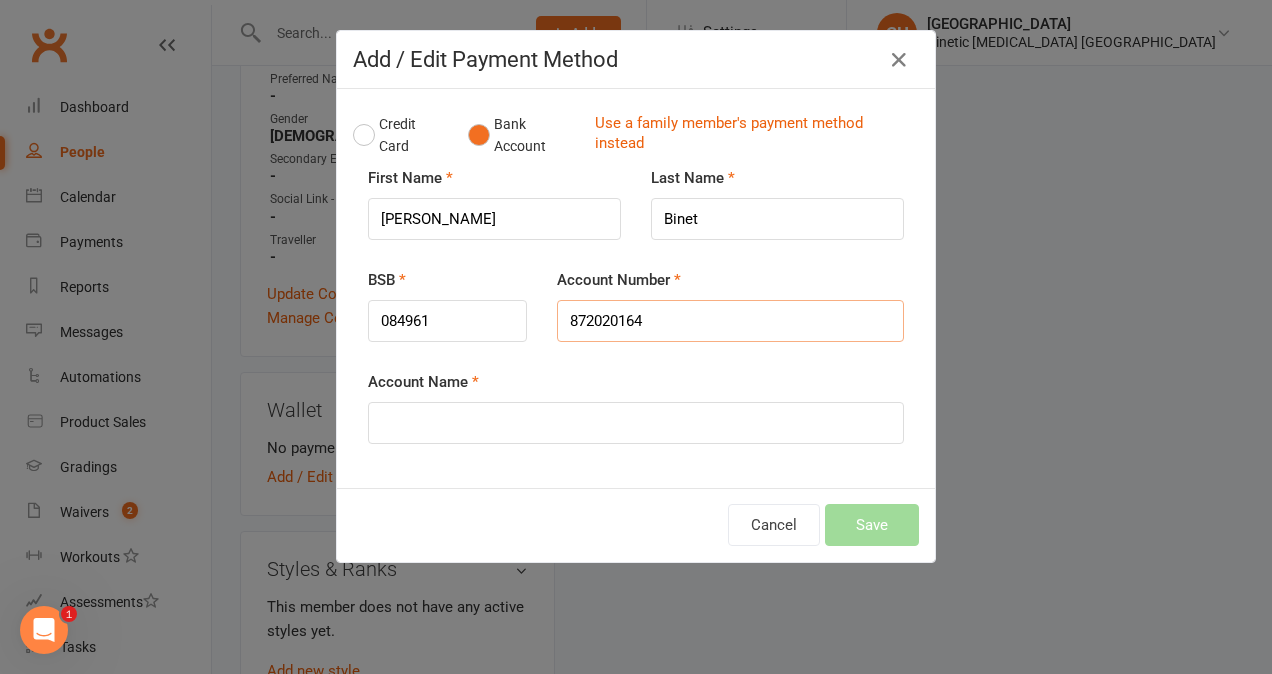 type on "872020164" 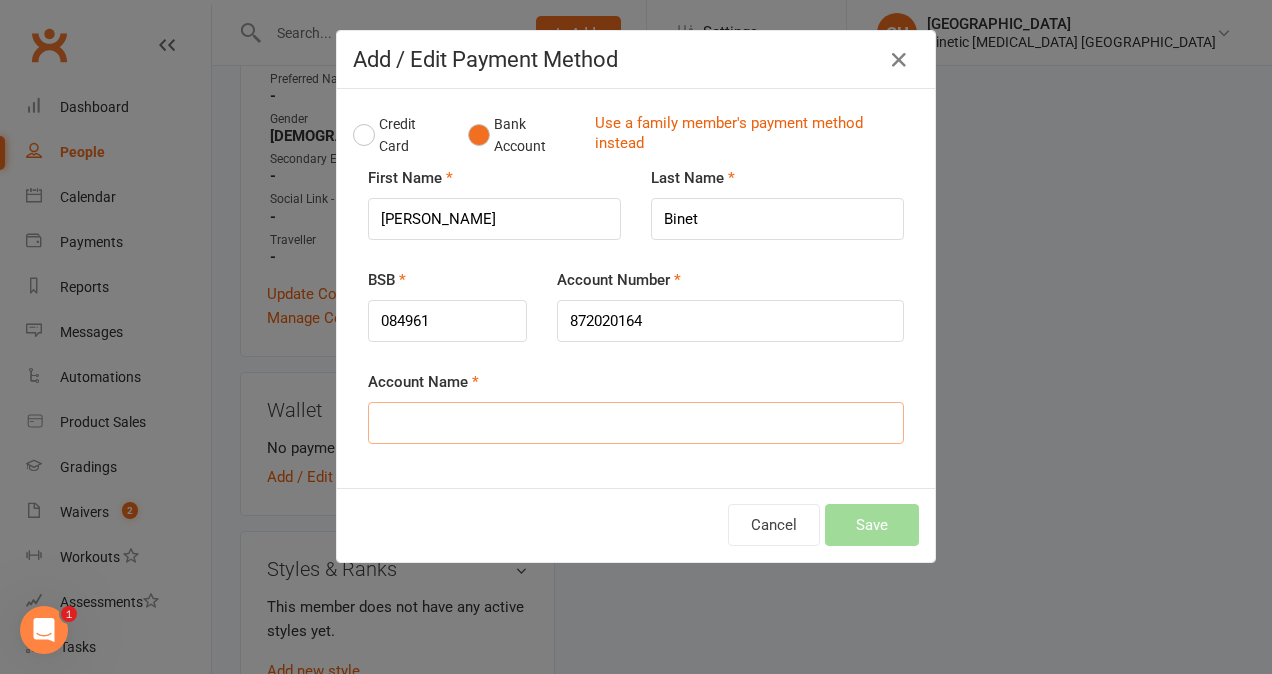 click on "Account Name" at bounding box center [636, 423] 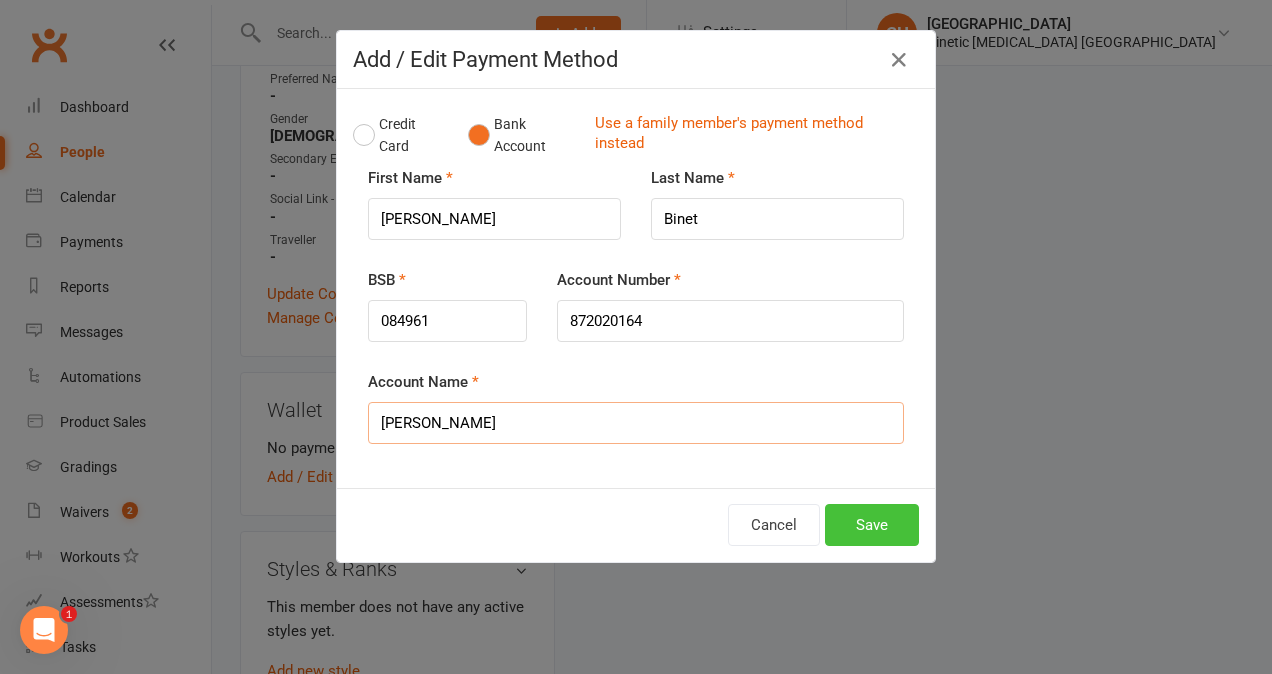 type on "[PERSON_NAME]" 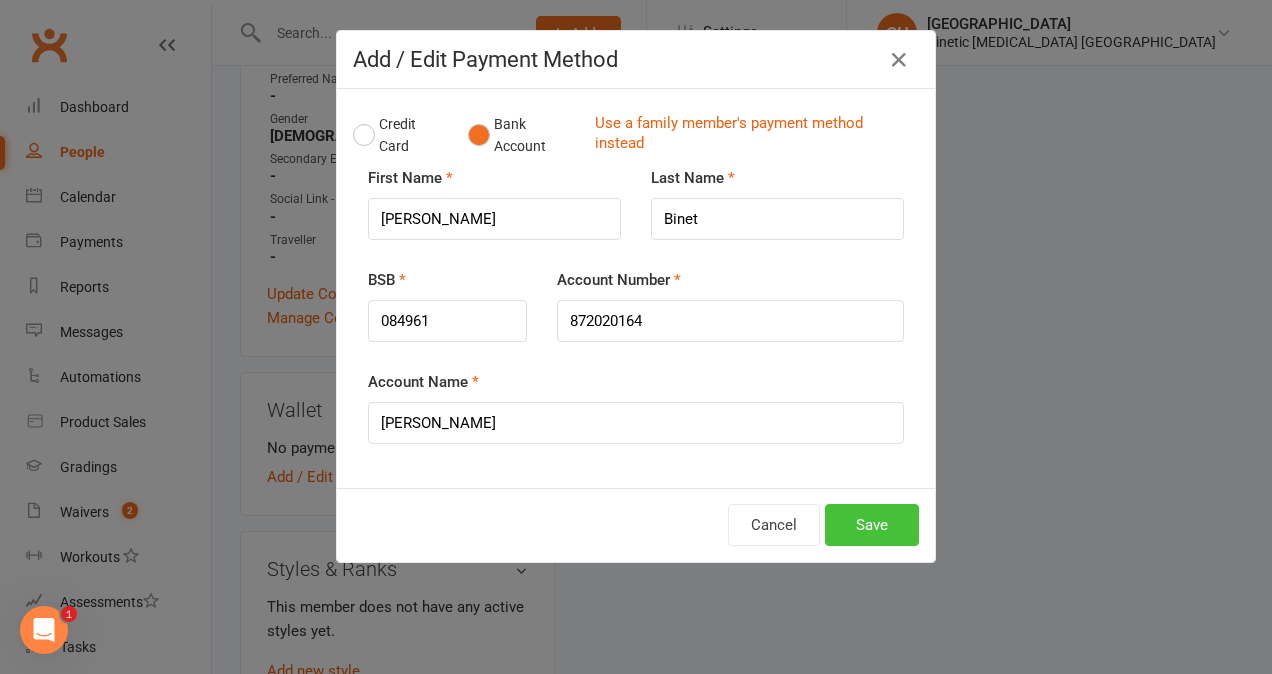 click on "Save" at bounding box center (872, 525) 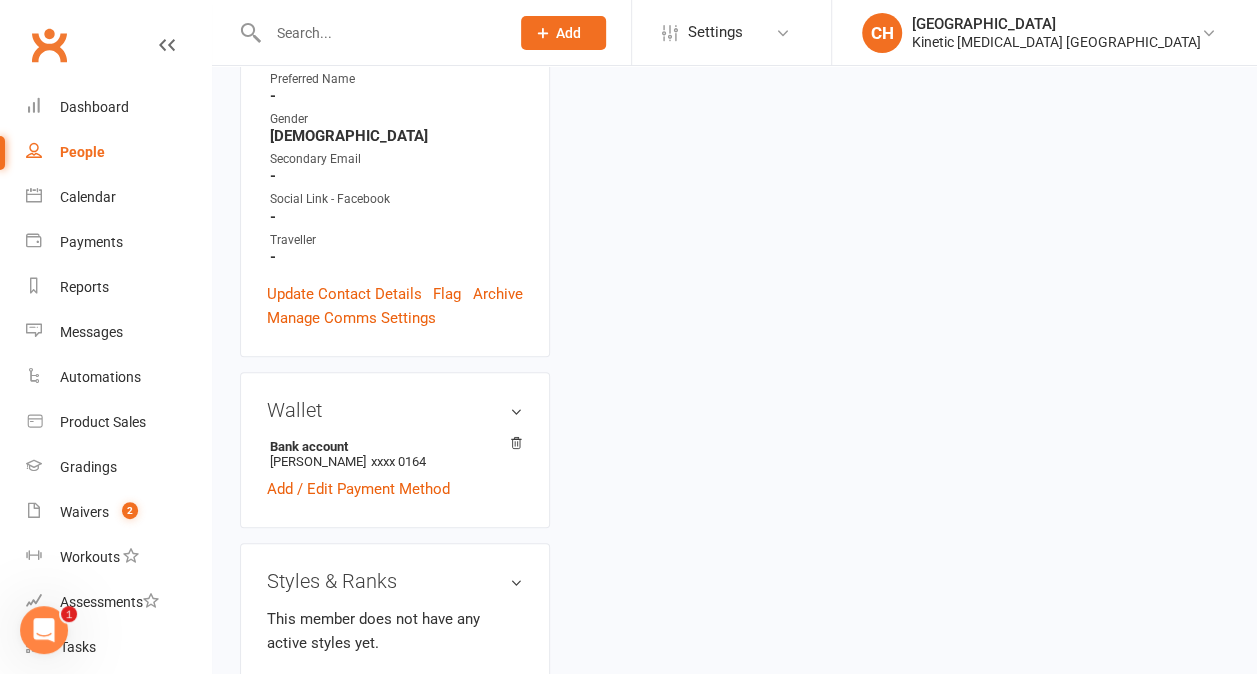 click on "Add new style" at bounding box center (313, 683) 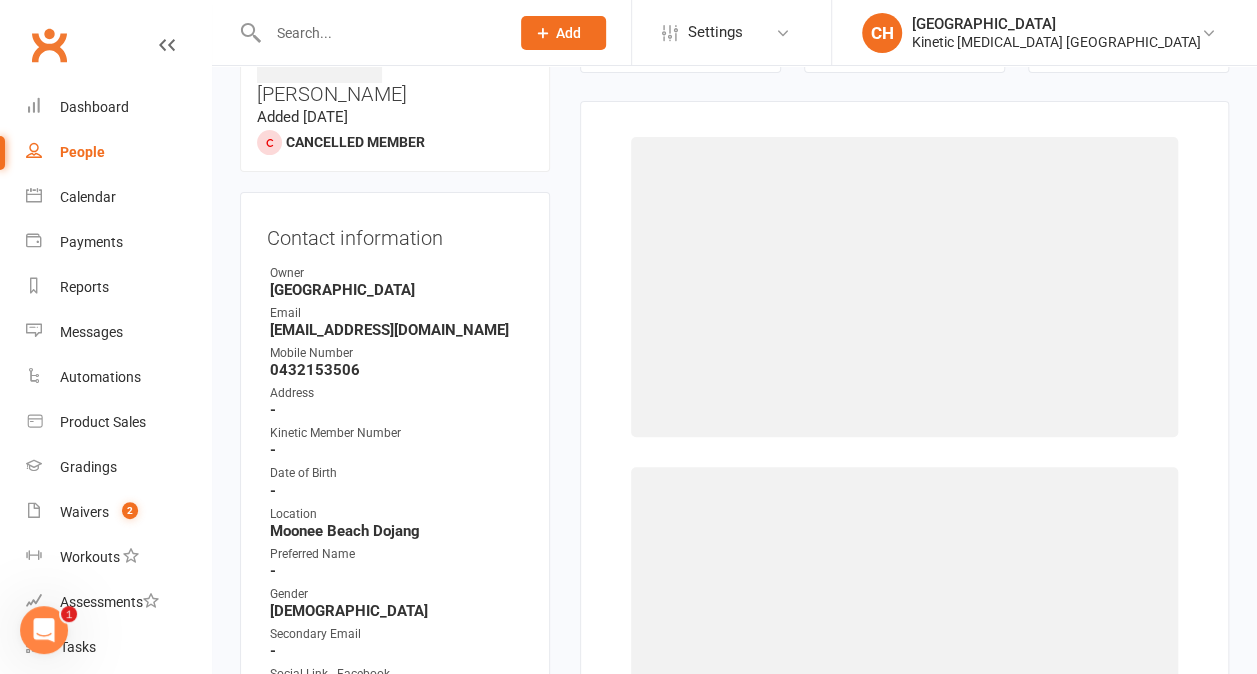 scroll, scrollTop: 152, scrollLeft: 0, axis: vertical 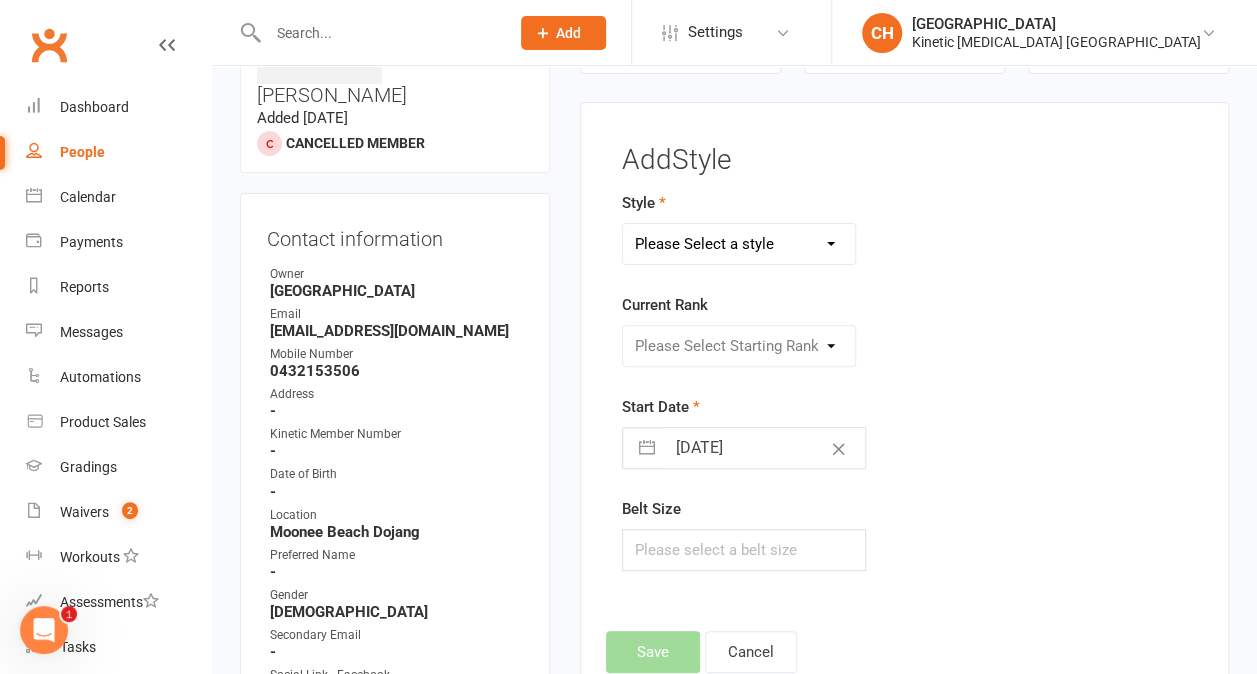 click on "Please Select a style BJJ Condors Eagles Finches Hapkido Hapkido (2) Kumdo Leadership Progam" at bounding box center (739, 244) 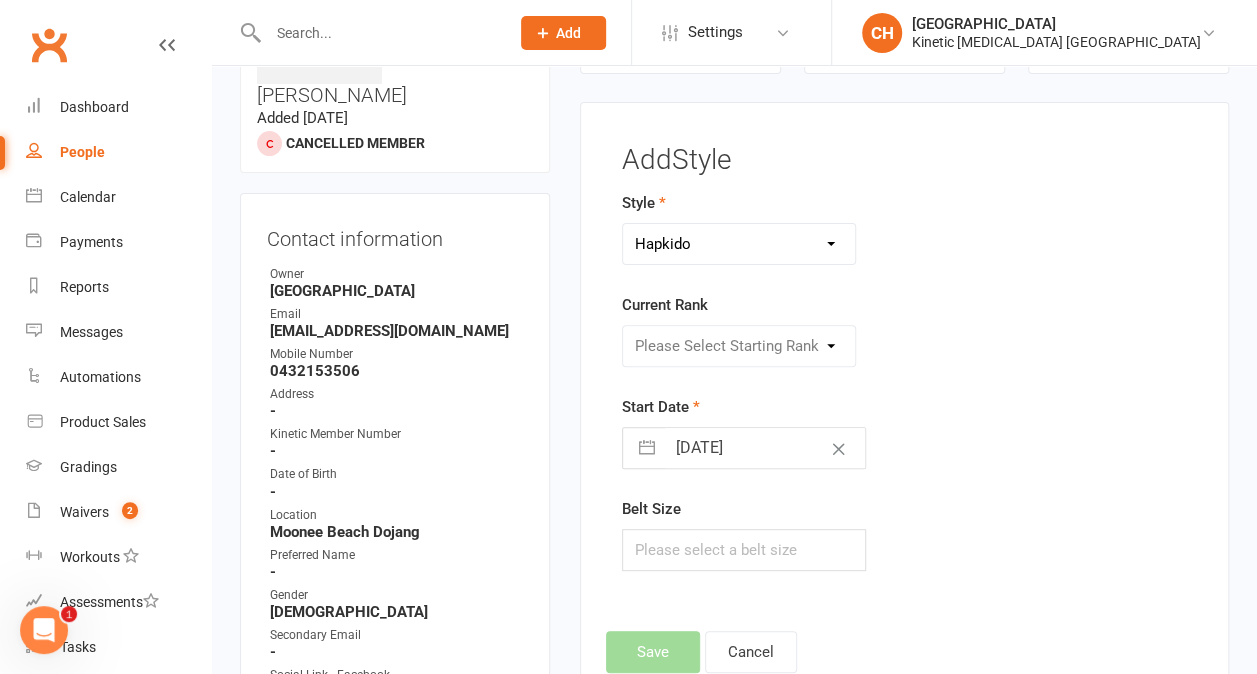 click on "Please Select a style BJJ Condors Eagles Finches Hapkido Hapkido (2) Kumdo Leadership Progam" at bounding box center [739, 244] 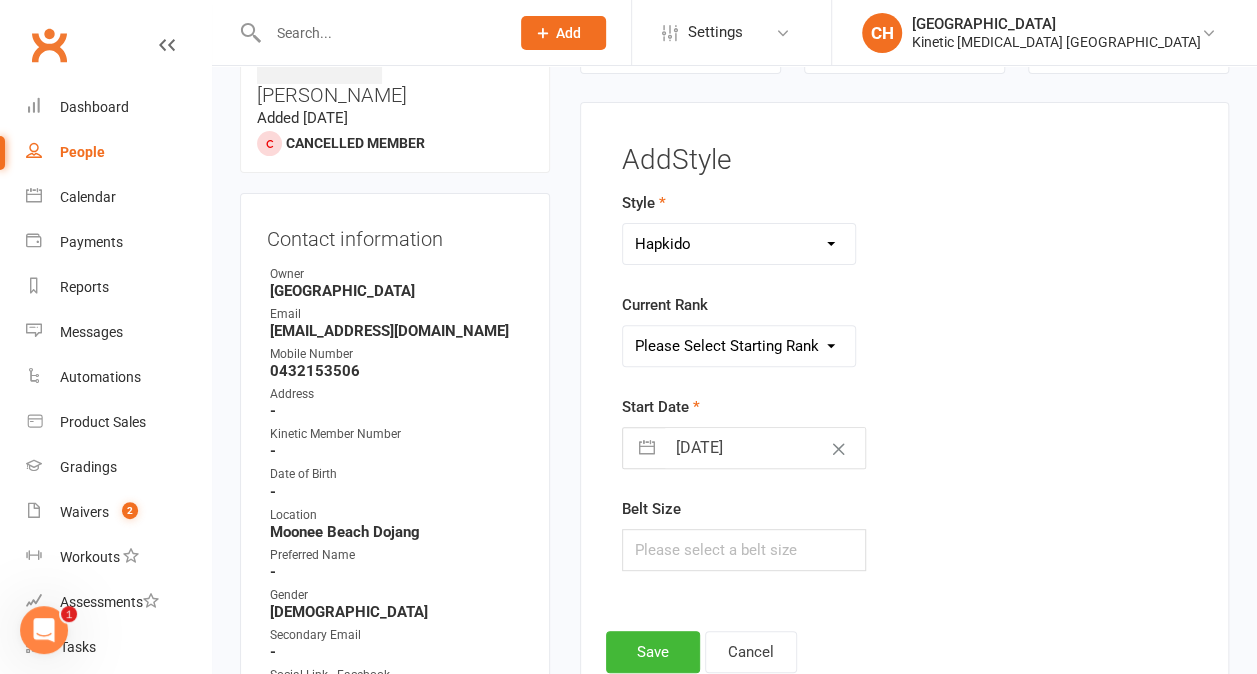 click on "Please Select Starting Rank White Yellow Orange Green Blue Purple Brown Red [PERSON_NAME] 1st [PERSON_NAME] 2nd [PERSON_NAME] Bo 2nd [PERSON_NAME] 3rd [PERSON_NAME] Bo 3rd [PERSON_NAME] 4th [PERSON_NAME] Bo 4th [PERSON_NAME] 5th [PERSON_NAME] Bo 5th [PERSON_NAME] 6th [PERSON_NAME] Bo 6th [PERSON_NAME] 7th [PERSON_NAME] Bo 7th [PERSON_NAME] 8th [PERSON_NAME] Bo 8th [PERSON_NAME] 9th [PERSON_NAME] Bo 9th [PERSON_NAME] 10th [PERSON_NAME] Bo 10th [PERSON_NAME]" at bounding box center [739, 346] 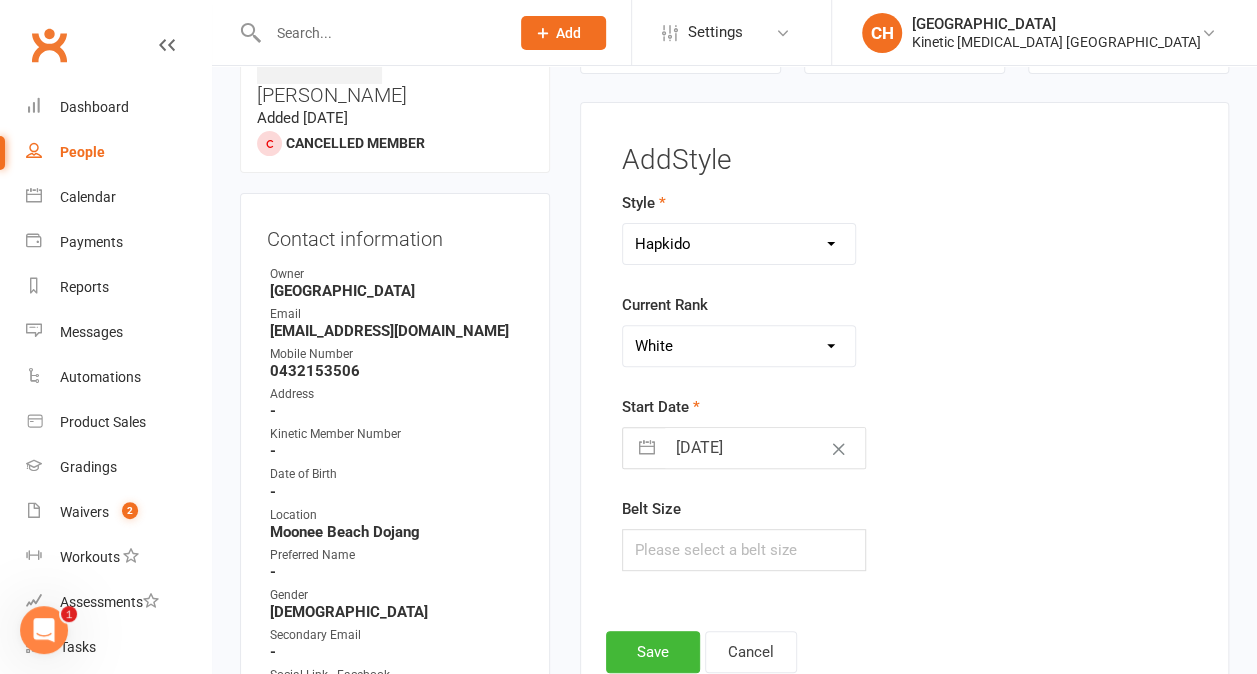 click on "Please Select Starting Rank White Yellow Orange Green Blue Purple Brown Red [PERSON_NAME] 1st [PERSON_NAME] 2nd [PERSON_NAME] Bo 2nd [PERSON_NAME] 3rd [PERSON_NAME] Bo 3rd [PERSON_NAME] 4th [PERSON_NAME] Bo 4th [PERSON_NAME] 5th [PERSON_NAME] Bo 5th [PERSON_NAME] 6th [PERSON_NAME] Bo 6th [PERSON_NAME] 7th [PERSON_NAME] Bo 7th [PERSON_NAME] 8th [PERSON_NAME] Bo 8th [PERSON_NAME] 9th [PERSON_NAME] Bo 9th [PERSON_NAME] 10th [PERSON_NAME] Bo 10th [PERSON_NAME]" at bounding box center (739, 346) 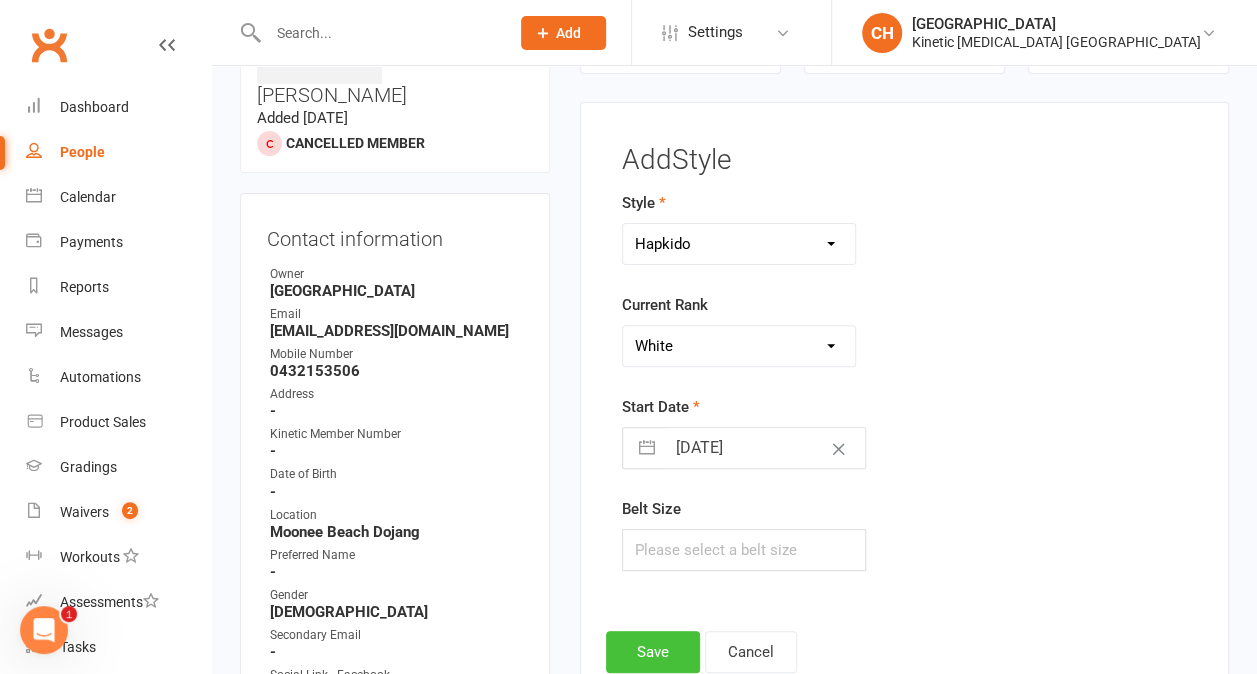 click on "Save" at bounding box center [653, 652] 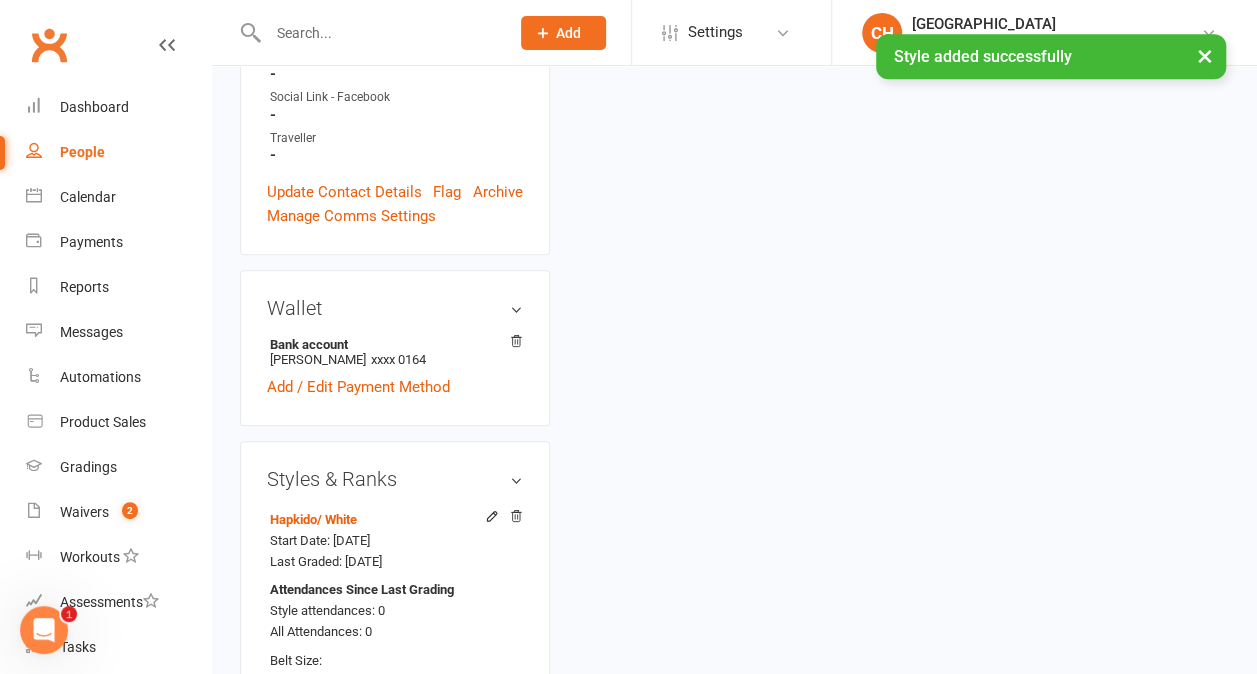scroll, scrollTop: 732, scrollLeft: 0, axis: vertical 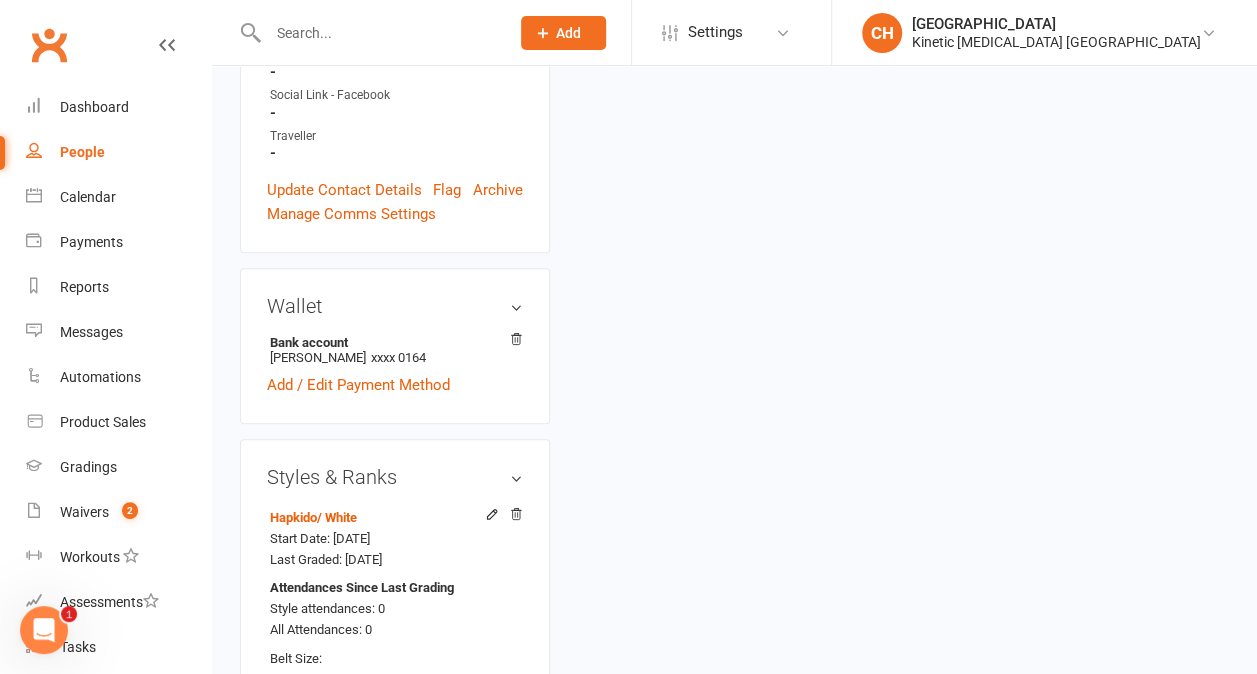 click on "Add new style" at bounding box center [313, 689] 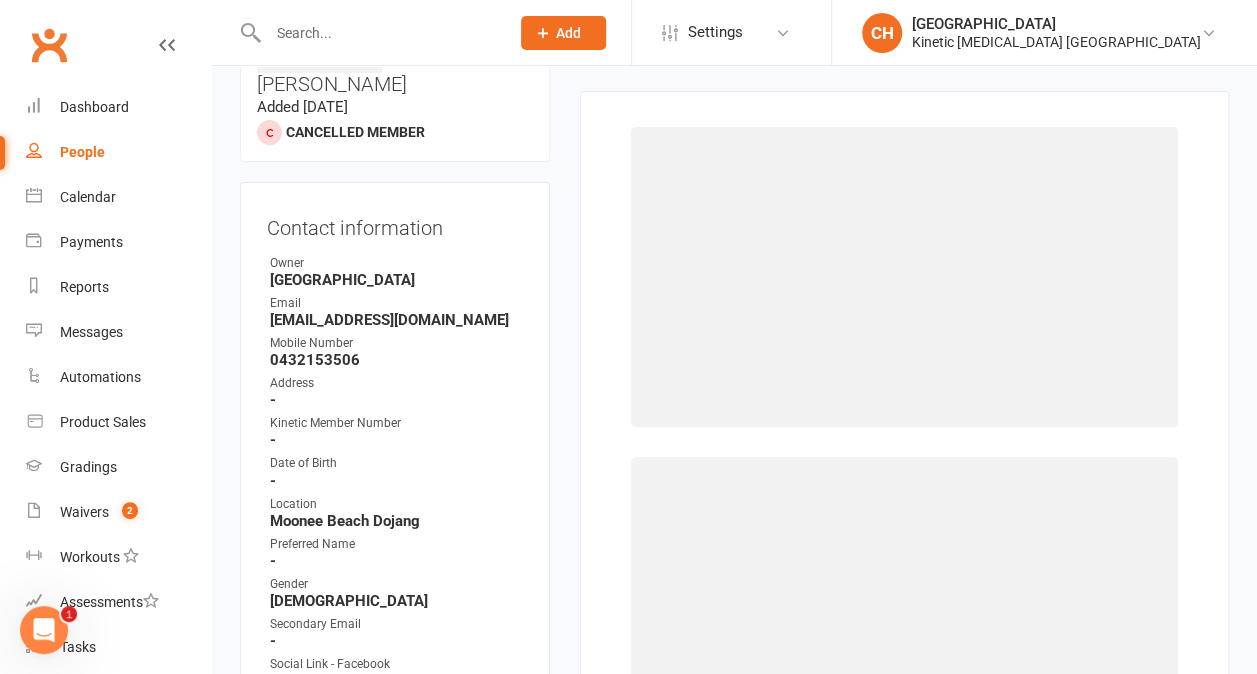 scroll, scrollTop: 152, scrollLeft: 0, axis: vertical 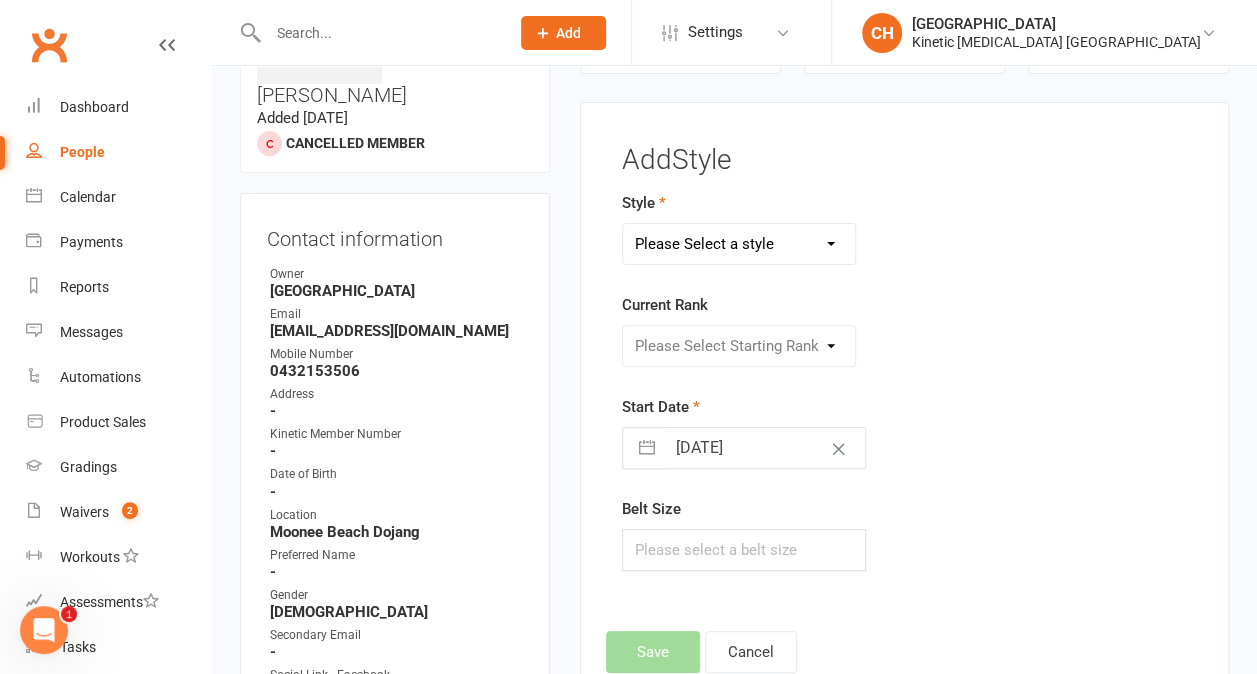 click on "Please Select a style BJJ Condors Eagles Finches Hapkido Hapkido (2) Kumdo Leadership Progam" at bounding box center [739, 244] 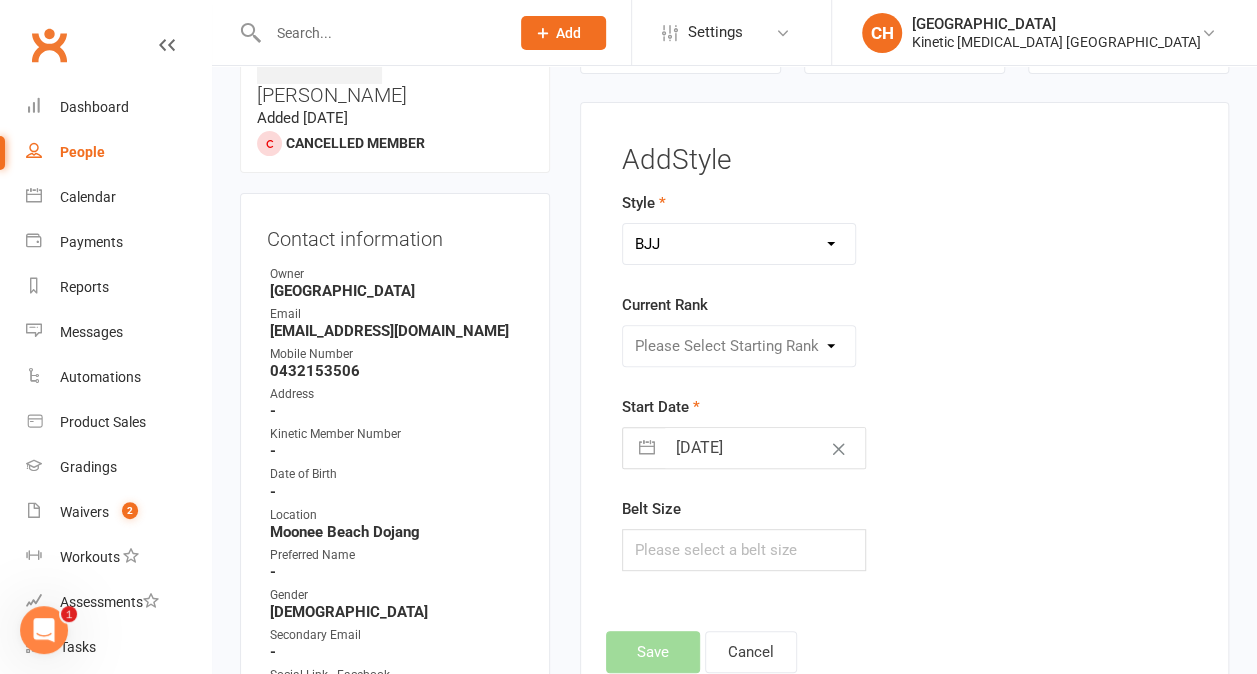 click on "Please Select a style BJJ Condors Eagles Finches Hapkido Hapkido (2) Kumdo Leadership Progam" at bounding box center (739, 244) 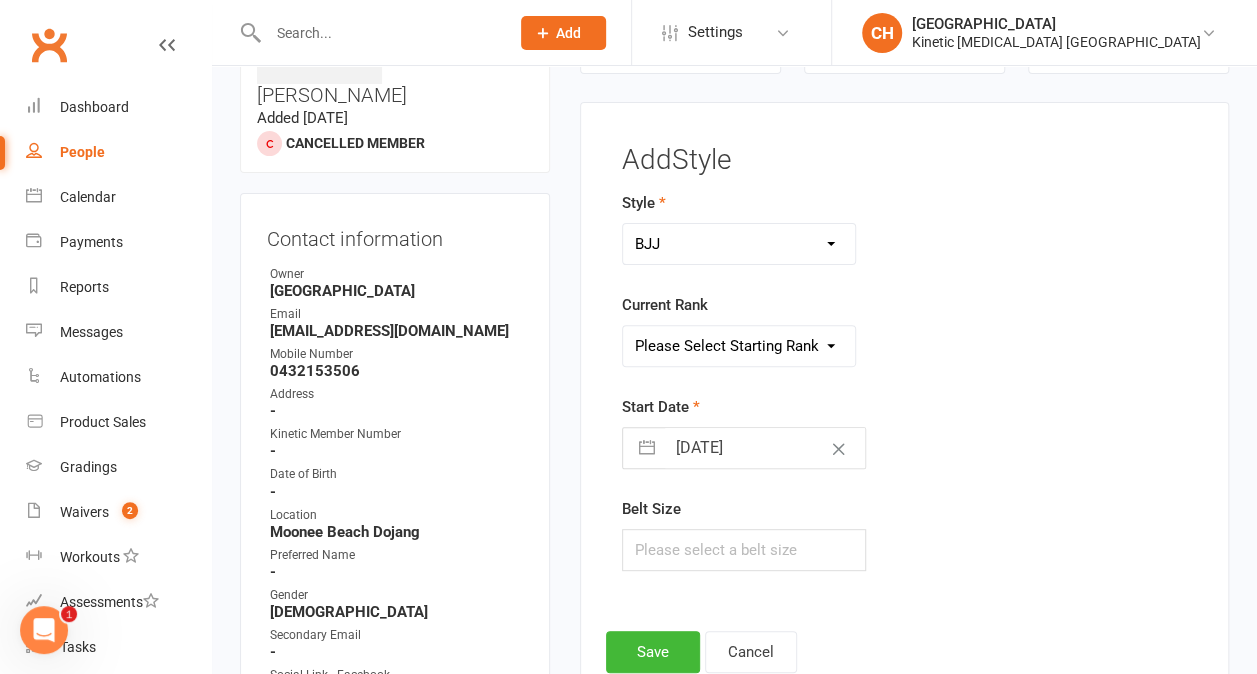 click on "Please Select Starting Rank White Blue Purple Brown 1st [PERSON_NAME] 2nd [PERSON_NAME]" at bounding box center [739, 346] 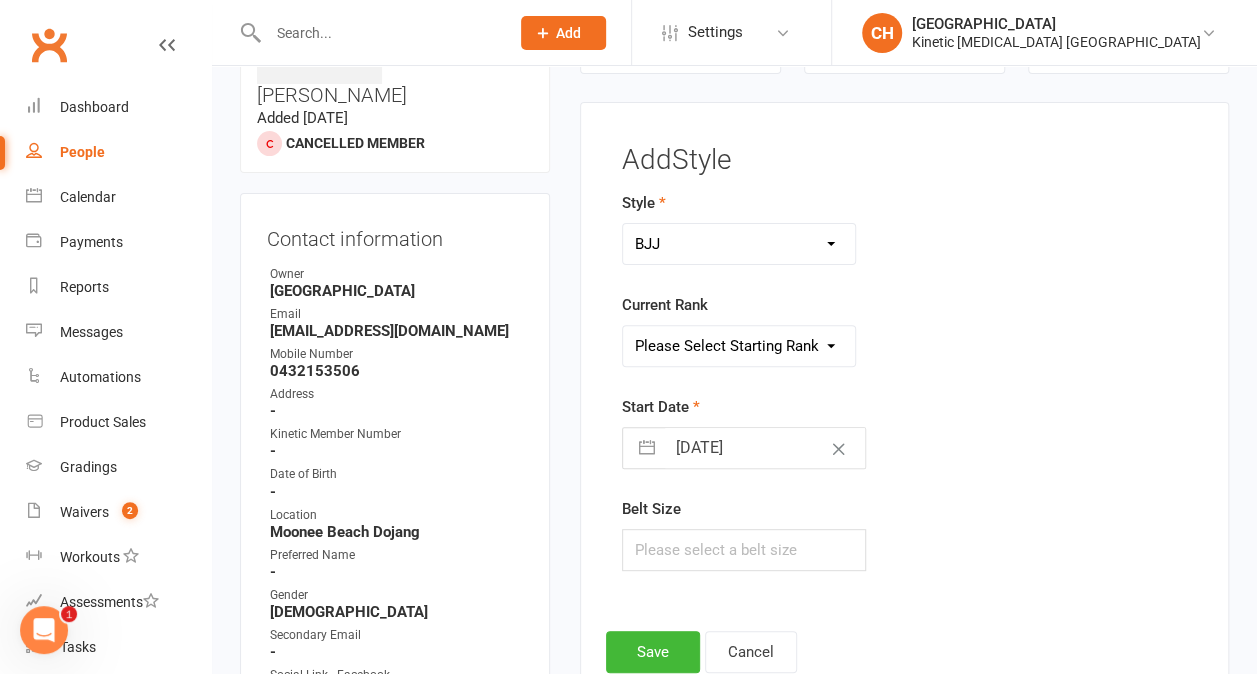 select on "26257" 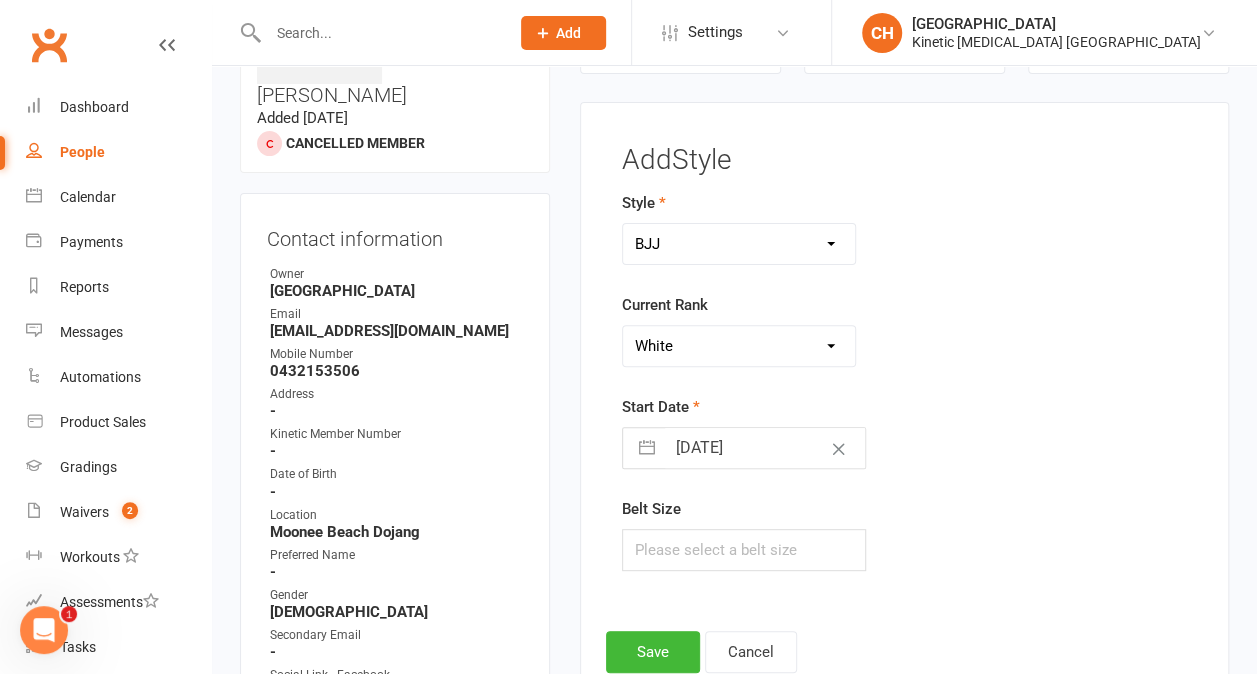 click on "Please Select Starting Rank White Blue Purple Brown 1st [PERSON_NAME] 2nd [PERSON_NAME]" at bounding box center (739, 346) 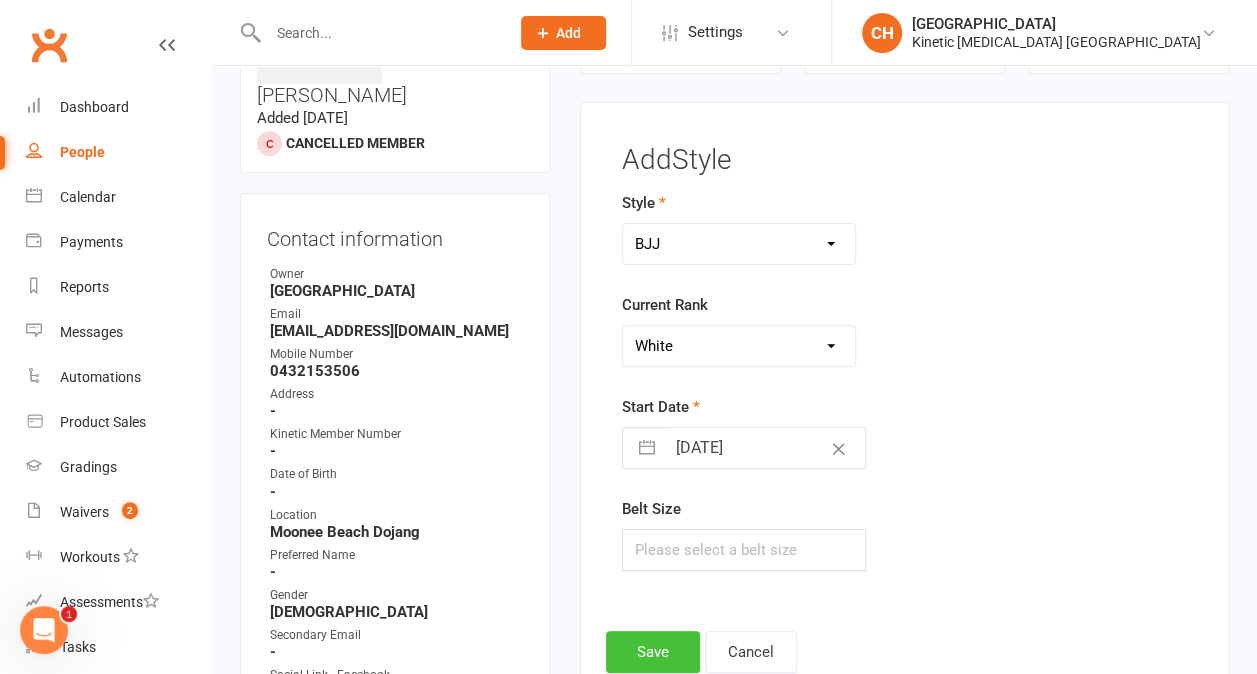 click on "Save" at bounding box center [653, 652] 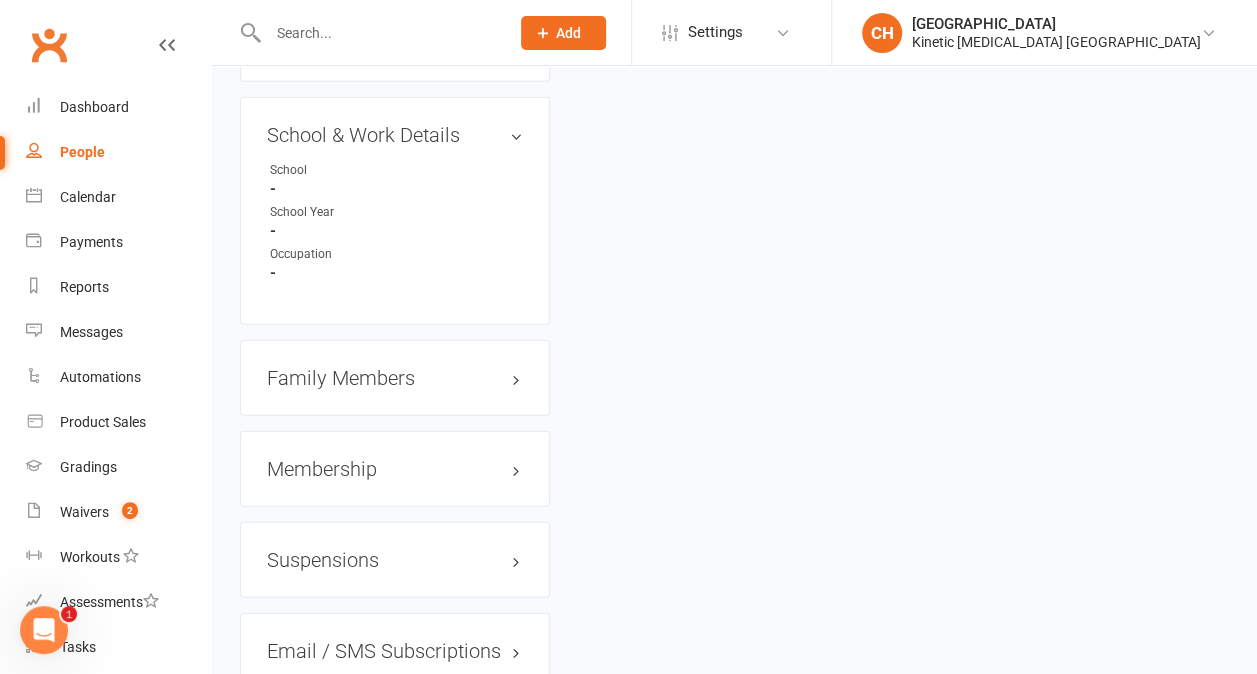 scroll, scrollTop: 2512, scrollLeft: 0, axis: vertical 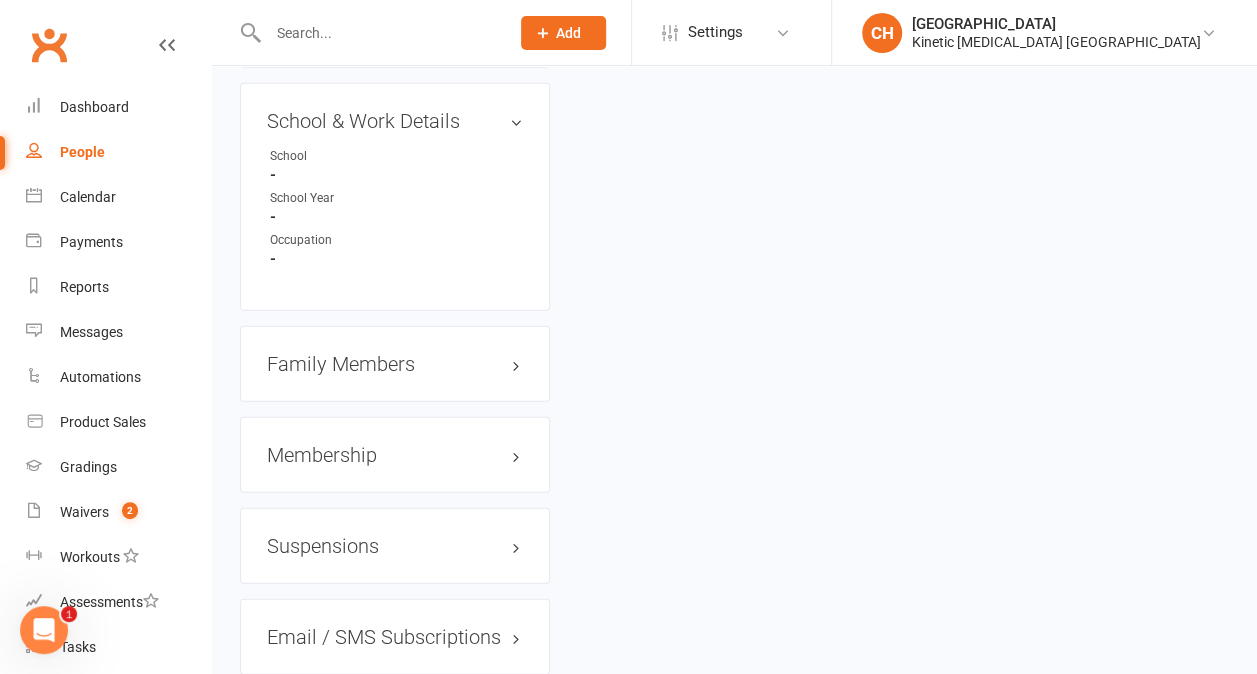 click on "Membership" at bounding box center [395, 455] 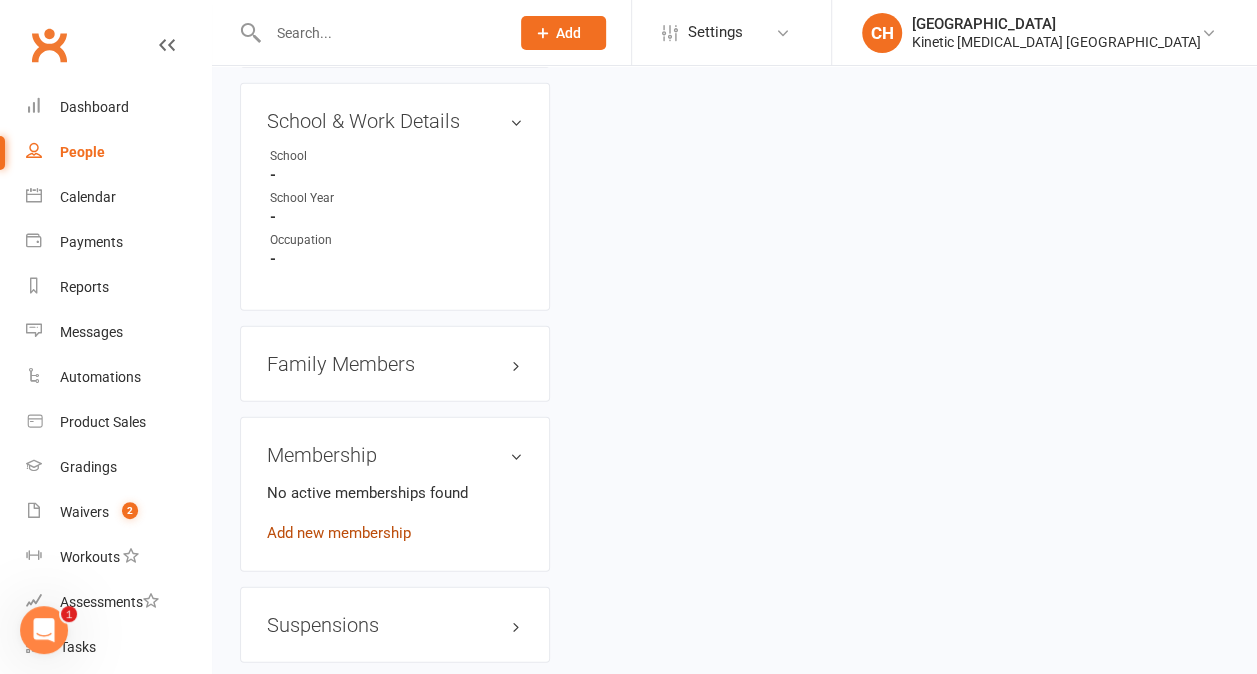 click on "Add new membership" at bounding box center [339, 533] 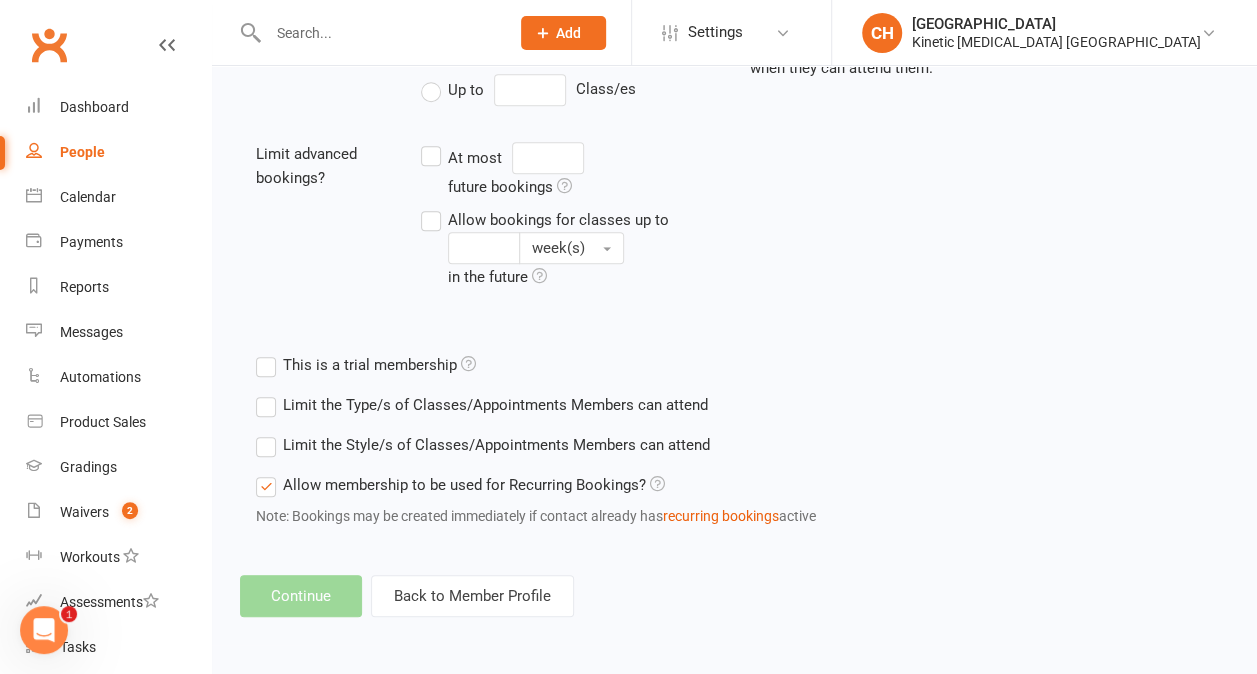 scroll, scrollTop: 0, scrollLeft: 0, axis: both 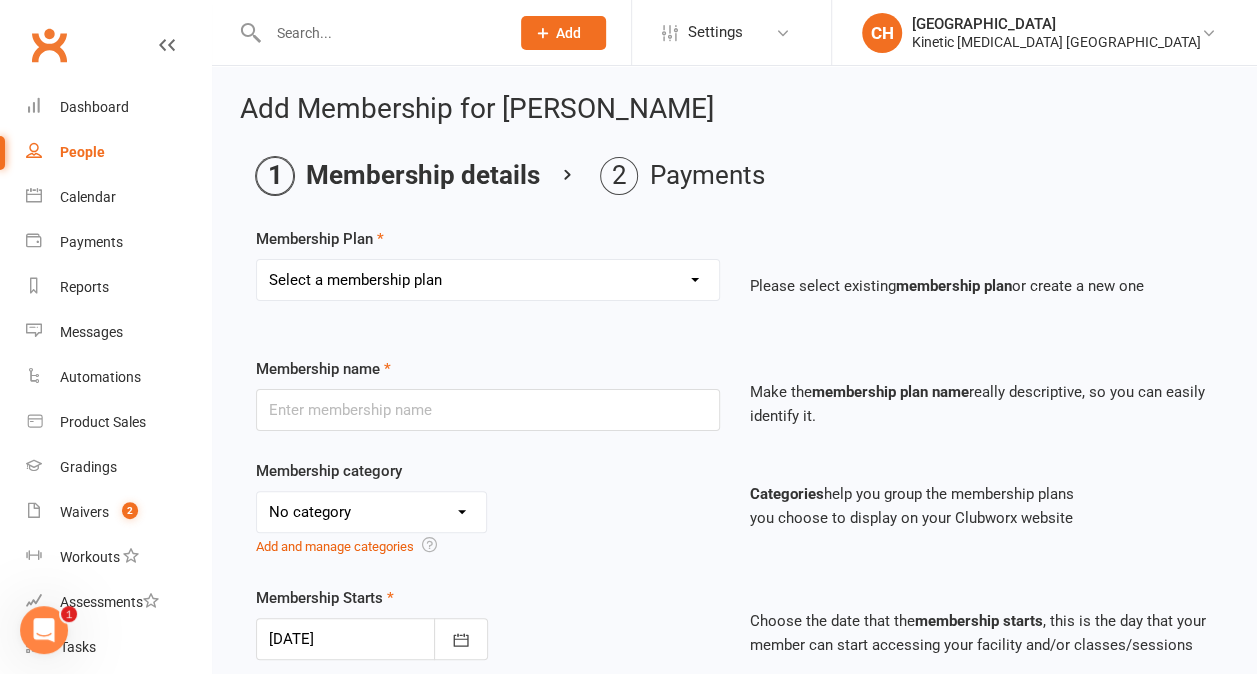 click on "Select a membership plan Create new Membership Plan Training Fees - $68 Fortnightly Training Fees (Once/Week) - $49 Fortnightly Free Membership Training Fees - OLD Full day Kids/Teens/Adults Hwarang - $85/day Full day Teens Hwarang - Leadership Program - $50/day Half day Kids Hwarang - $40/day Course - $90/term Kids/Teens Night & Half day Adults Hwarang - $45/night or day Teens Night - Leadership Program - $35/night NERF War - $25/day Annual Insurance 2025 - $25/year 6 monthly fees $78 Per Fortnight Training" at bounding box center (488, 280) 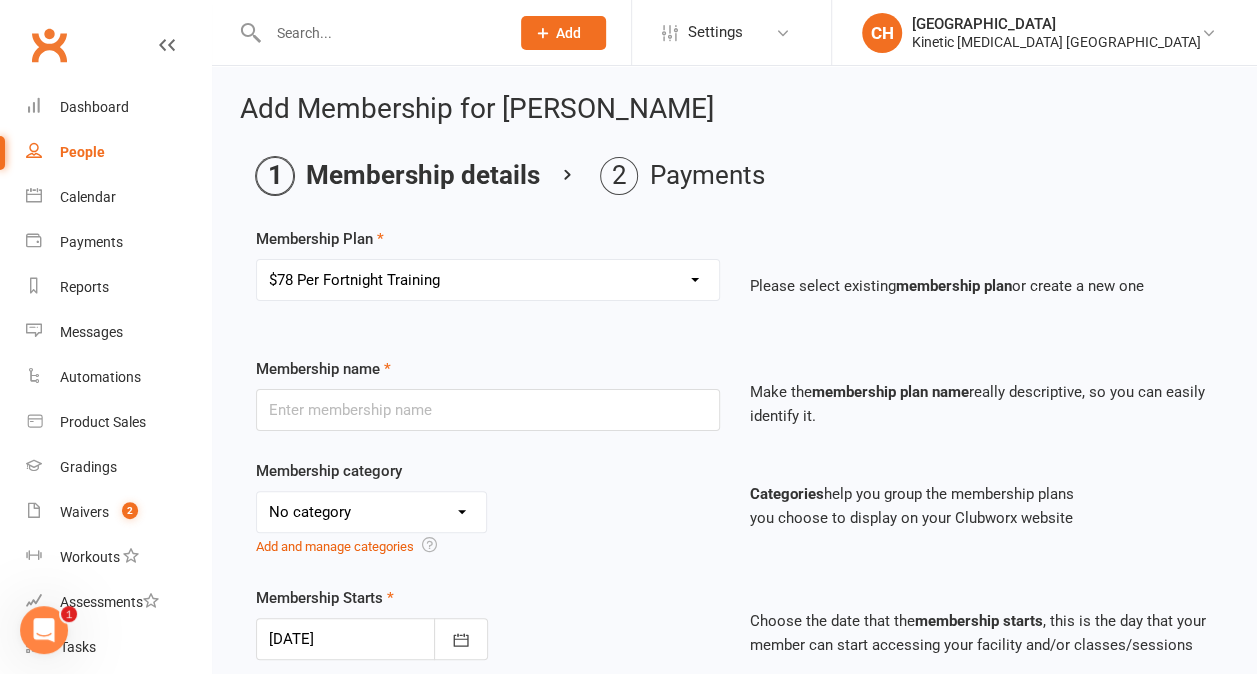 click on "Select a membership plan Create new Membership Plan Training Fees - $68 Fortnightly Training Fees (Once/Week) - $49 Fortnightly Free Membership Training Fees - OLD Full day Kids/Teens/Adults Hwarang - $85/day Full day Teens Hwarang - Leadership Program - $50/day Half day Kids Hwarang - $40/day Course - $90/term Kids/Teens Night & Half day Adults Hwarang - $45/night or day Teens Night - Leadership Program - $35/night NERF War - $25/day Annual Insurance 2025 - $25/year 6 monthly fees $78 Per Fortnight Training" at bounding box center [488, 280] 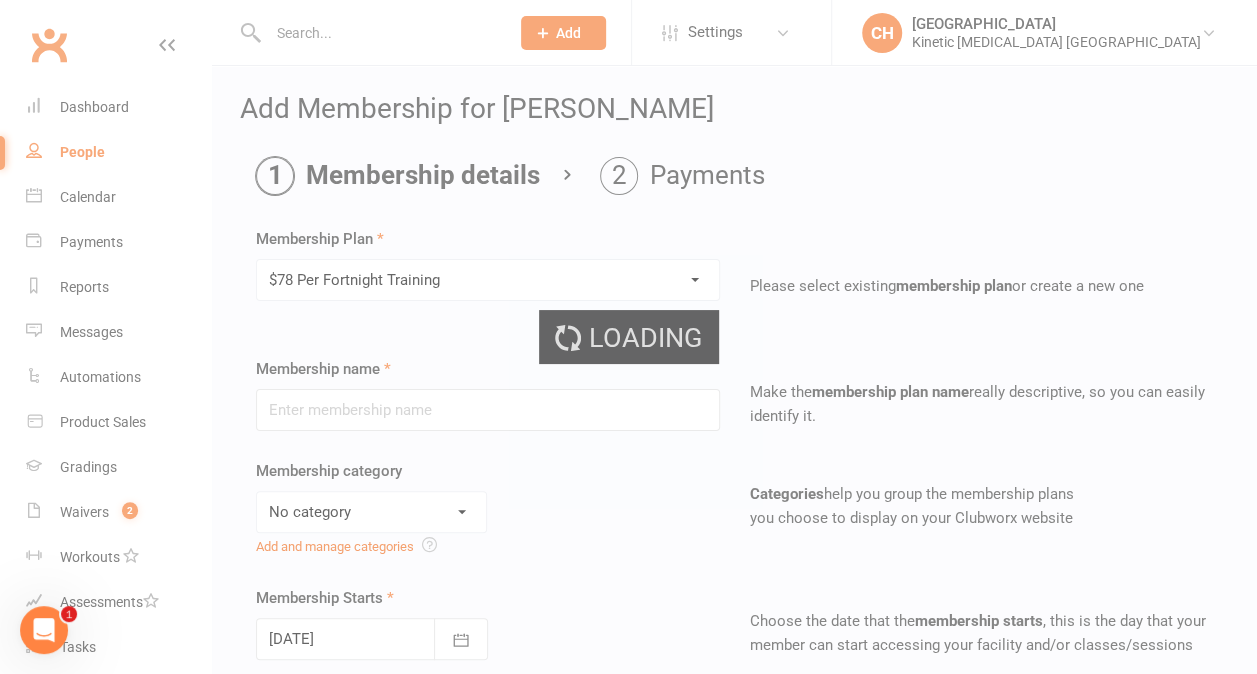 type on "$78 Per Fortnight Training" 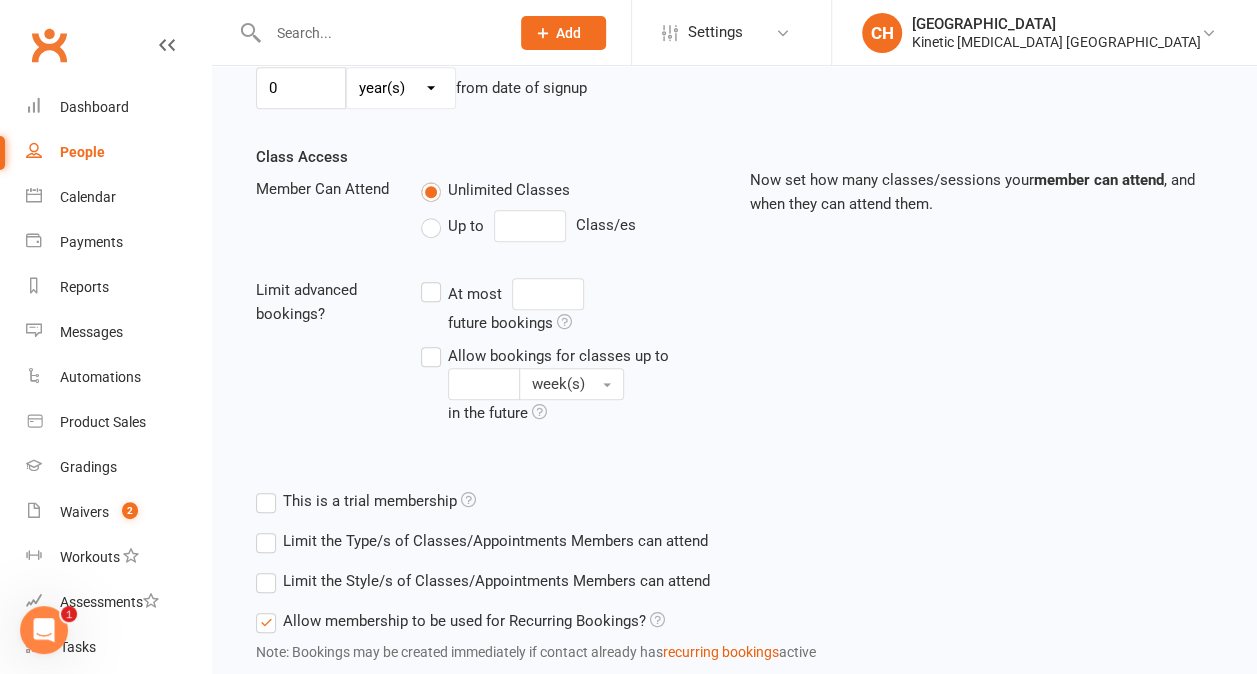 scroll, scrollTop: 783, scrollLeft: 0, axis: vertical 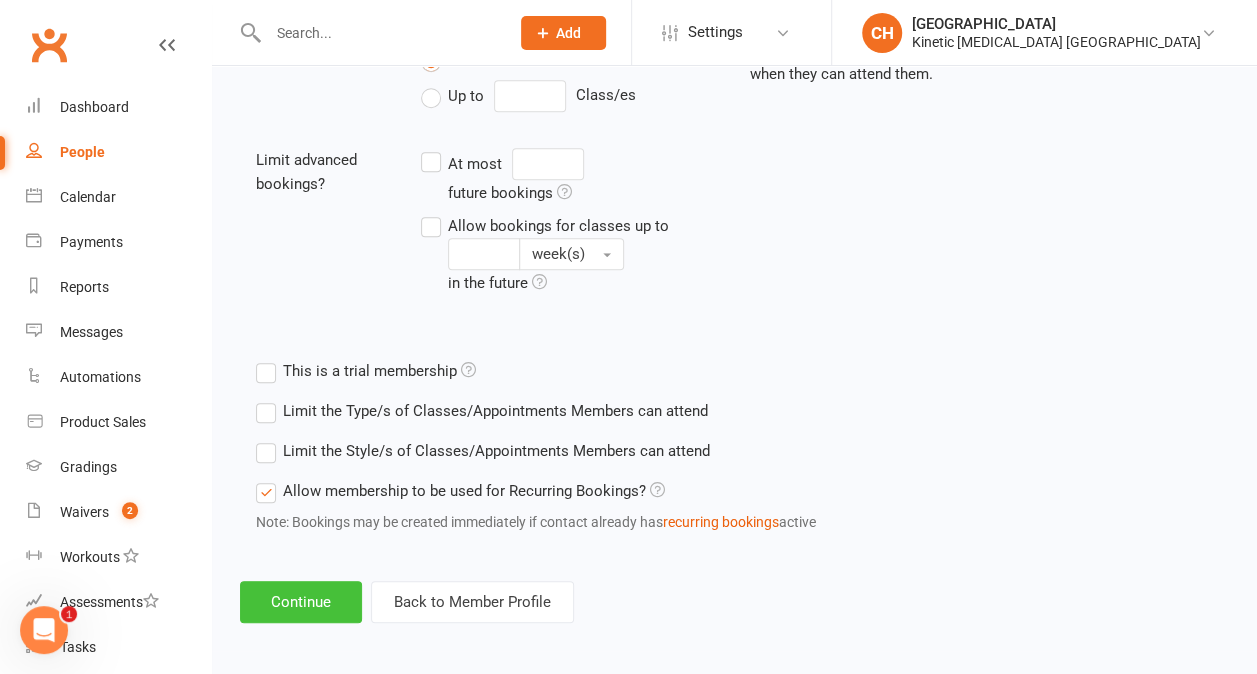 click on "Continue" at bounding box center [301, 602] 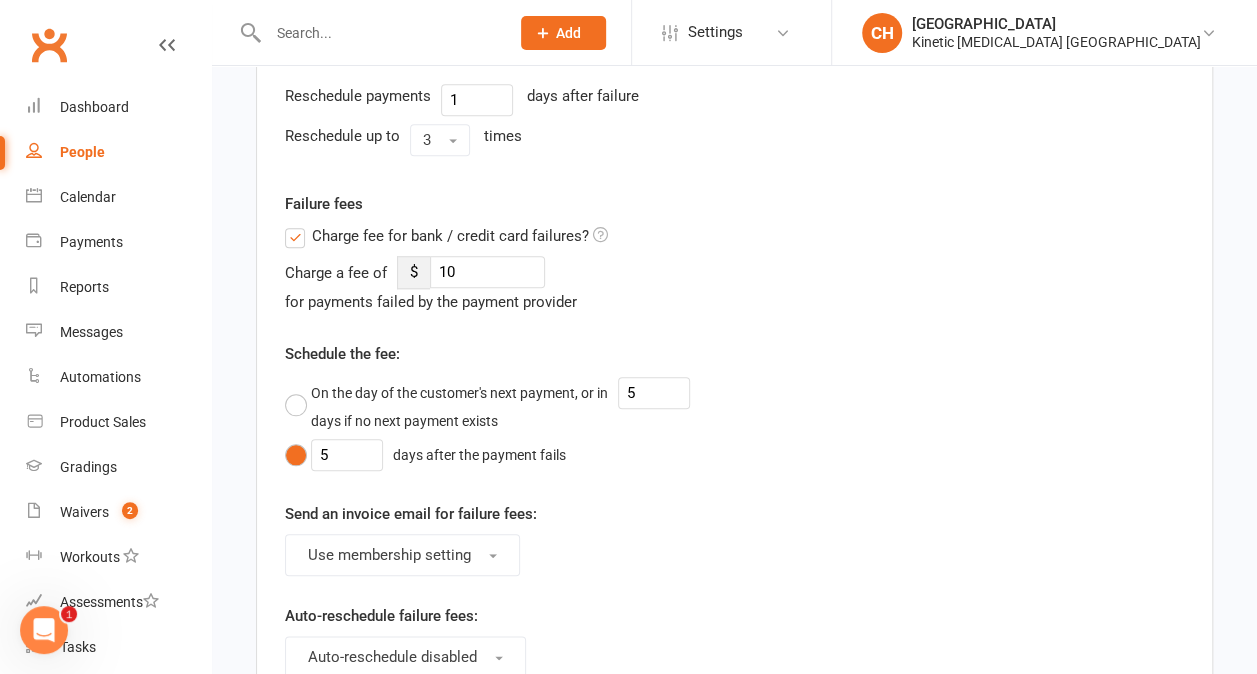 scroll, scrollTop: 0, scrollLeft: 0, axis: both 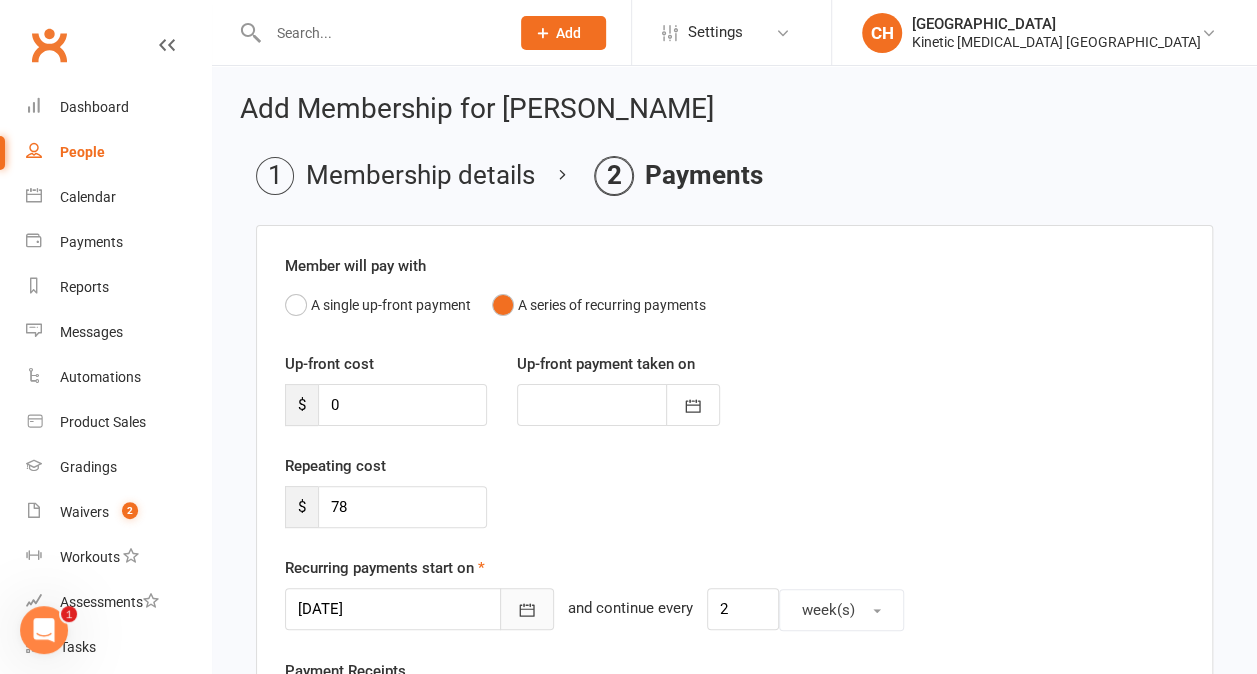 click 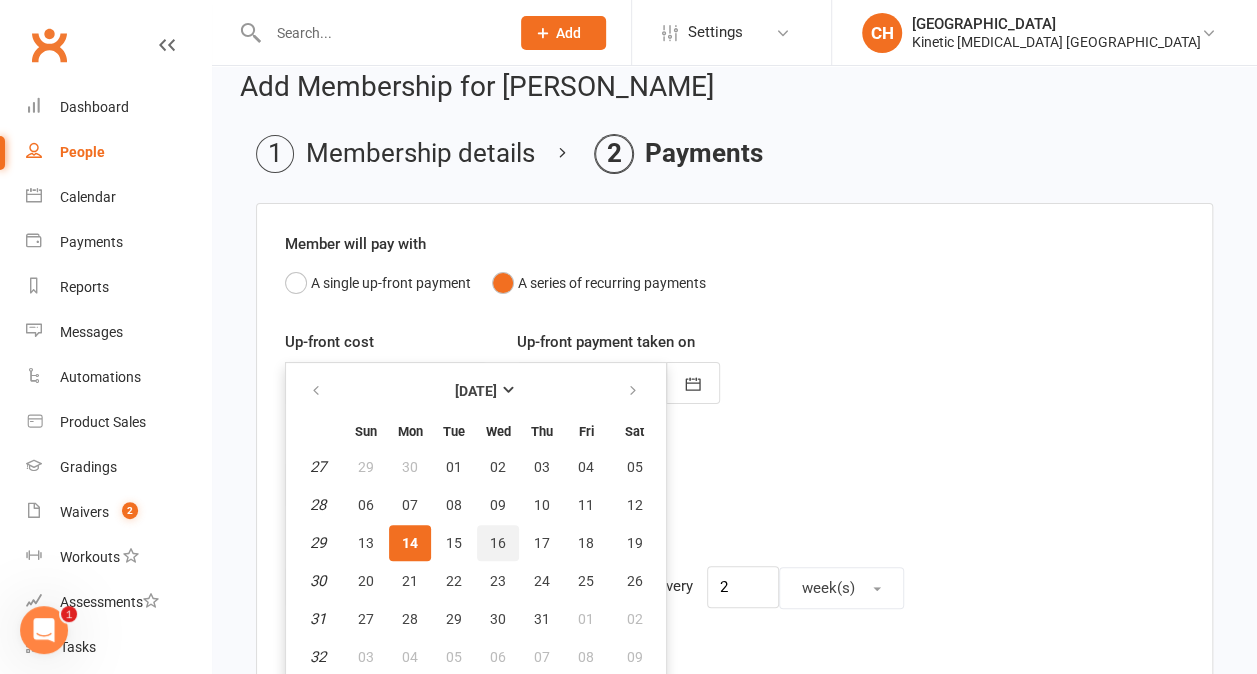 click on "16" at bounding box center (498, 543) 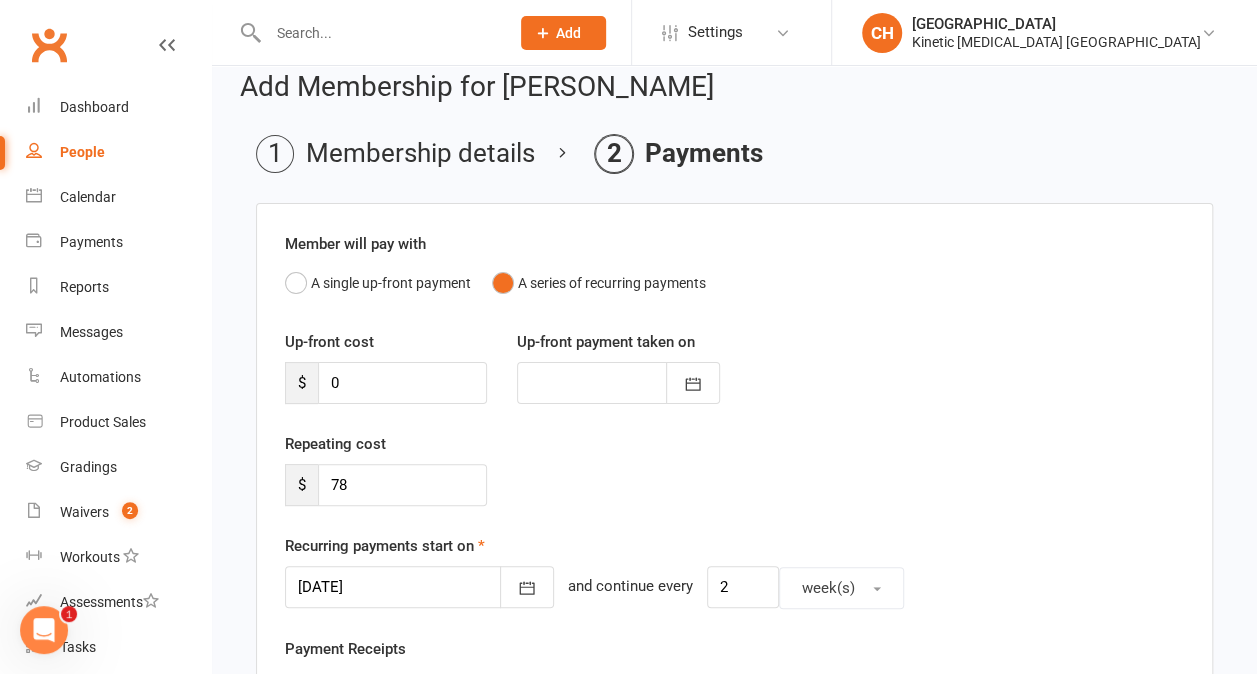 click on "Repeating cost  $ 78" at bounding box center (734, 483) 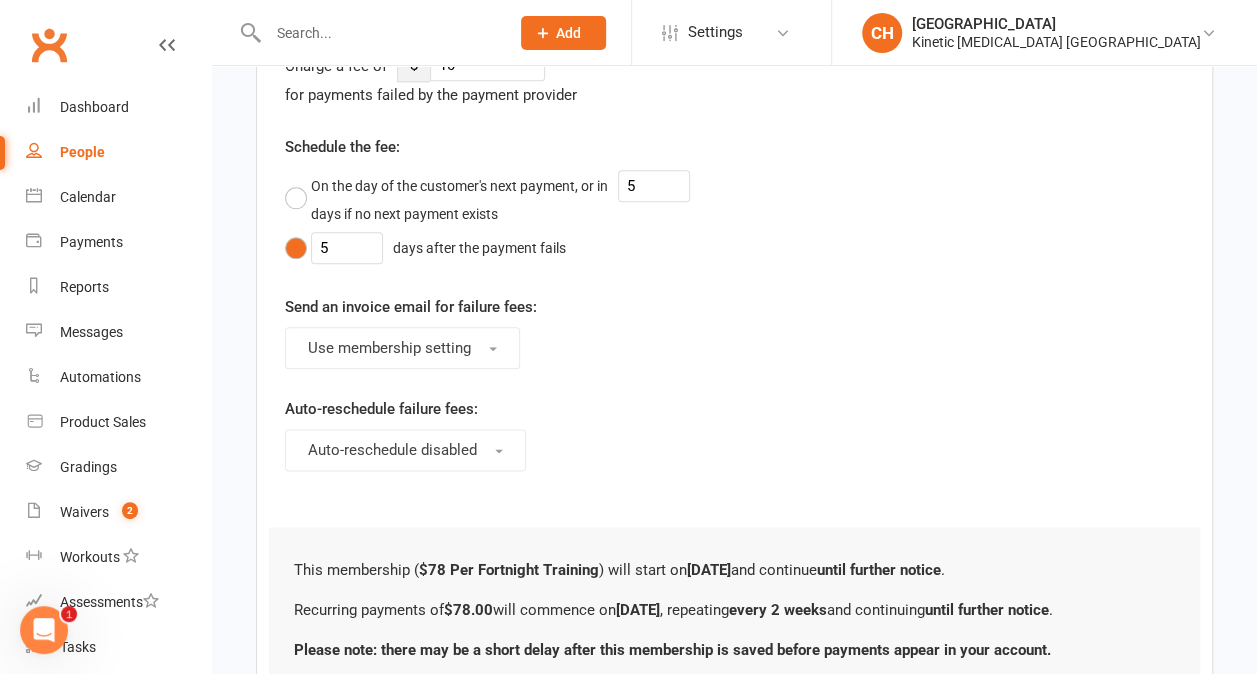 scroll, scrollTop: 1150, scrollLeft: 0, axis: vertical 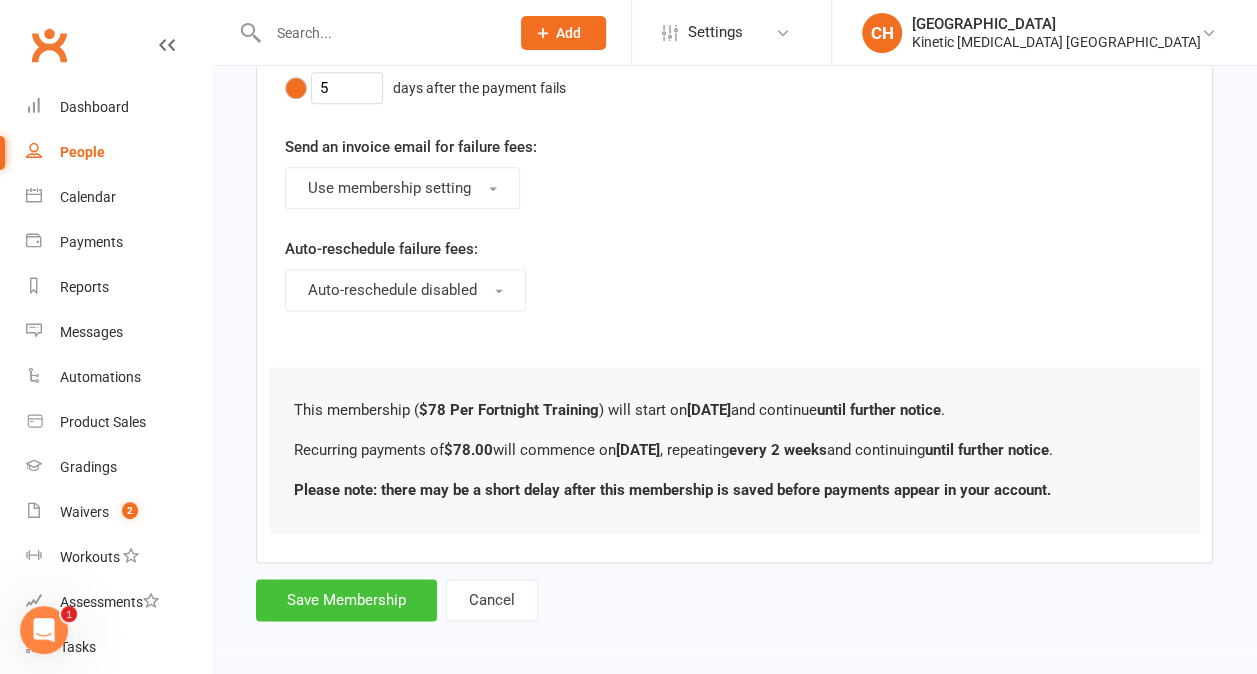 click on "Save Membership" at bounding box center (346, 600) 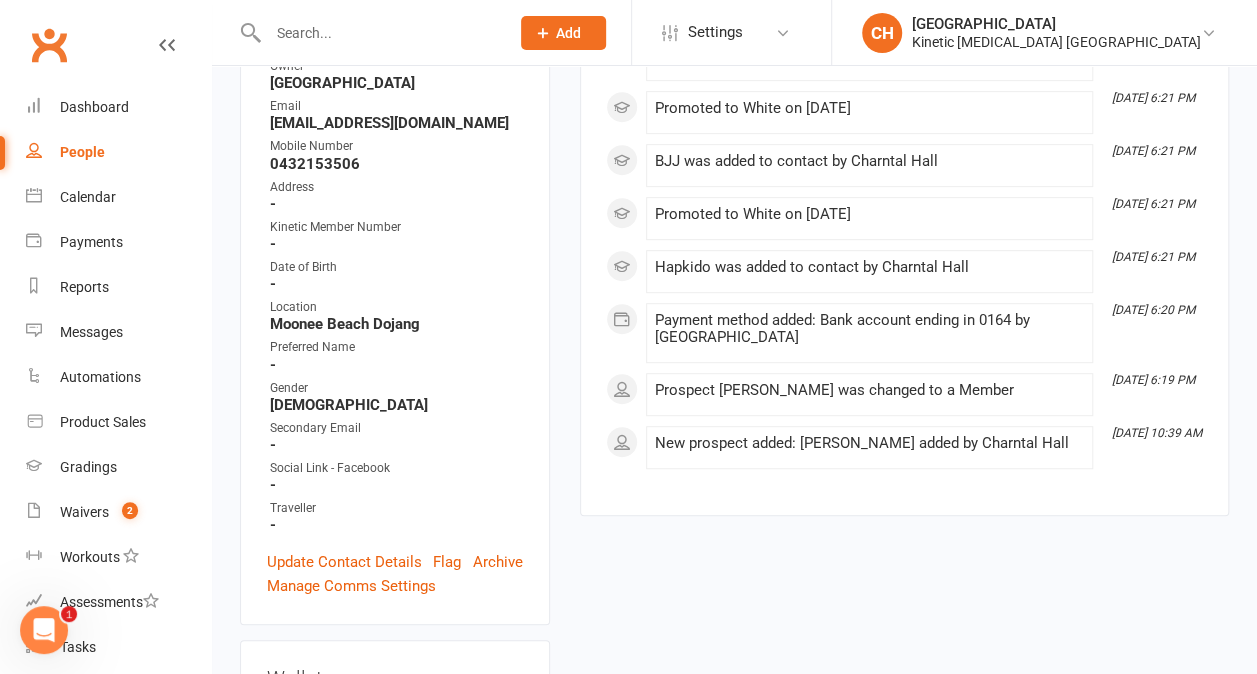 scroll, scrollTop: 394, scrollLeft: 0, axis: vertical 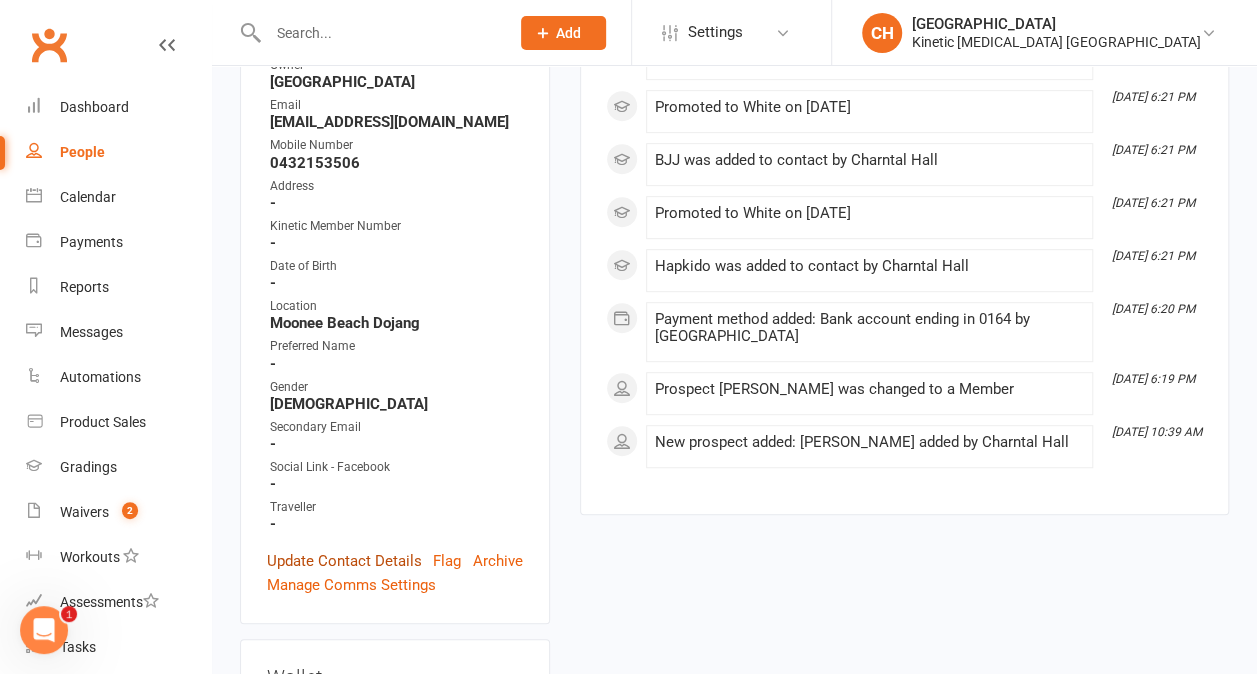 click on "Update Contact Details" at bounding box center (344, 561) 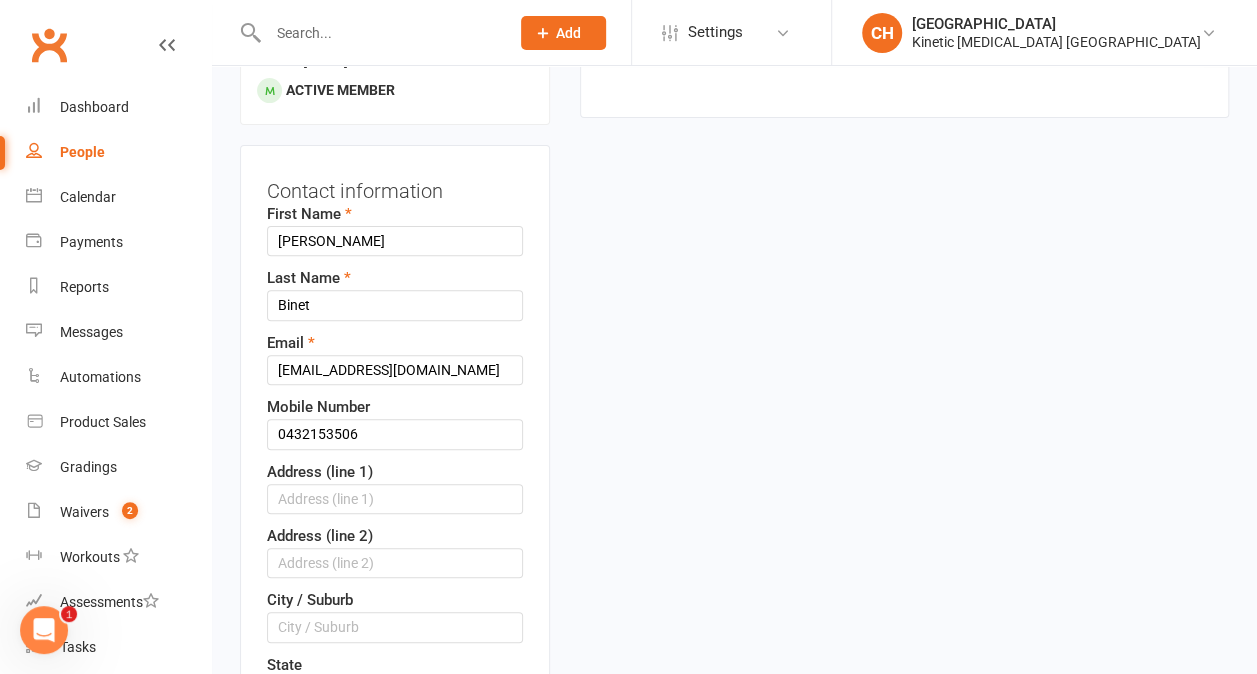 scroll, scrollTop: 234, scrollLeft: 0, axis: vertical 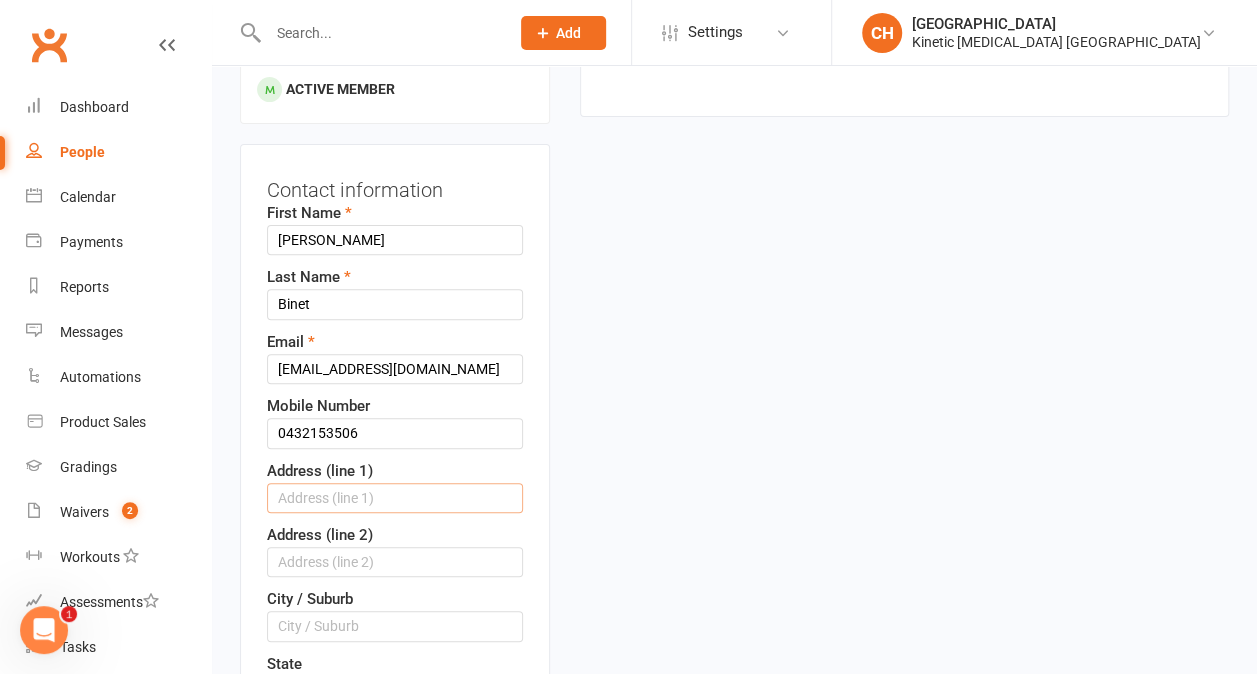 click at bounding box center [395, 498] 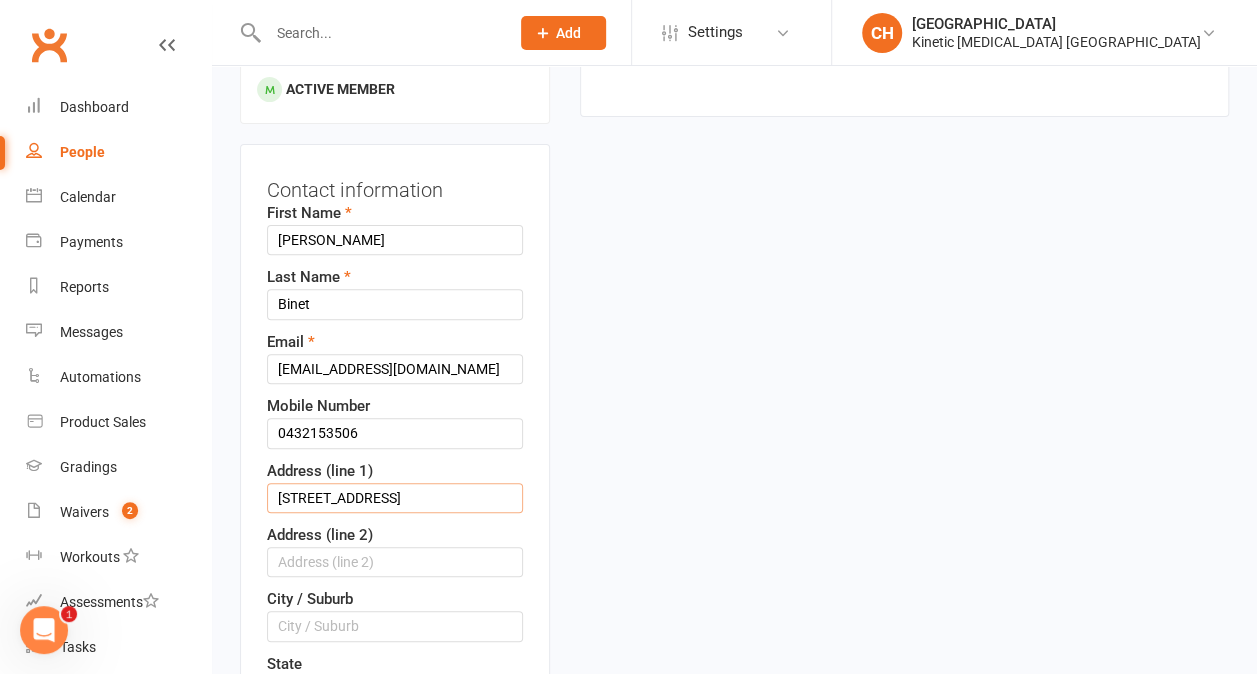 type on "[STREET_ADDRESS]" 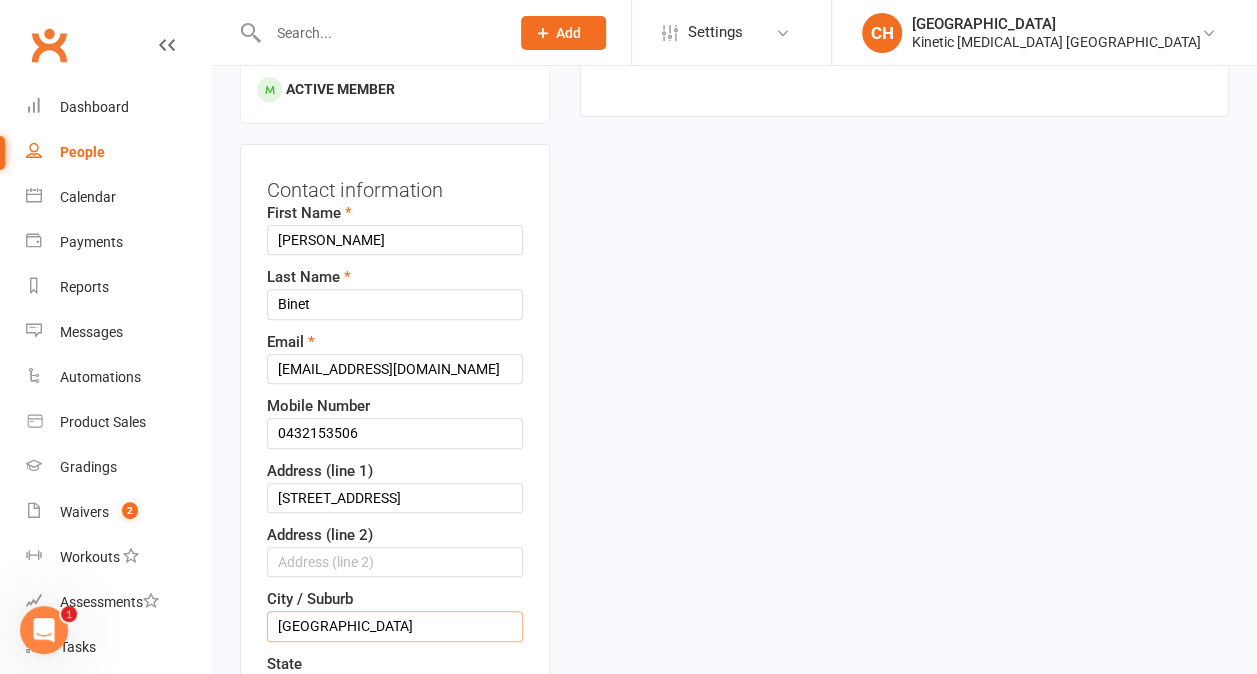 type on "[GEOGRAPHIC_DATA]" 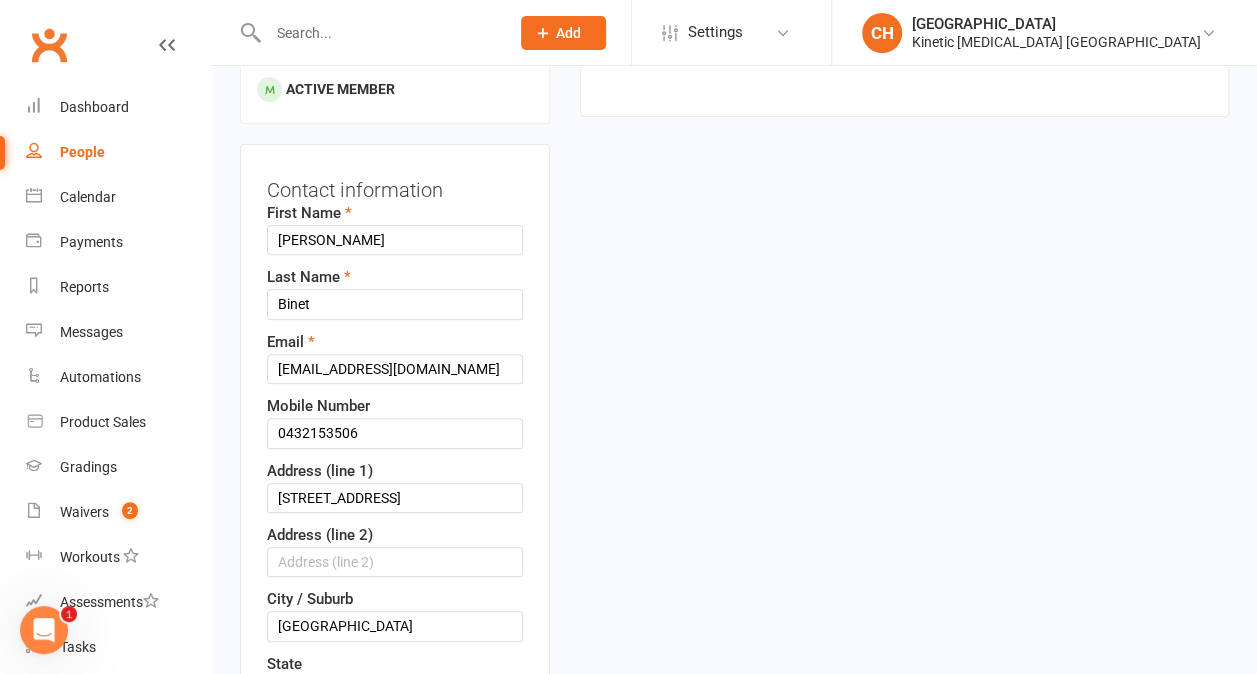 click at bounding box center (395, 691) 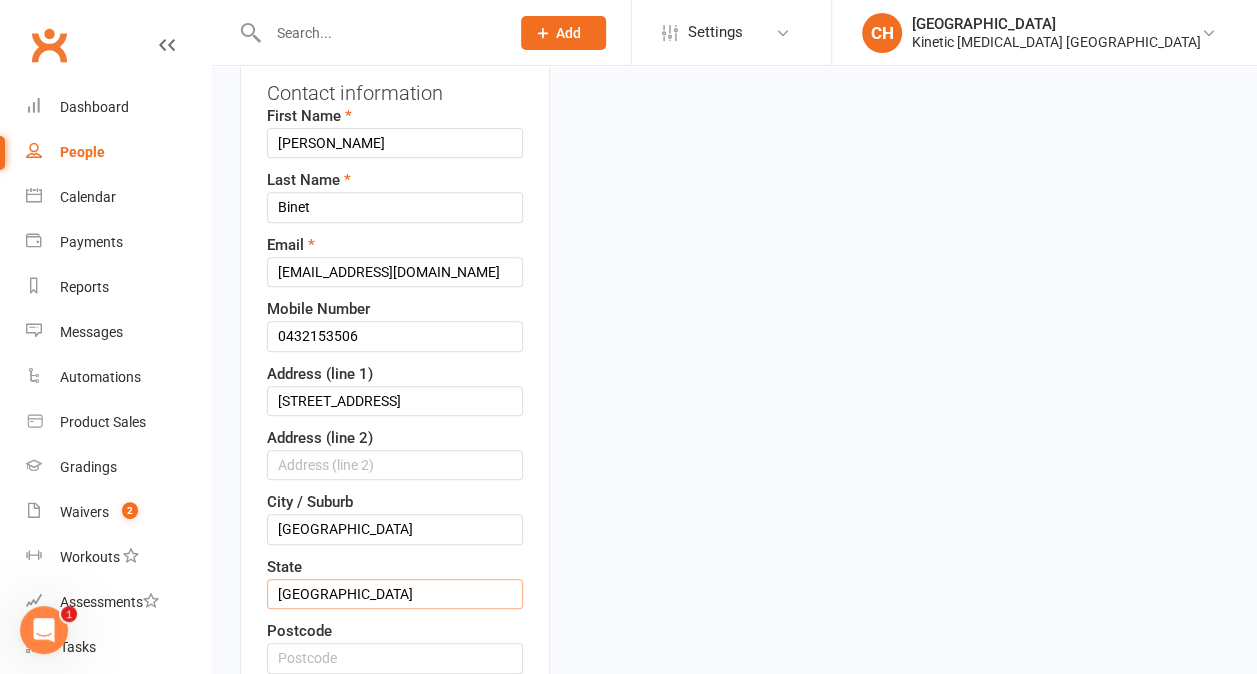 scroll, scrollTop: 337, scrollLeft: 0, axis: vertical 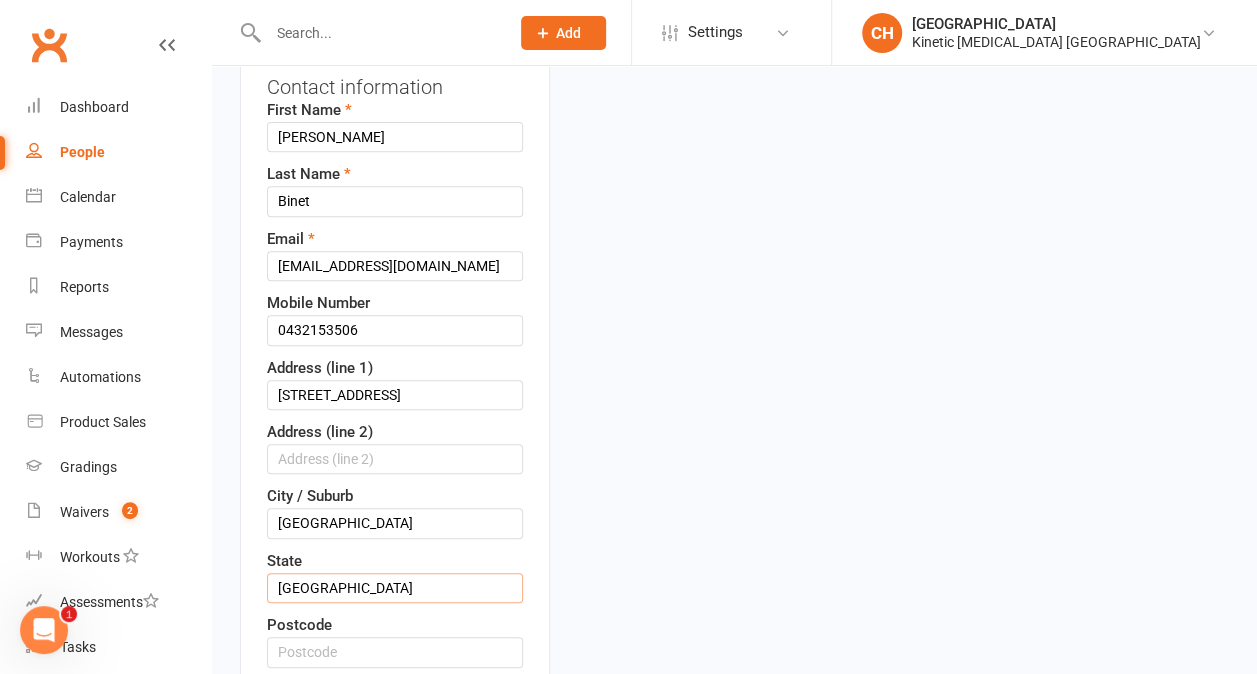 type on "[GEOGRAPHIC_DATA]" 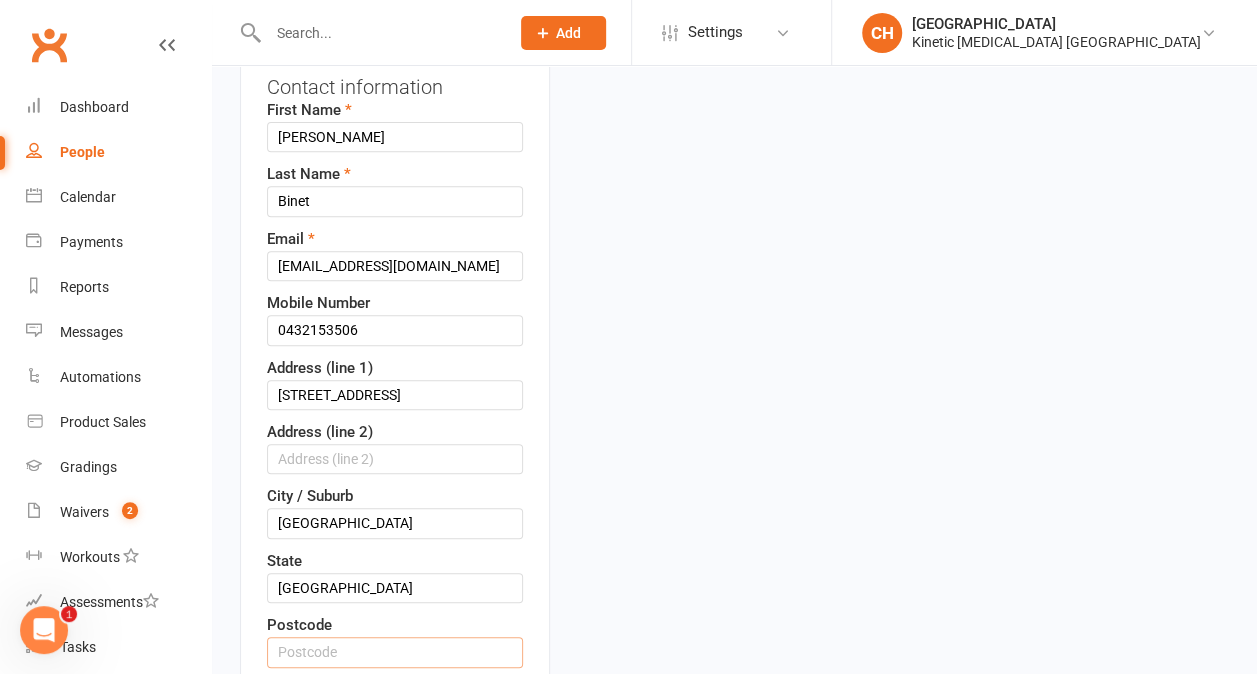 click at bounding box center [395, 652] 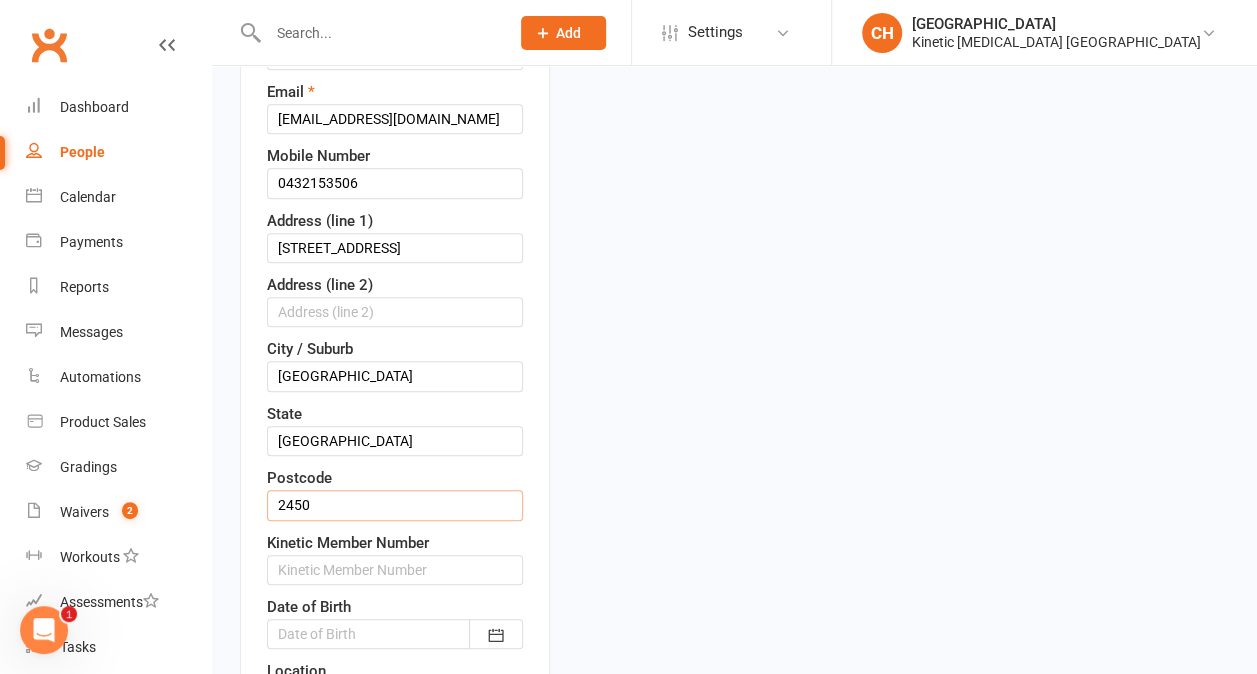 scroll, scrollTop: 501, scrollLeft: 0, axis: vertical 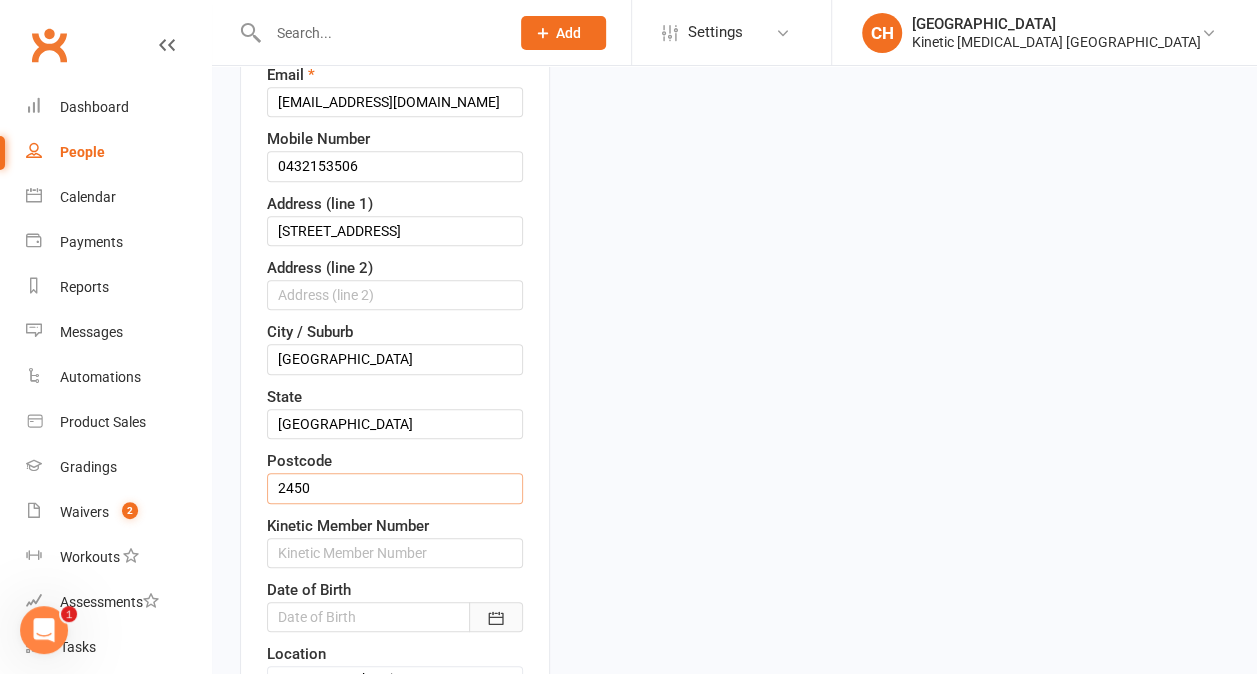 type on "2450" 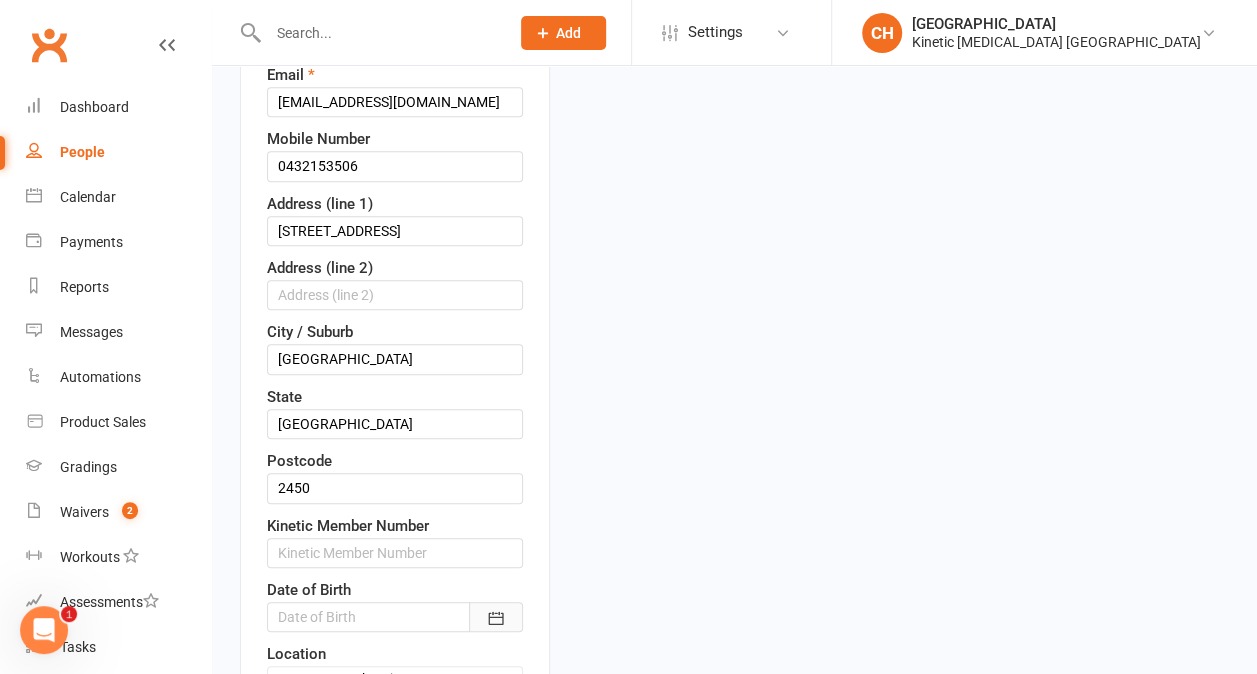 click 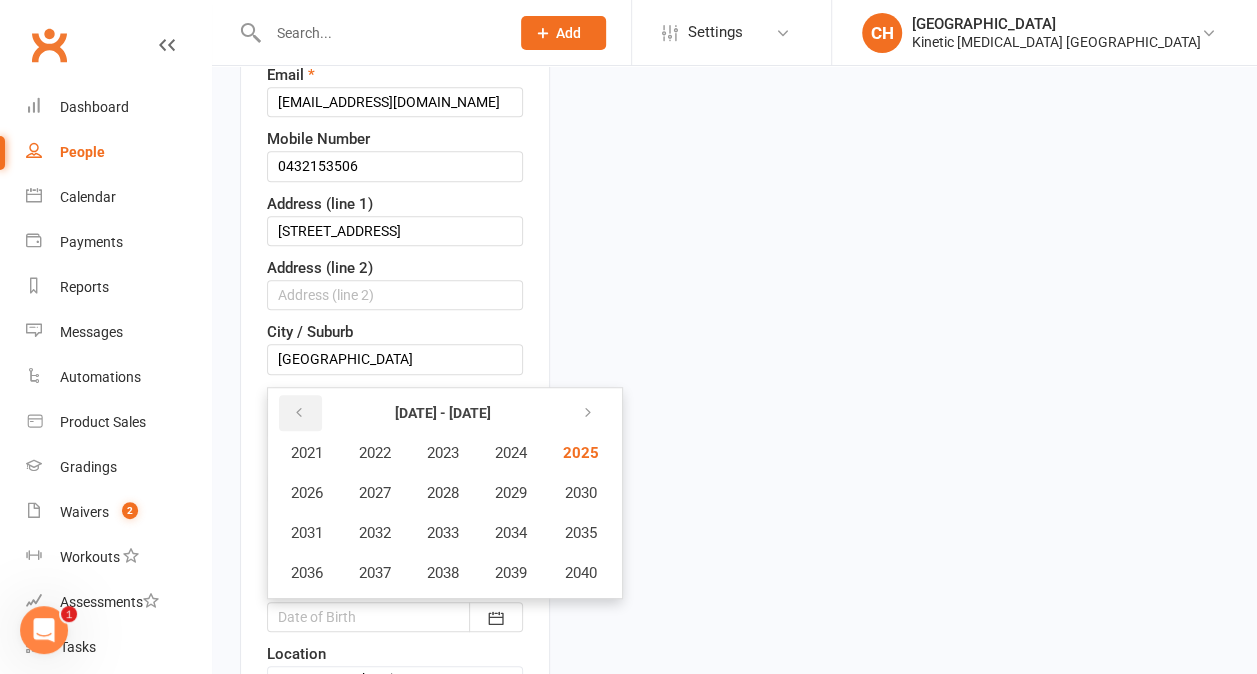 click at bounding box center (299, 413) 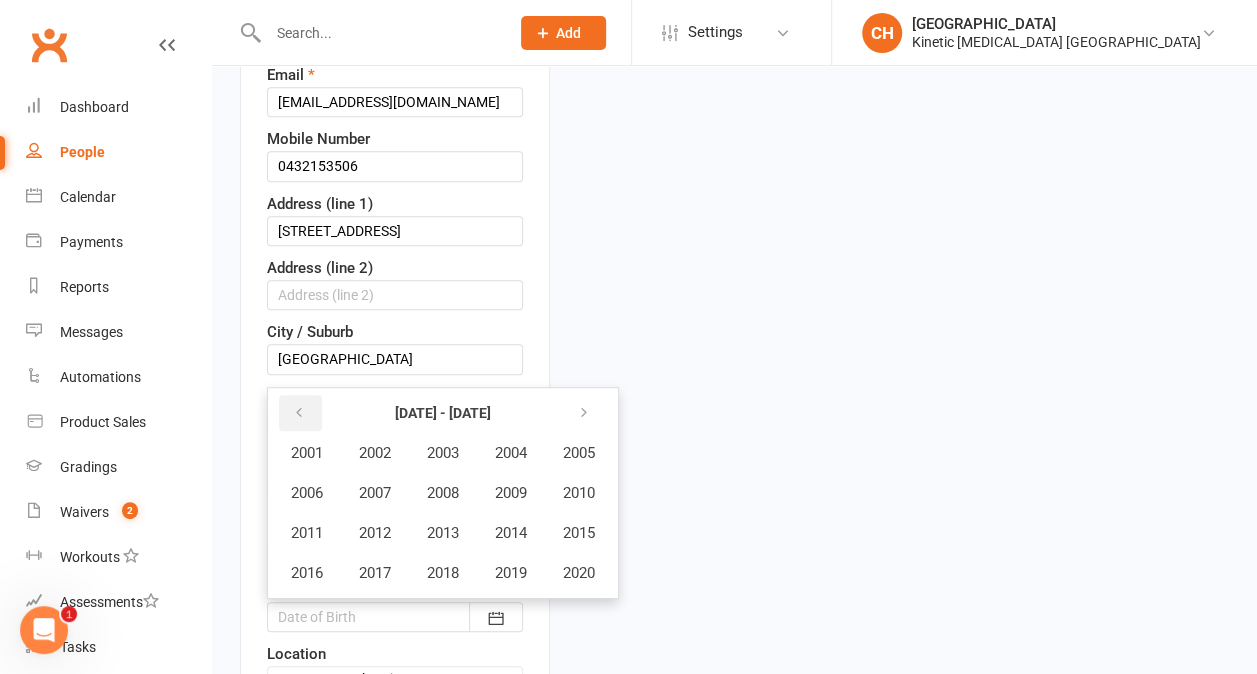 click at bounding box center [299, 413] 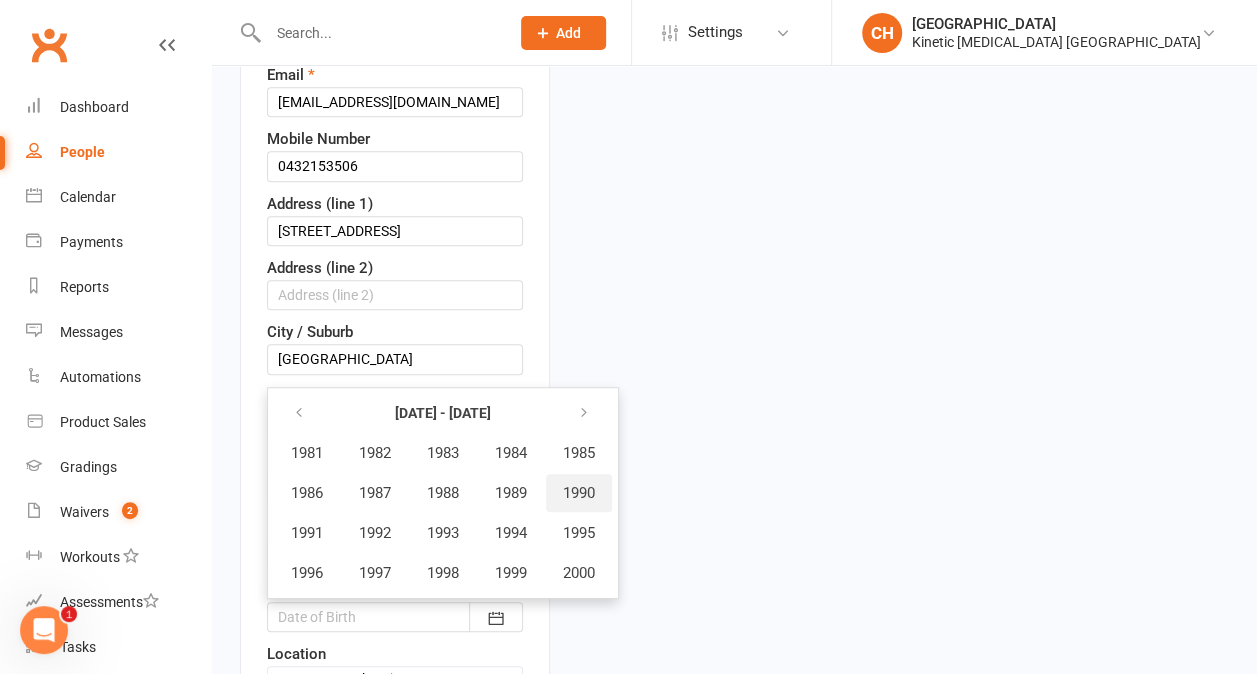click on "1990" at bounding box center (579, 493) 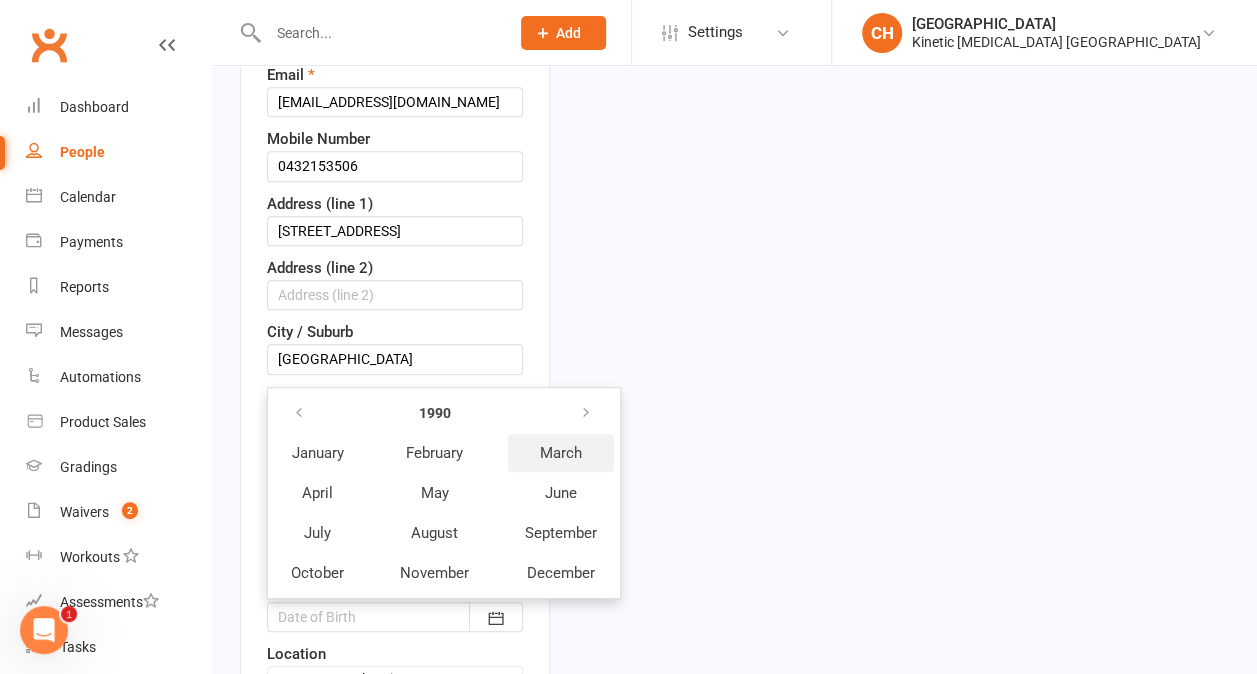 click on "March" at bounding box center [561, 453] 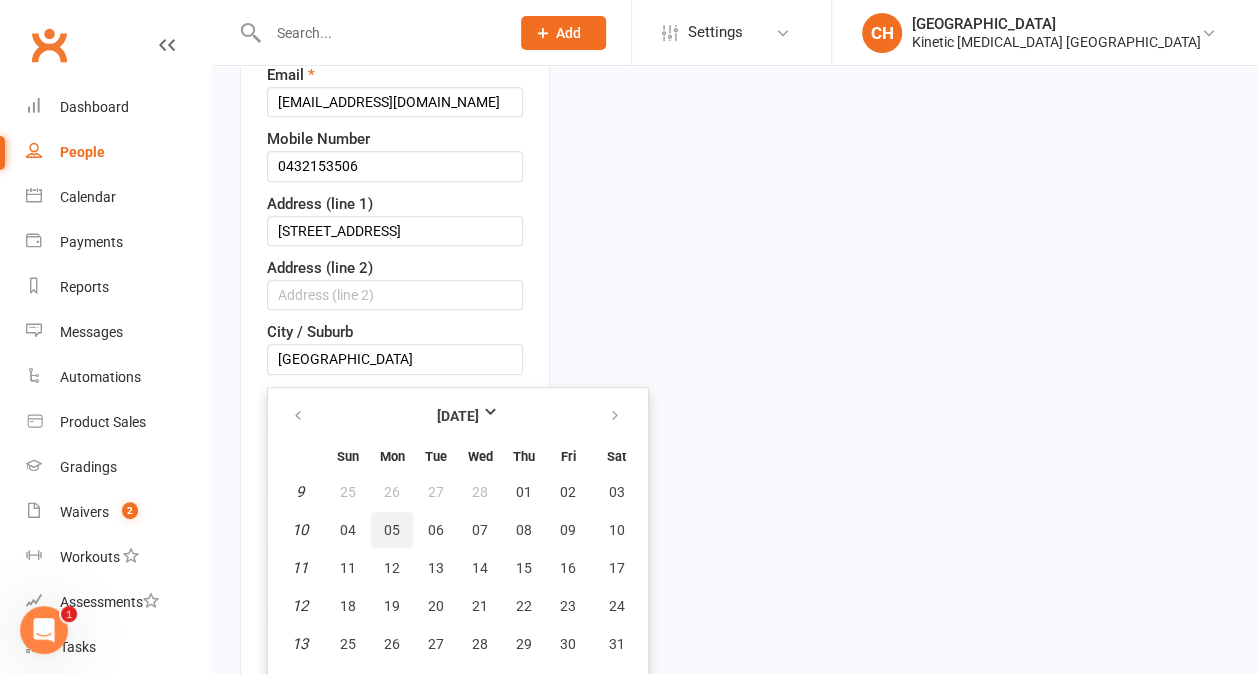 click on "05" at bounding box center [392, 530] 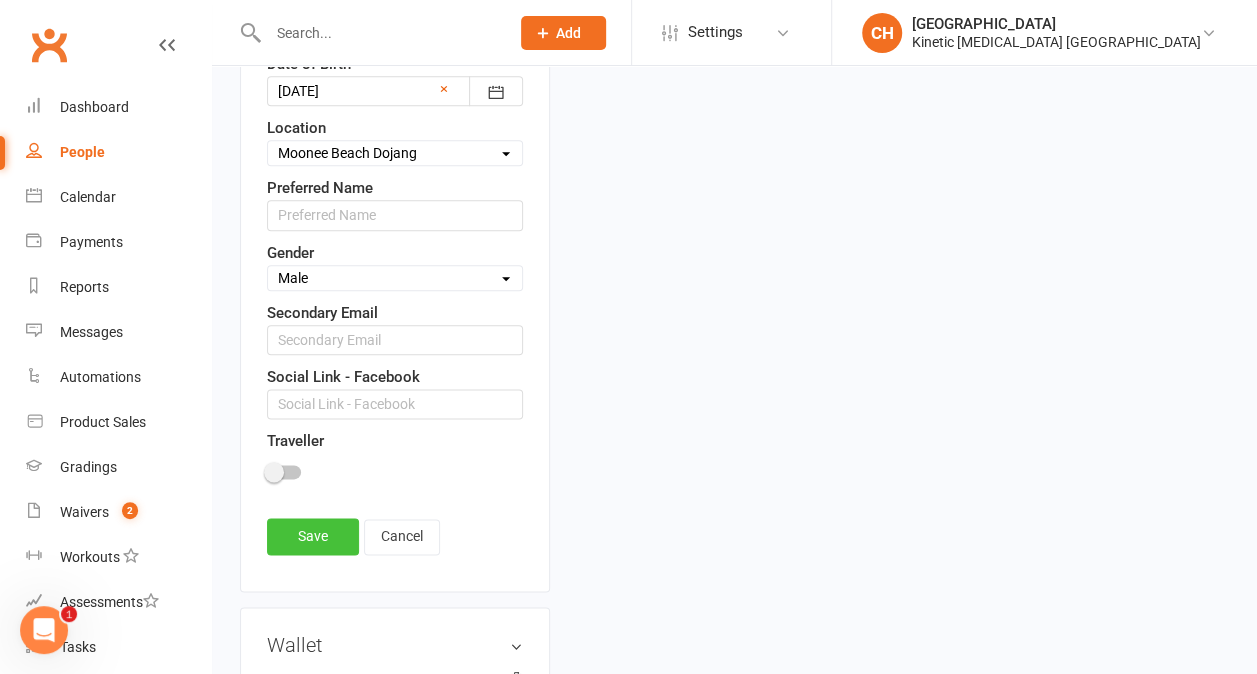 click on "Save" at bounding box center [313, 536] 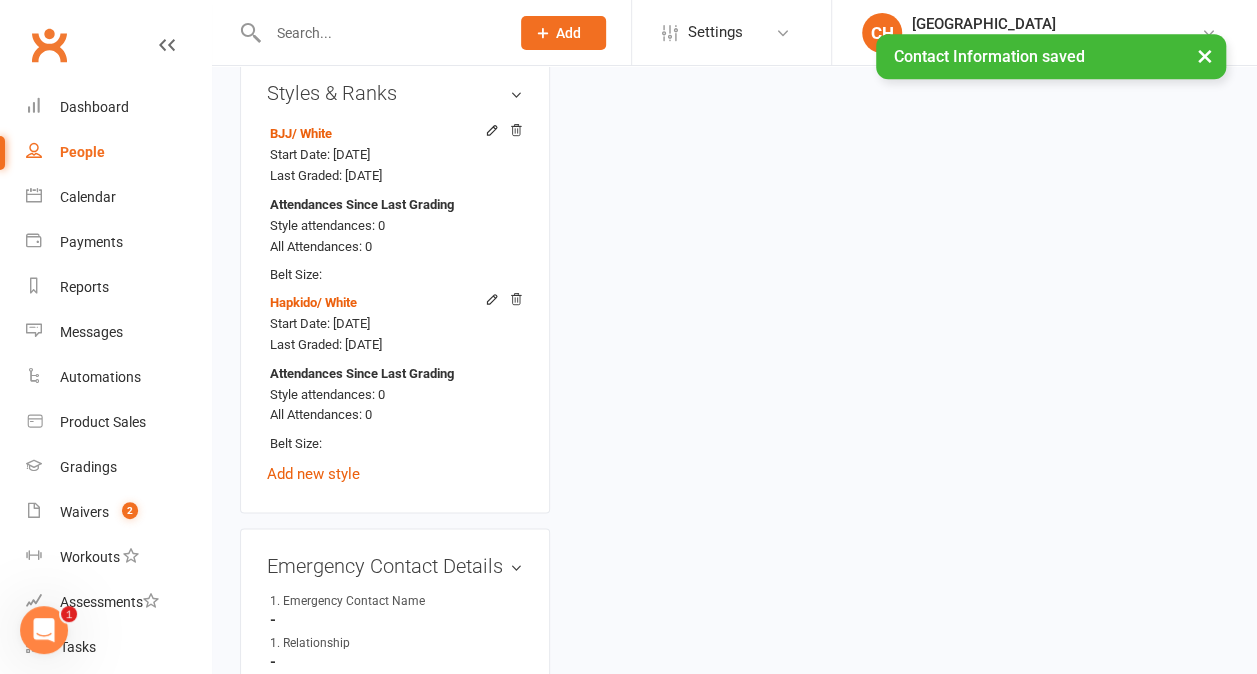 scroll, scrollTop: 1175, scrollLeft: 0, axis: vertical 